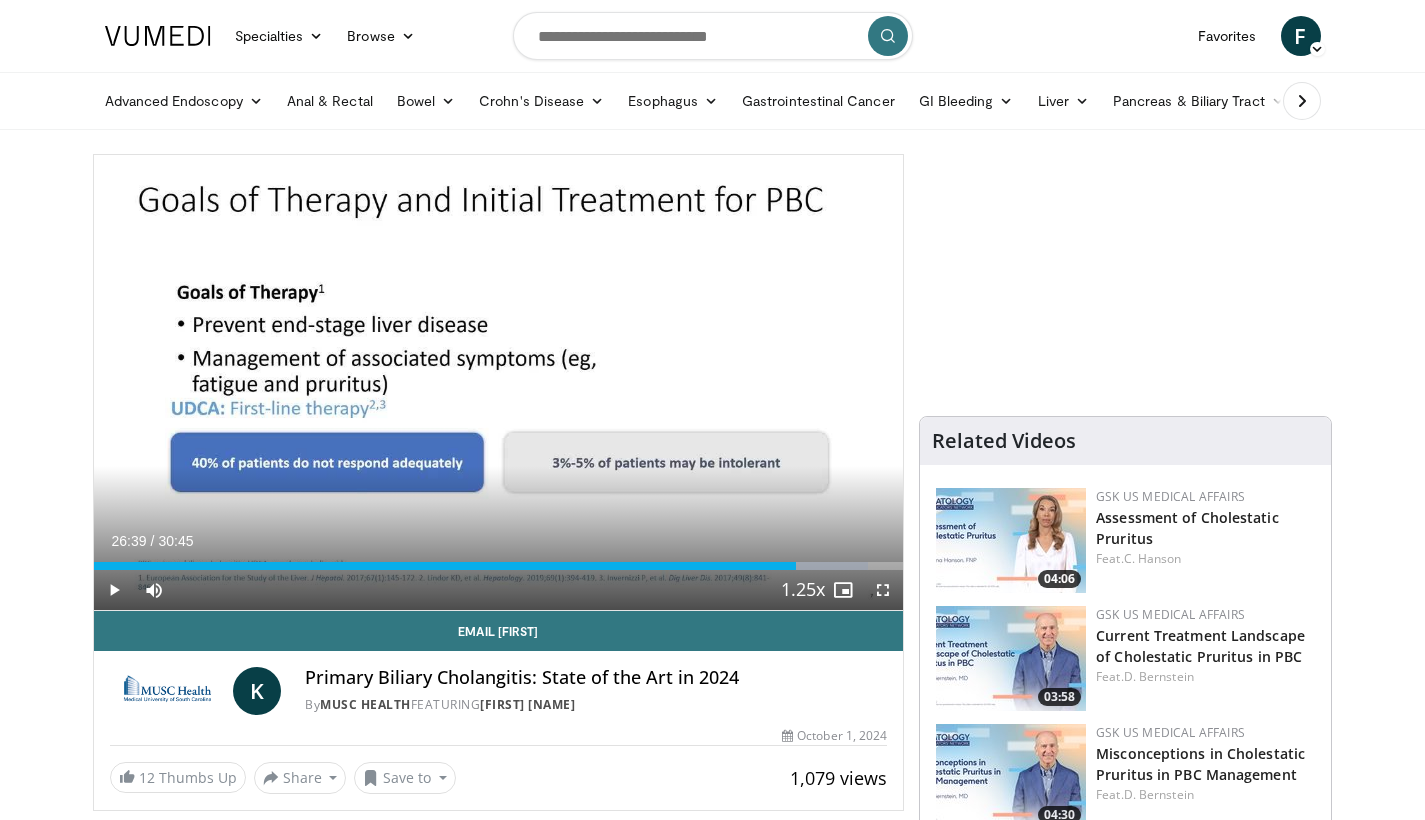 scroll, scrollTop: 0, scrollLeft: 0, axis: both 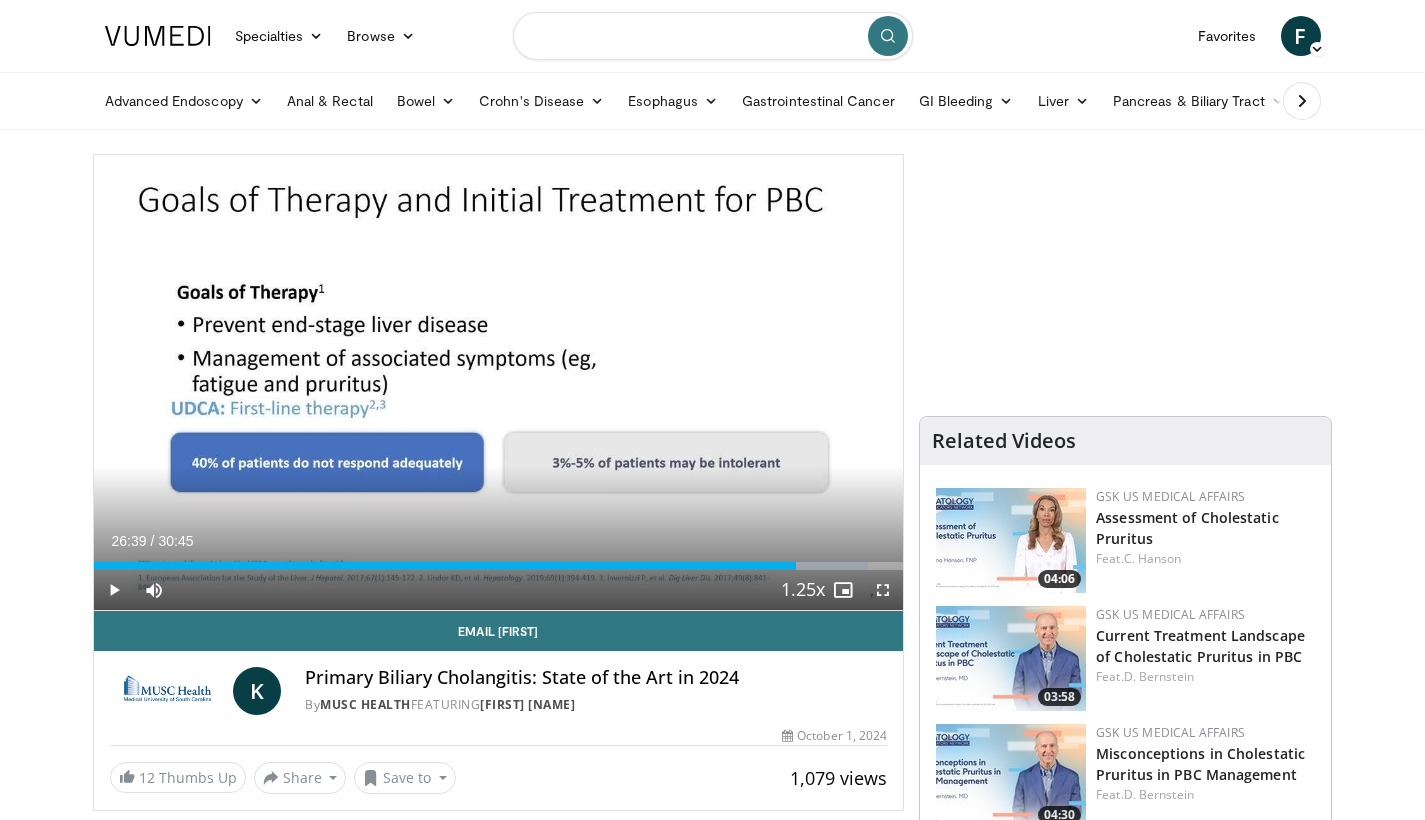 click at bounding box center (713, 36) 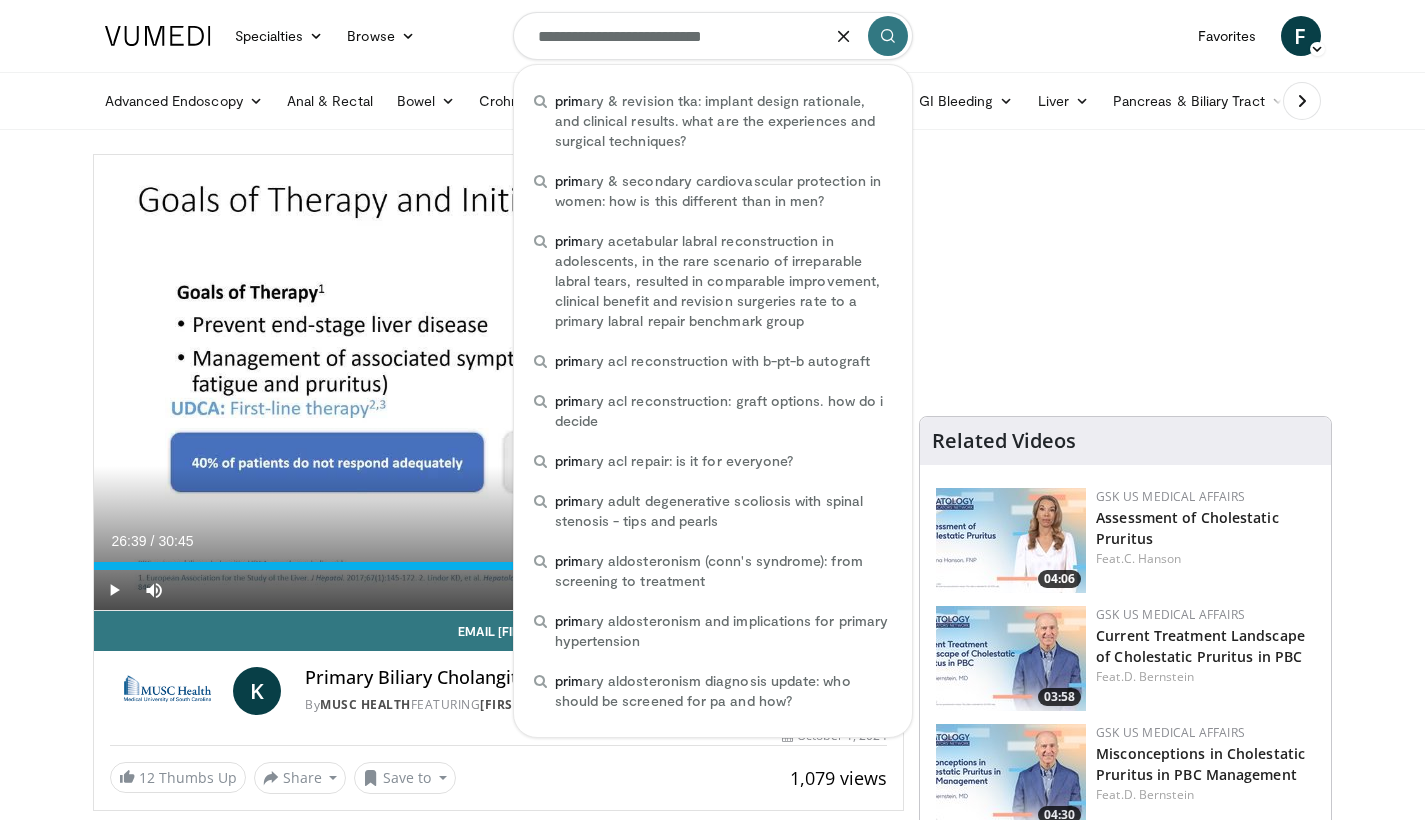 type on "**********" 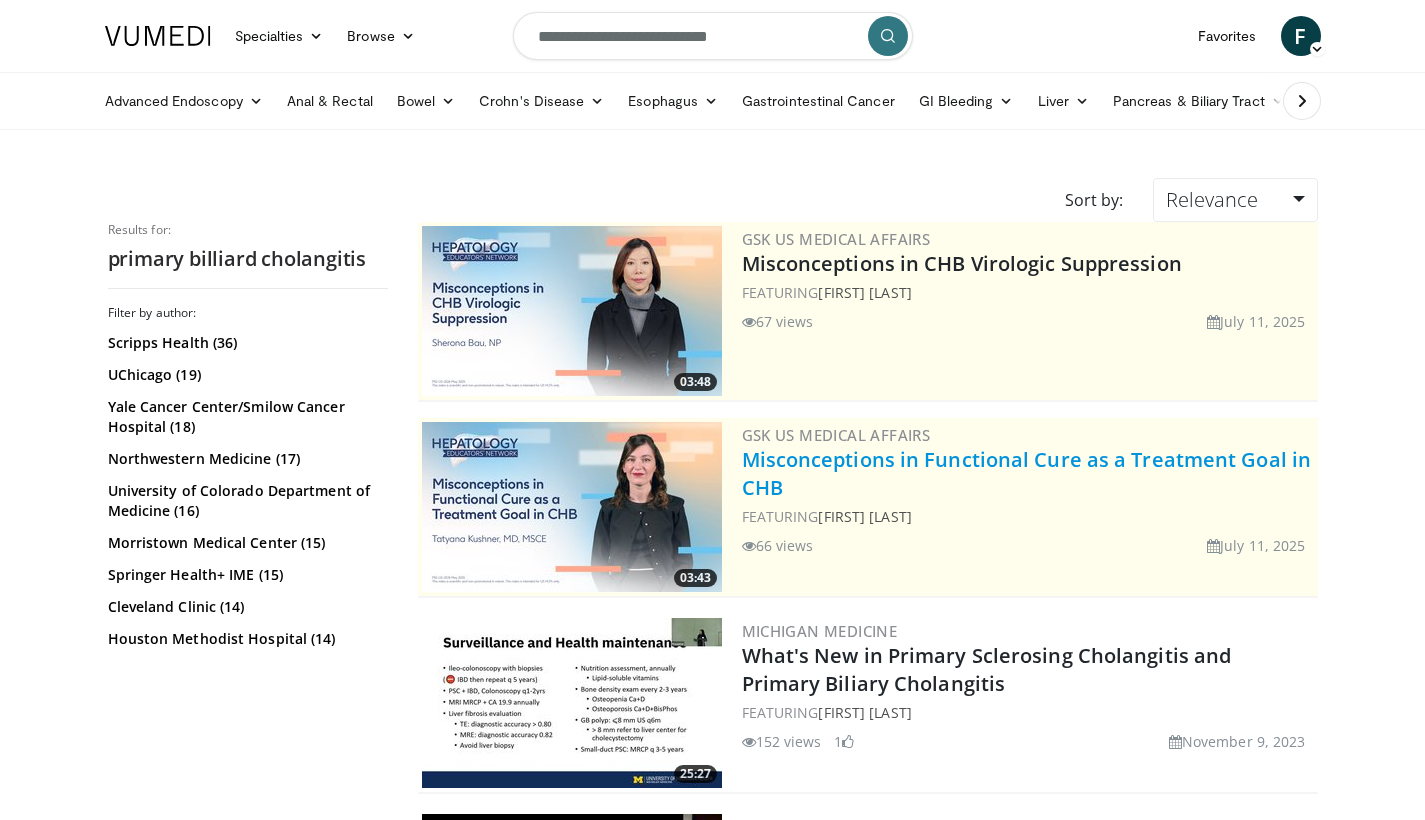 scroll, scrollTop: 173, scrollLeft: 0, axis: vertical 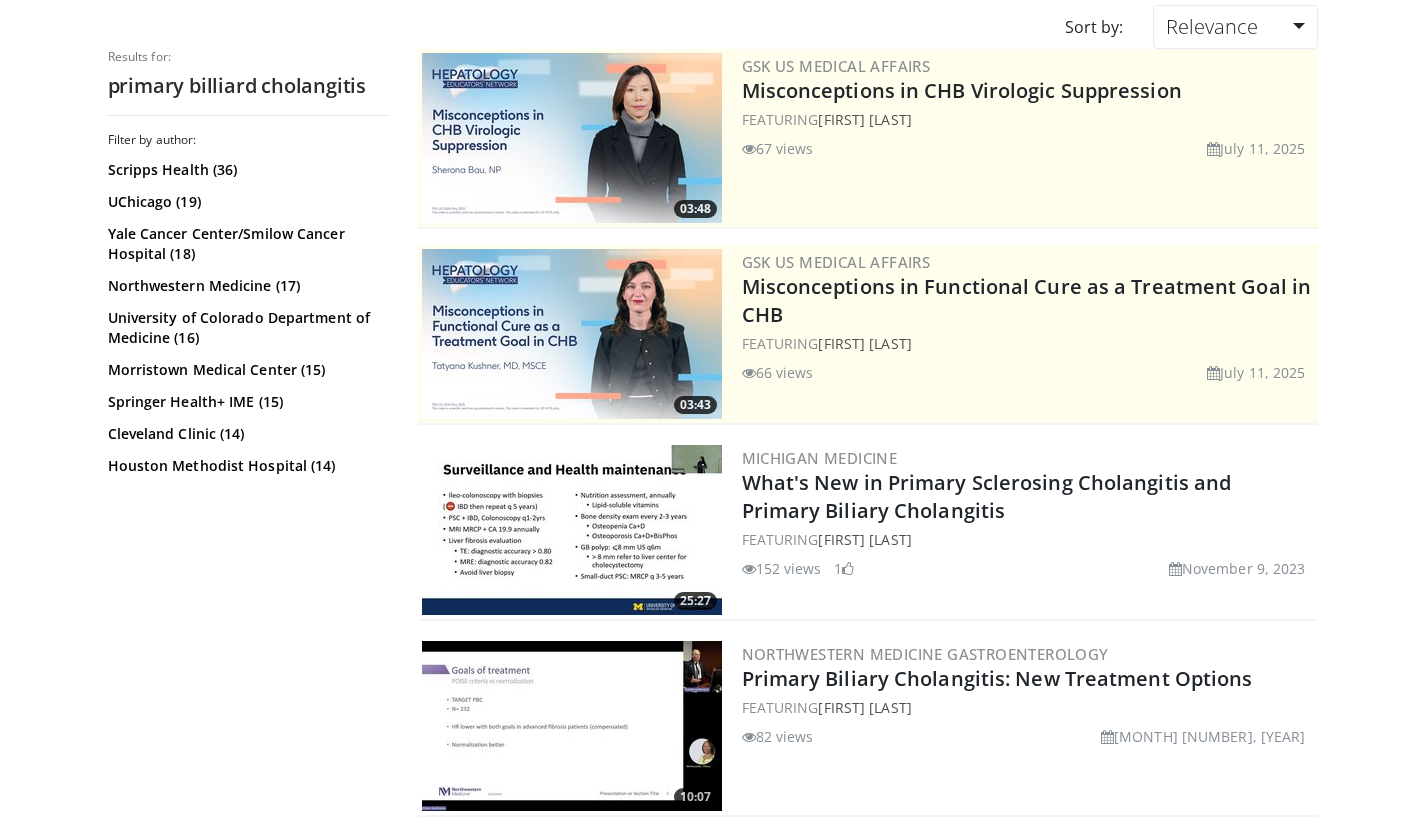 click on "Filter by author:
Scripps Health (36)
UChicago  (19)
Yale Cancer Center/Smilow Cancer Hospital  (18)
Northwestern Medicine (17)
University of Colorado Department of Medicine (16)
Morristown Medical Center (15)
Springer Health+ IME (15)
Cleveland Clinic (14)
Houston Methodist Hospital (14)
[FIRST] [LAST] (14)
UCSF  (13)
The University of Virginia (13)
Cedars Sinai (13)
Zimmer Biomet (10)" at bounding box center (248, 411) 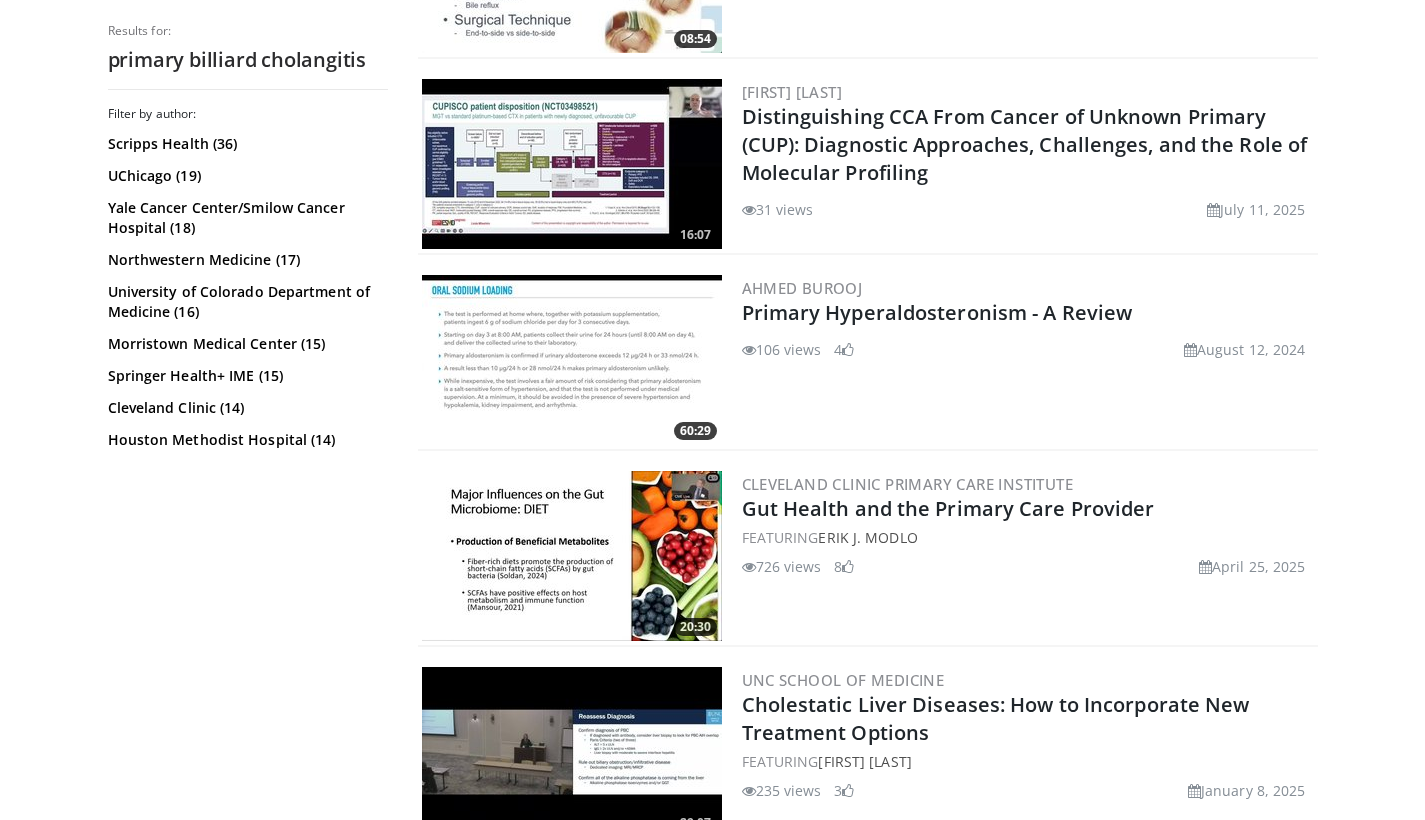 scroll, scrollTop: 3724, scrollLeft: 0, axis: vertical 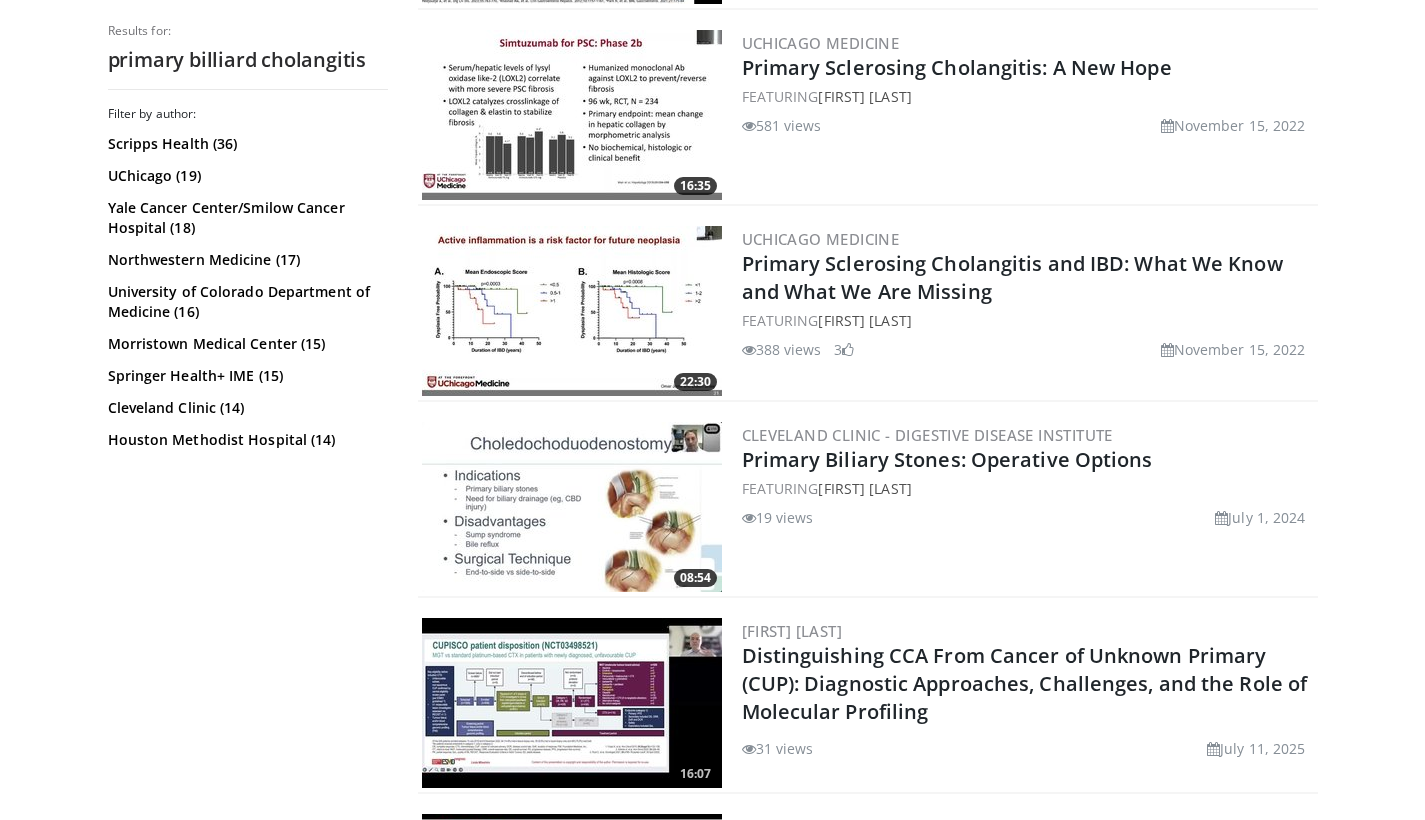 click at bounding box center [572, -81] 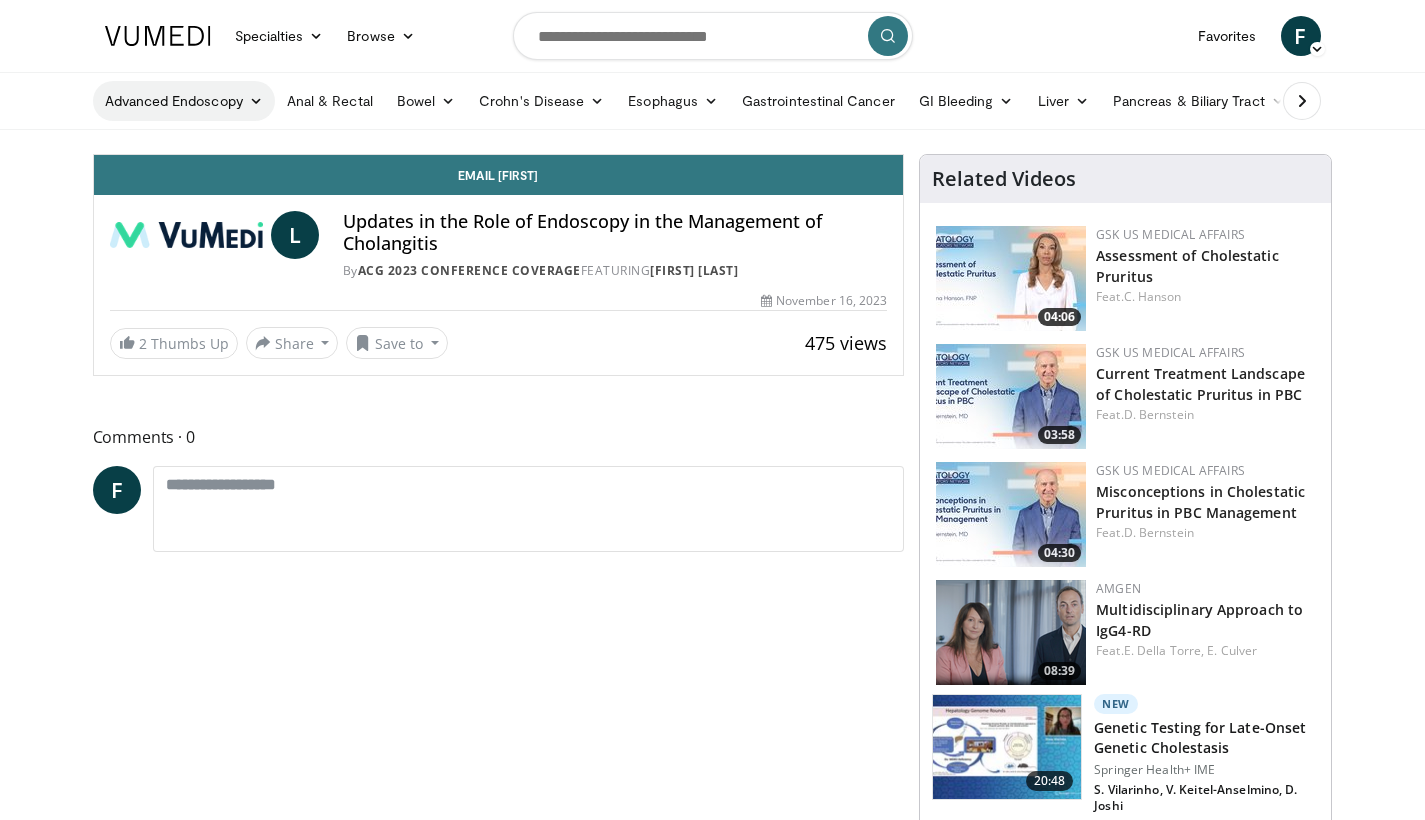 scroll, scrollTop: 0, scrollLeft: 0, axis: both 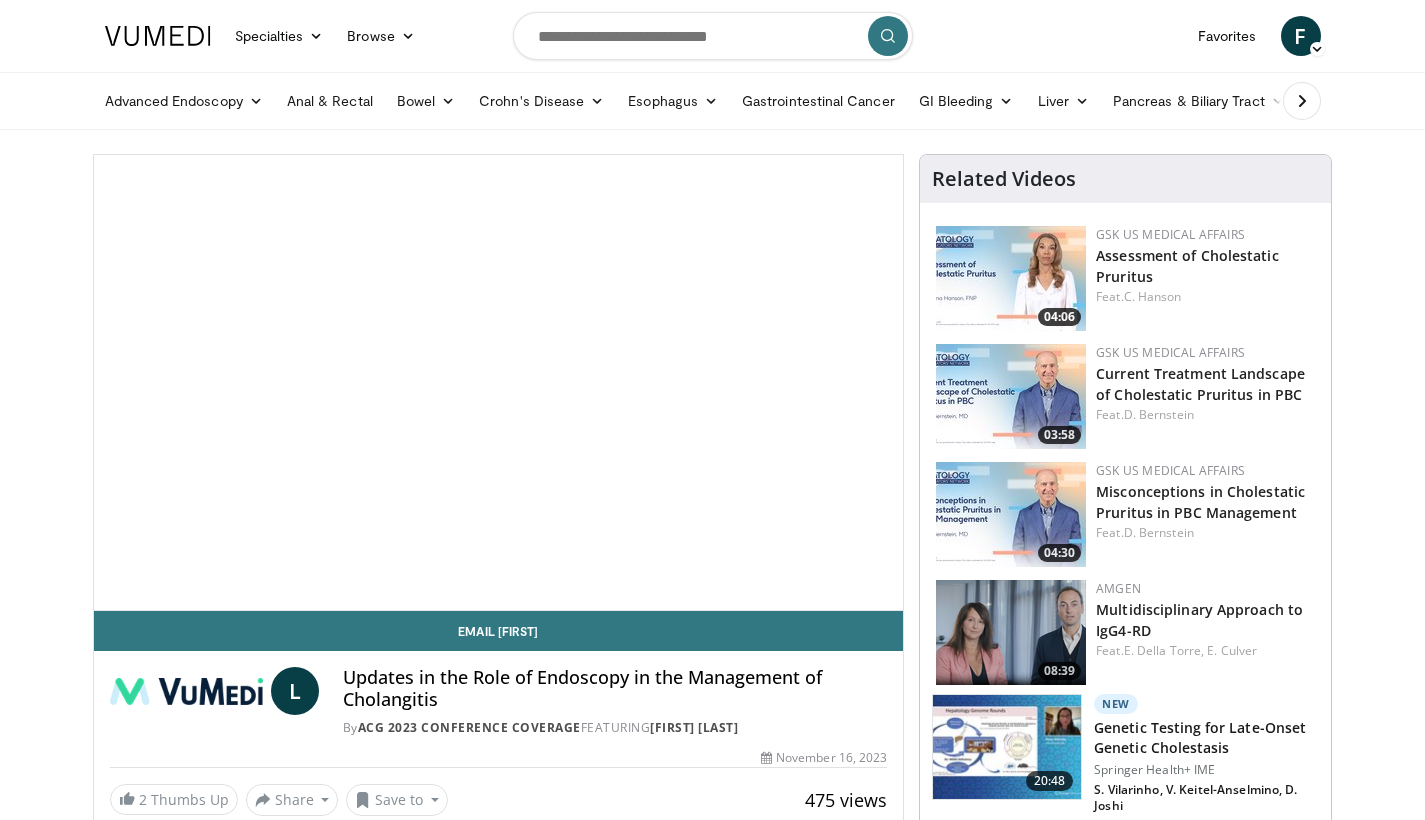click at bounding box center (158, 36) 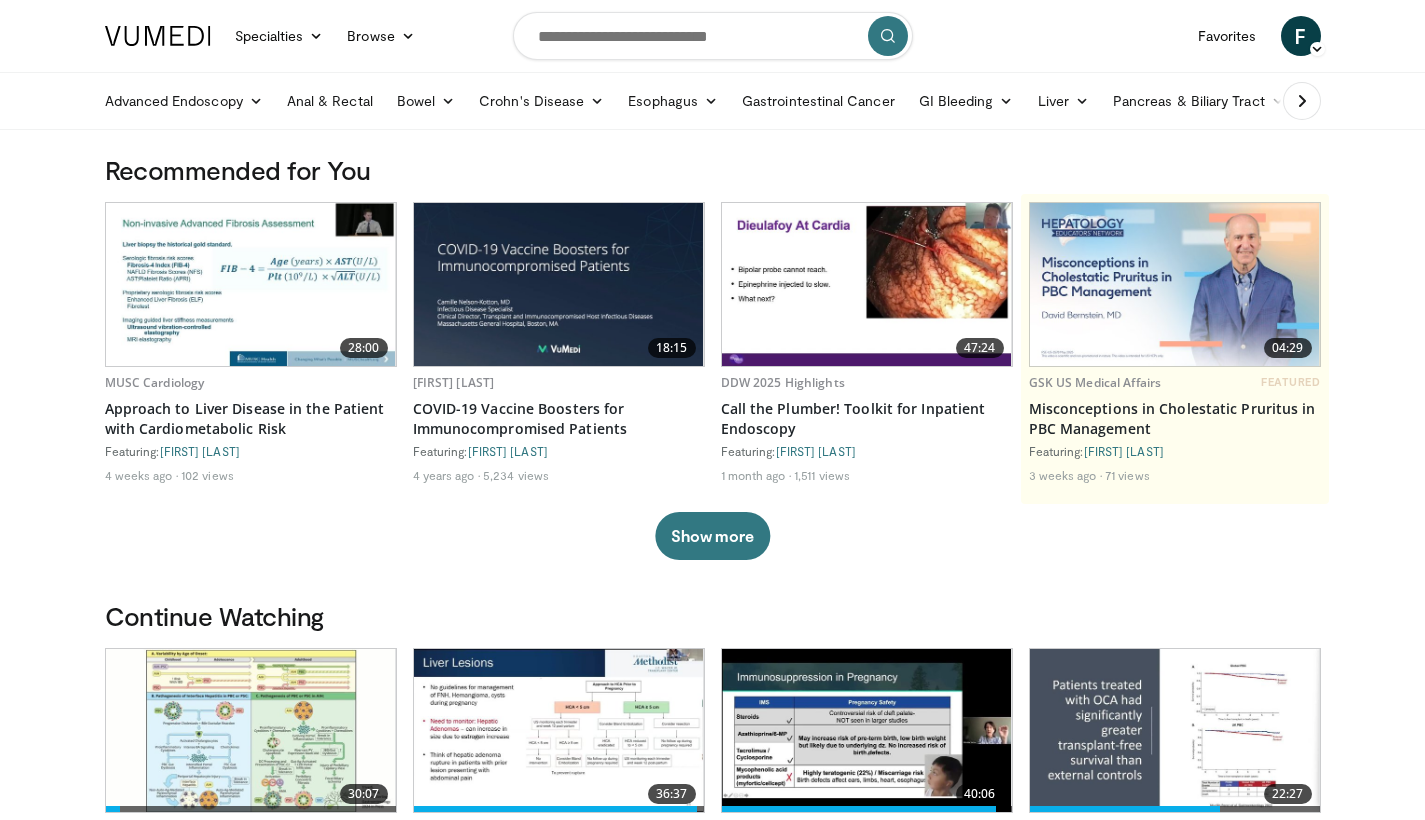 scroll, scrollTop: 0, scrollLeft: 0, axis: both 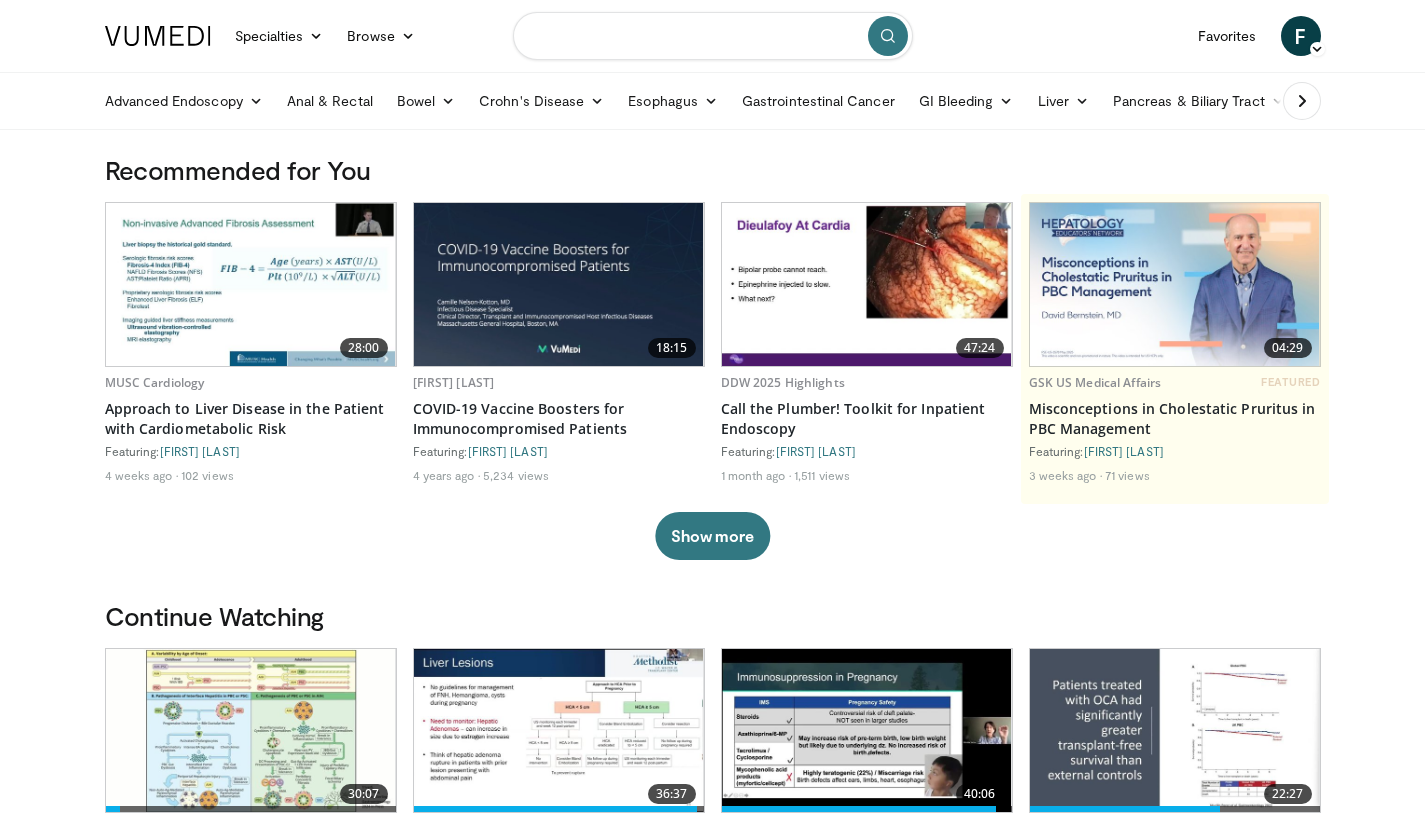 click at bounding box center [713, 36] 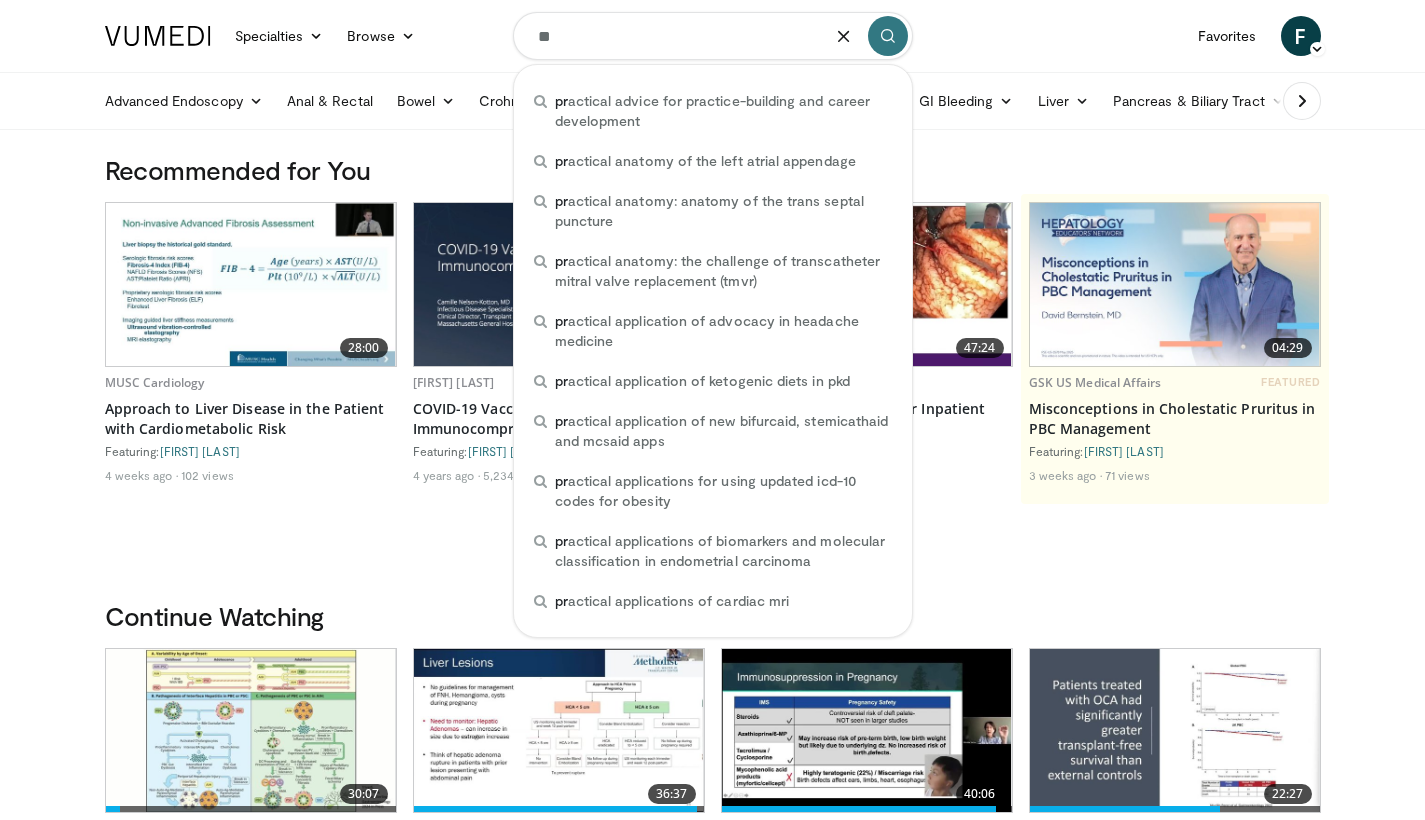 type on "*" 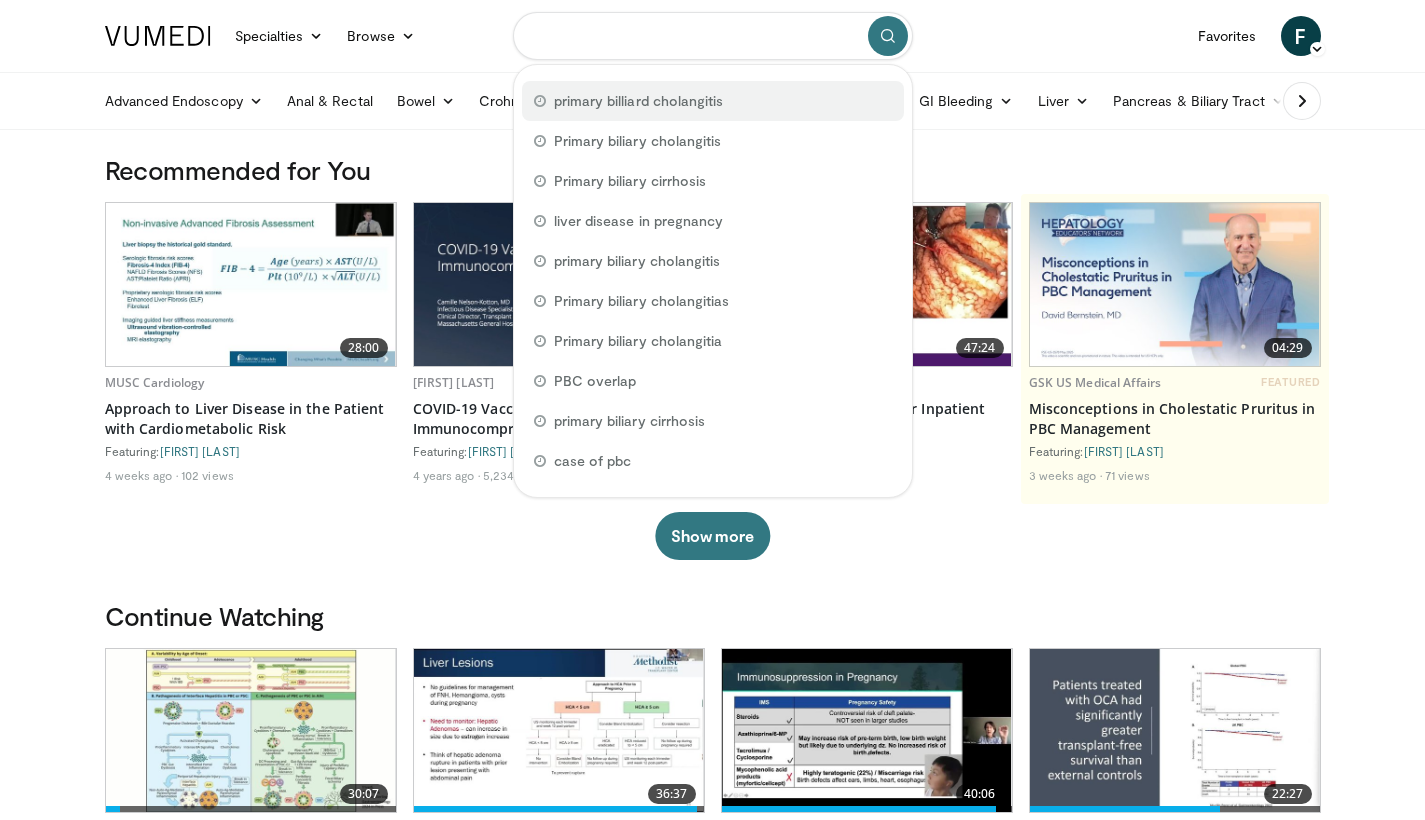 scroll, scrollTop: 0, scrollLeft: 0, axis: both 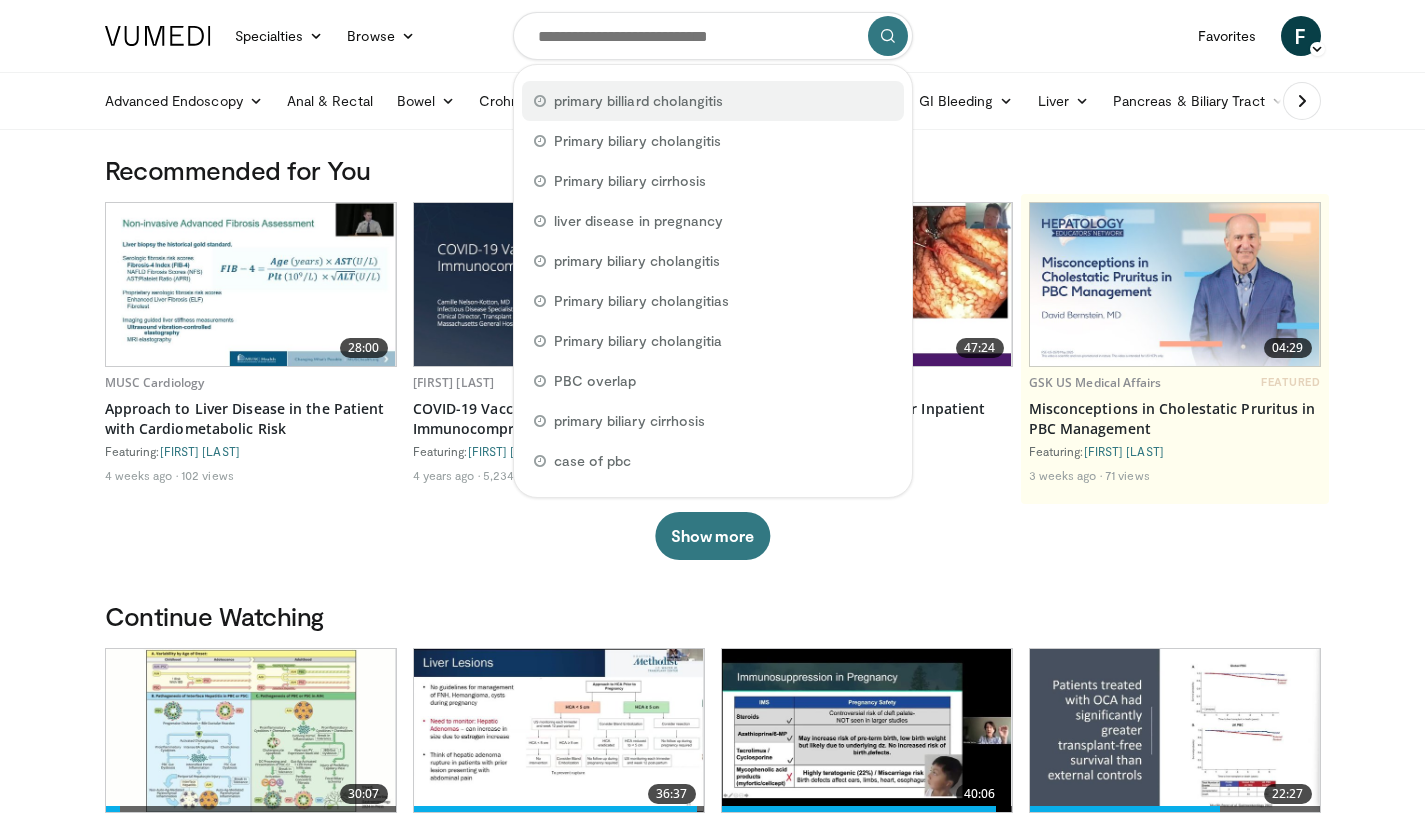 click on "primary billiard cholangitis" at bounding box center [639, 101] 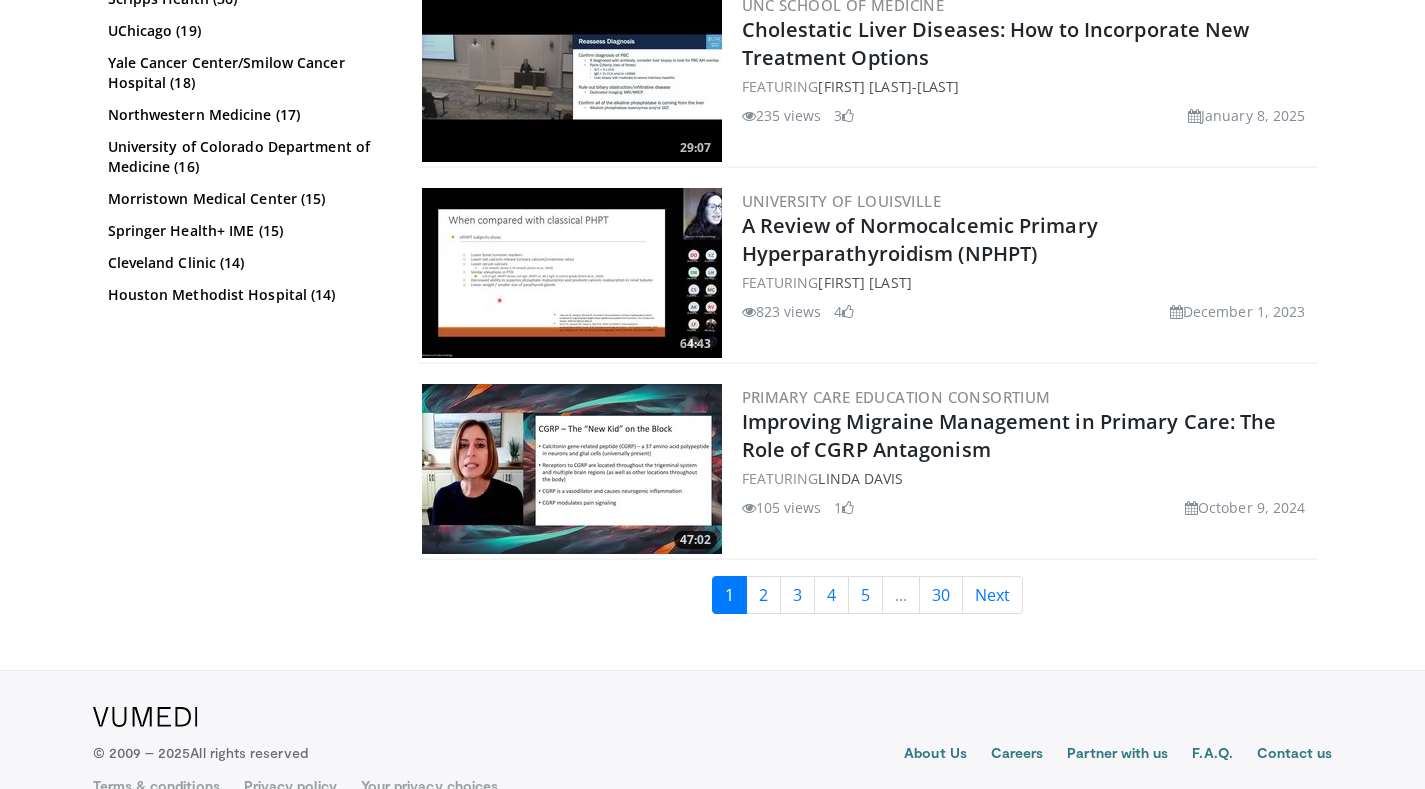 scroll, scrollTop: 433, scrollLeft: 0, axis: vertical 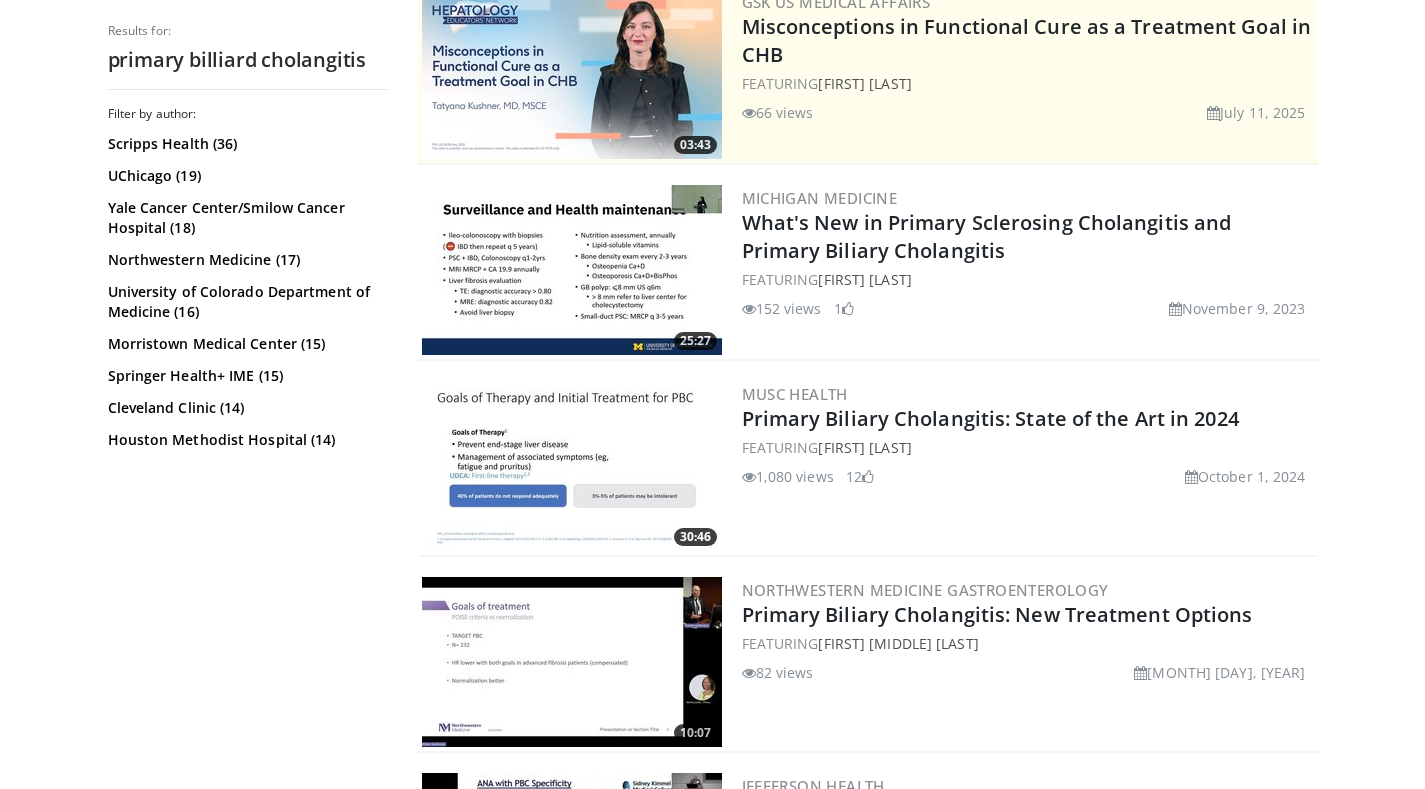 click at bounding box center [572, 466] 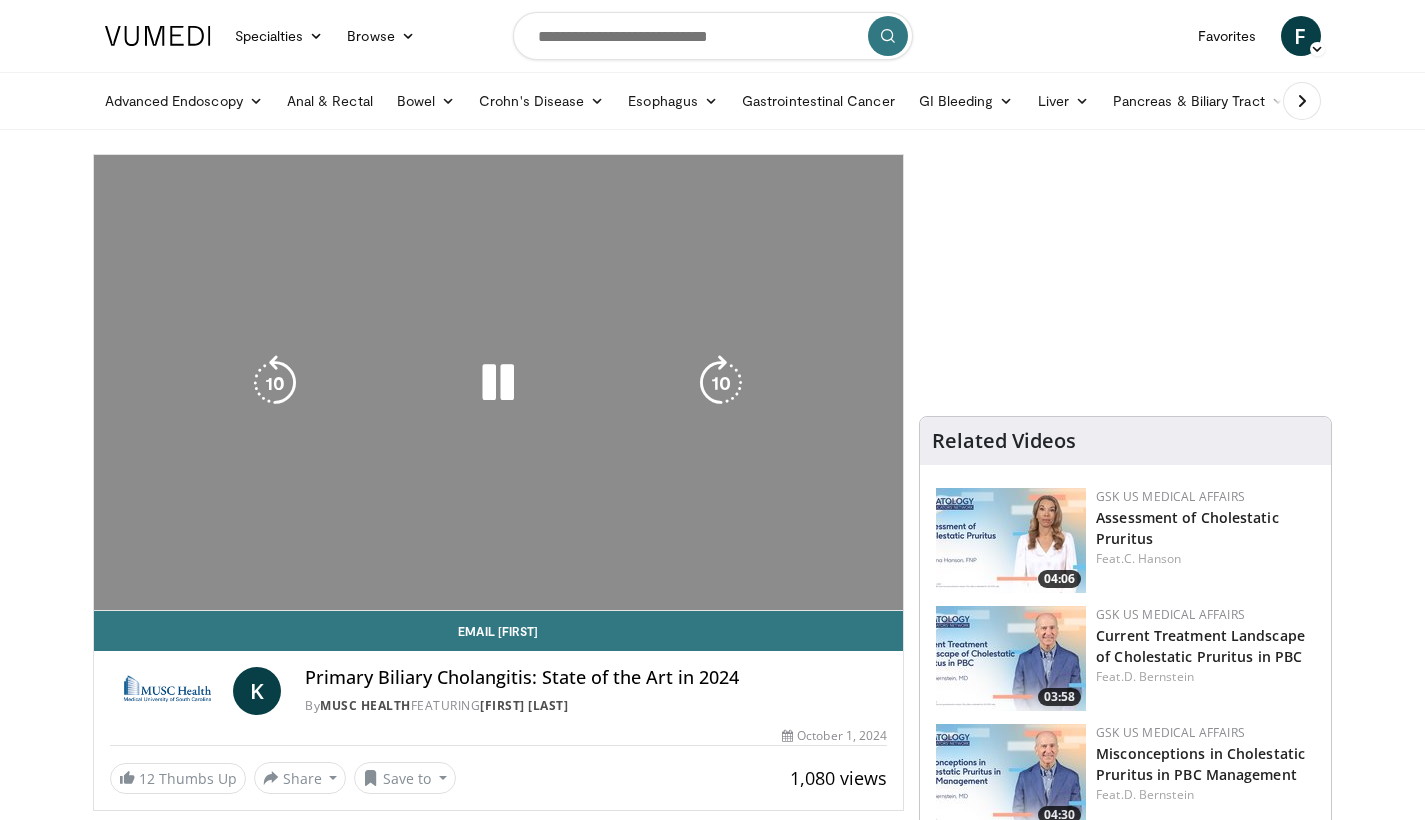 scroll, scrollTop: 0, scrollLeft: 0, axis: both 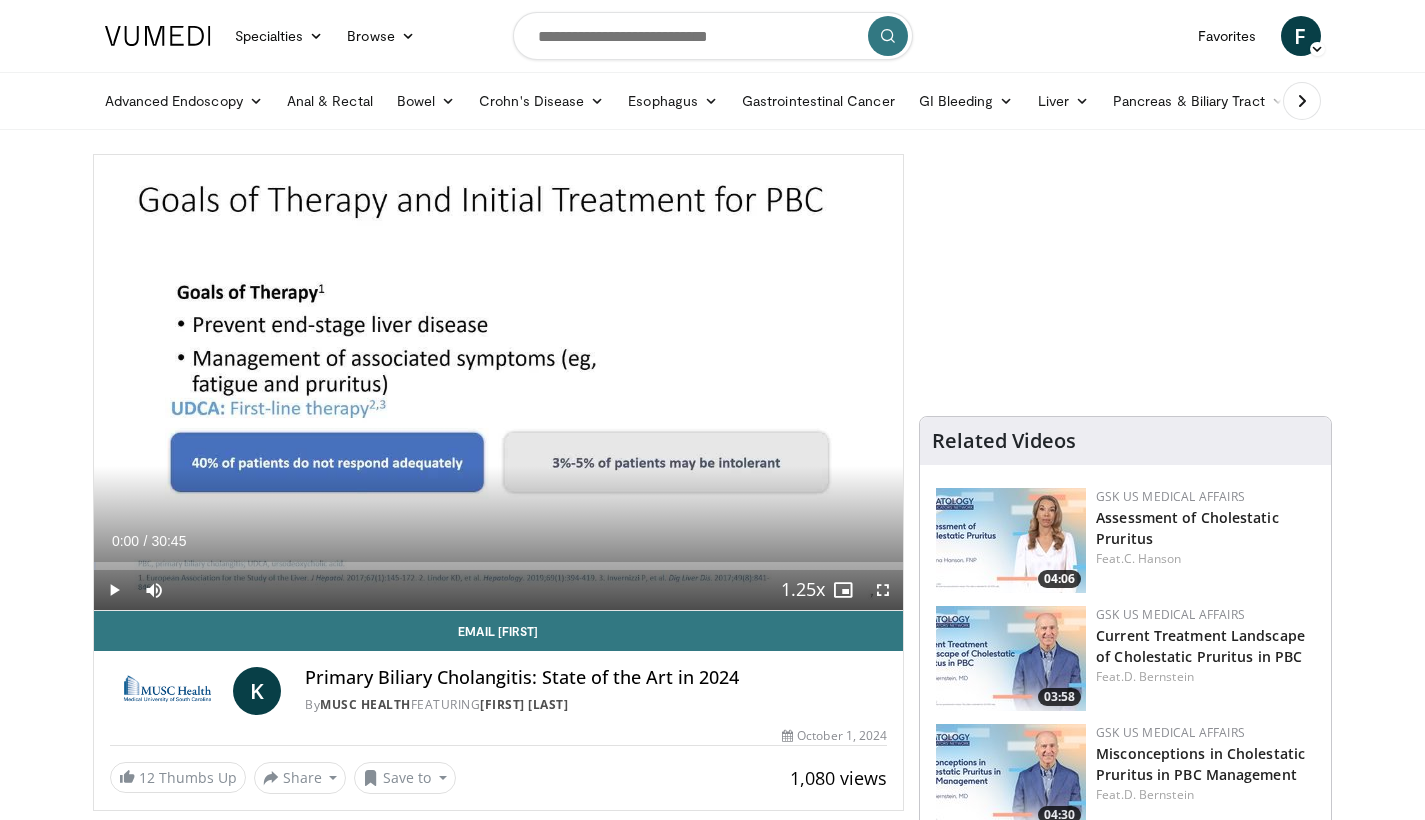 click on "Loaded :  0.31% 03:38 00:00" at bounding box center [499, 566] 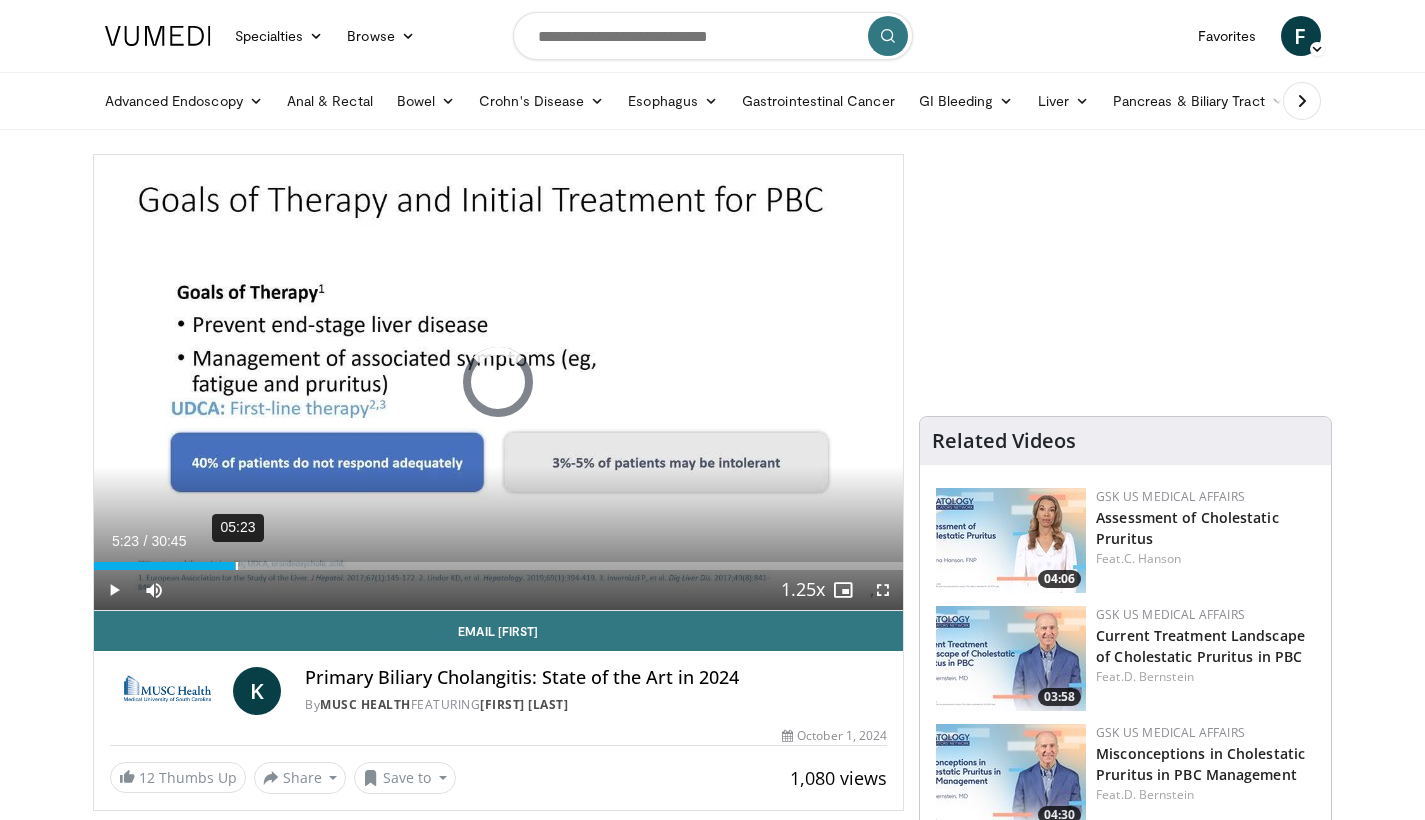 click on "05:23" at bounding box center [237, 566] 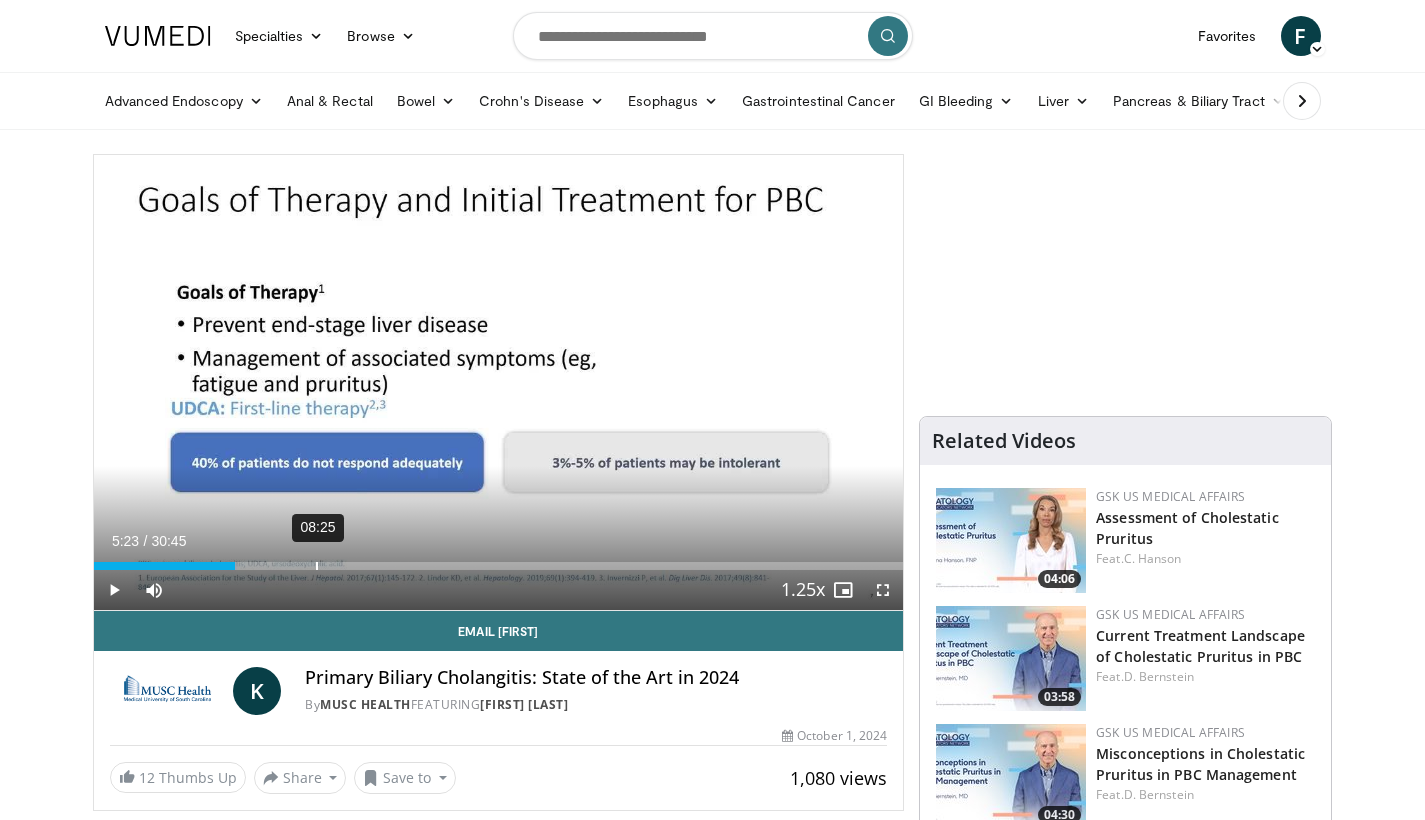 click on "08:25" at bounding box center [317, 566] 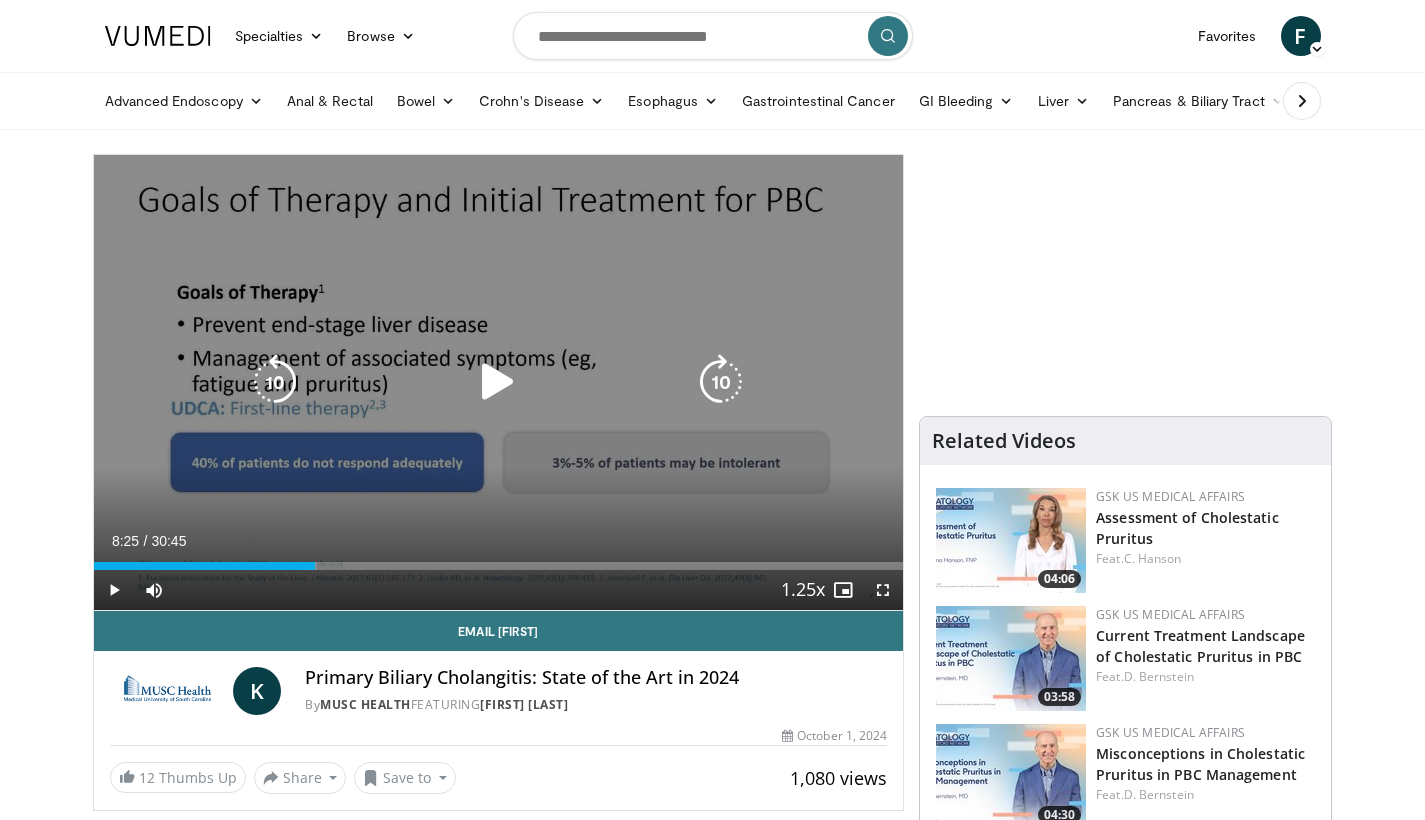 click on "10 seconds
Tap to unmute" at bounding box center [499, 382] 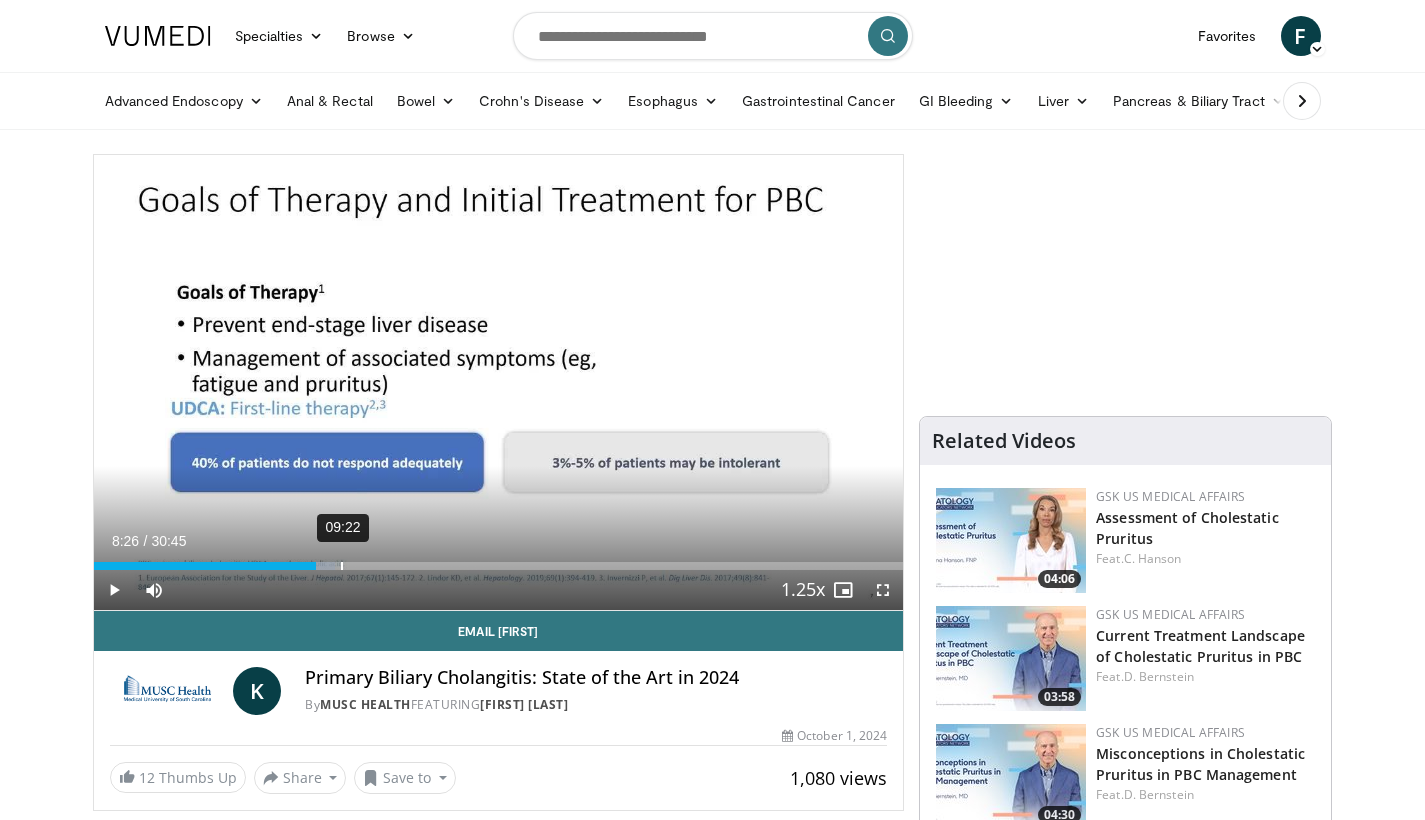 click on "Loaded :  29.81% 09:22 08:26" at bounding box center (499, 560) 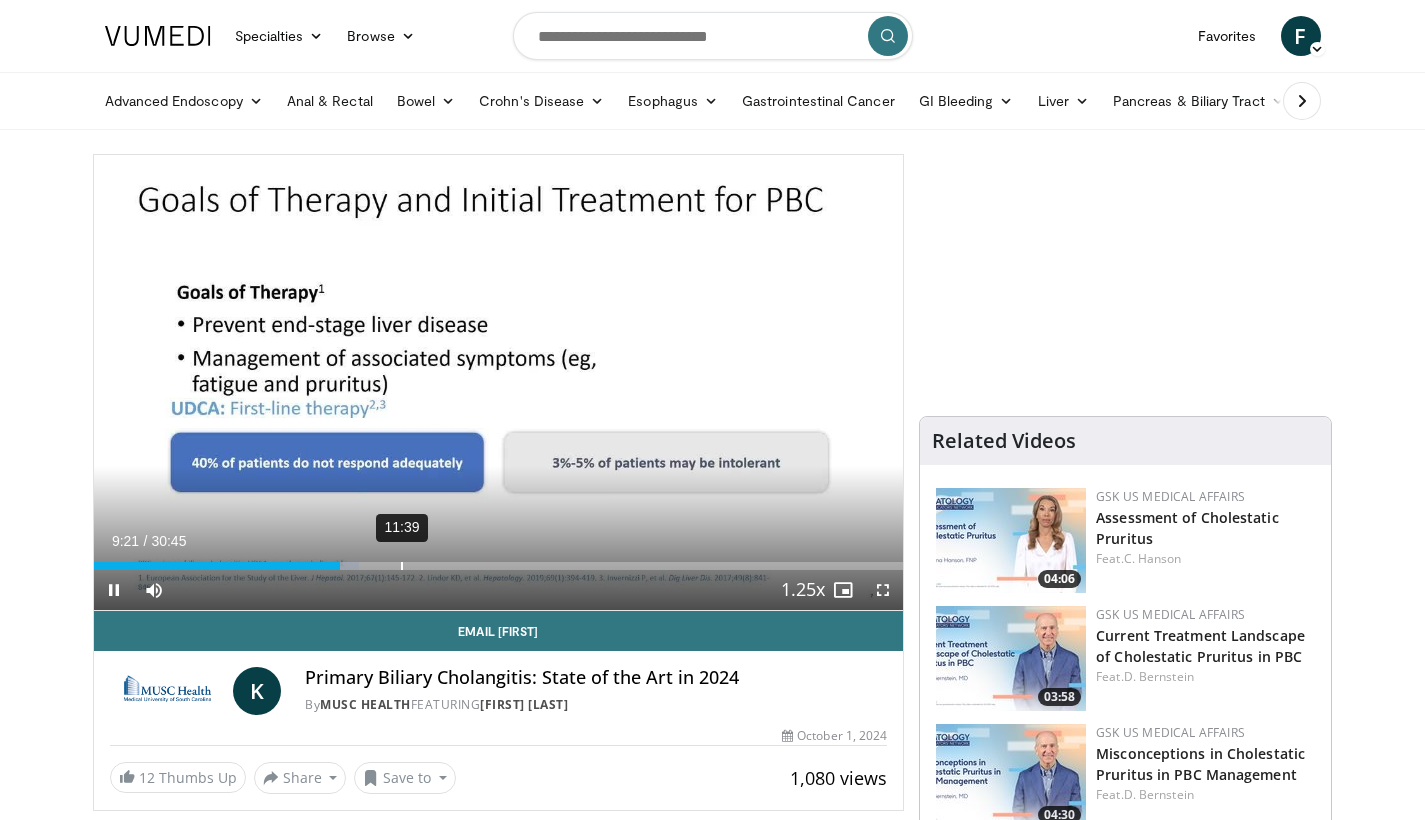 click on "11:39" at bounding box center [402, 566] 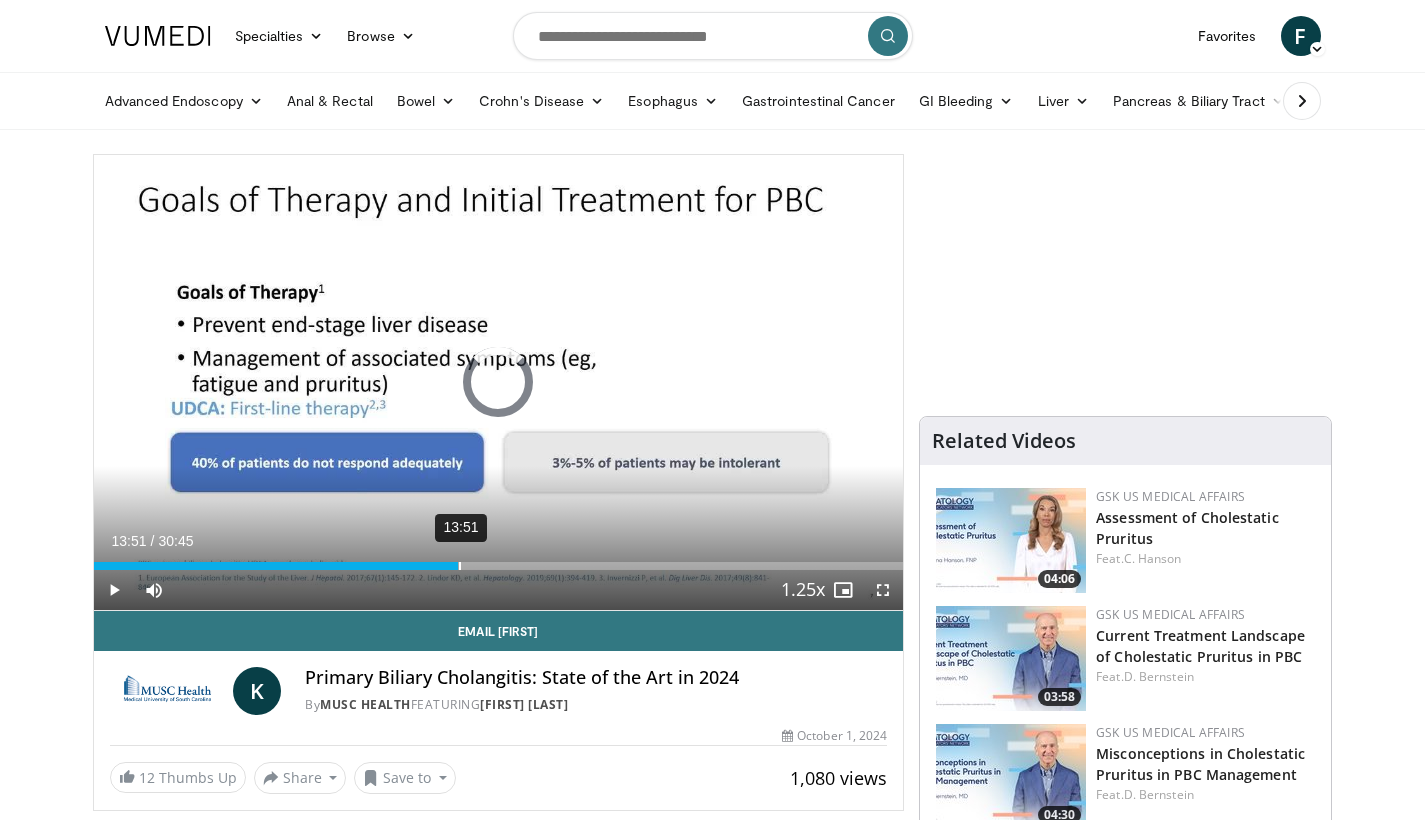 click on "13:51" at bounding box center (460, 566) 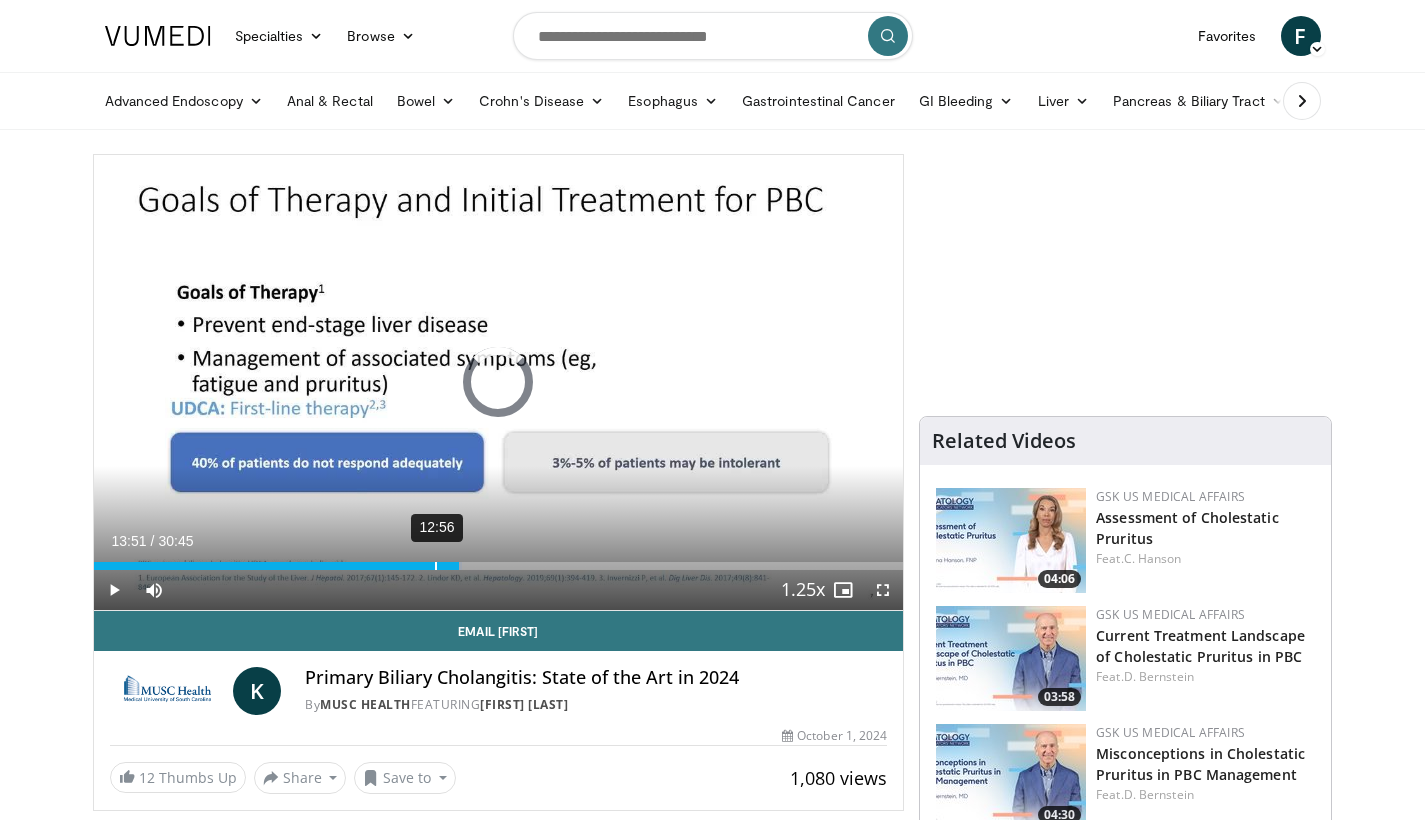 click on "12:56" at bounding box center (436, 566) 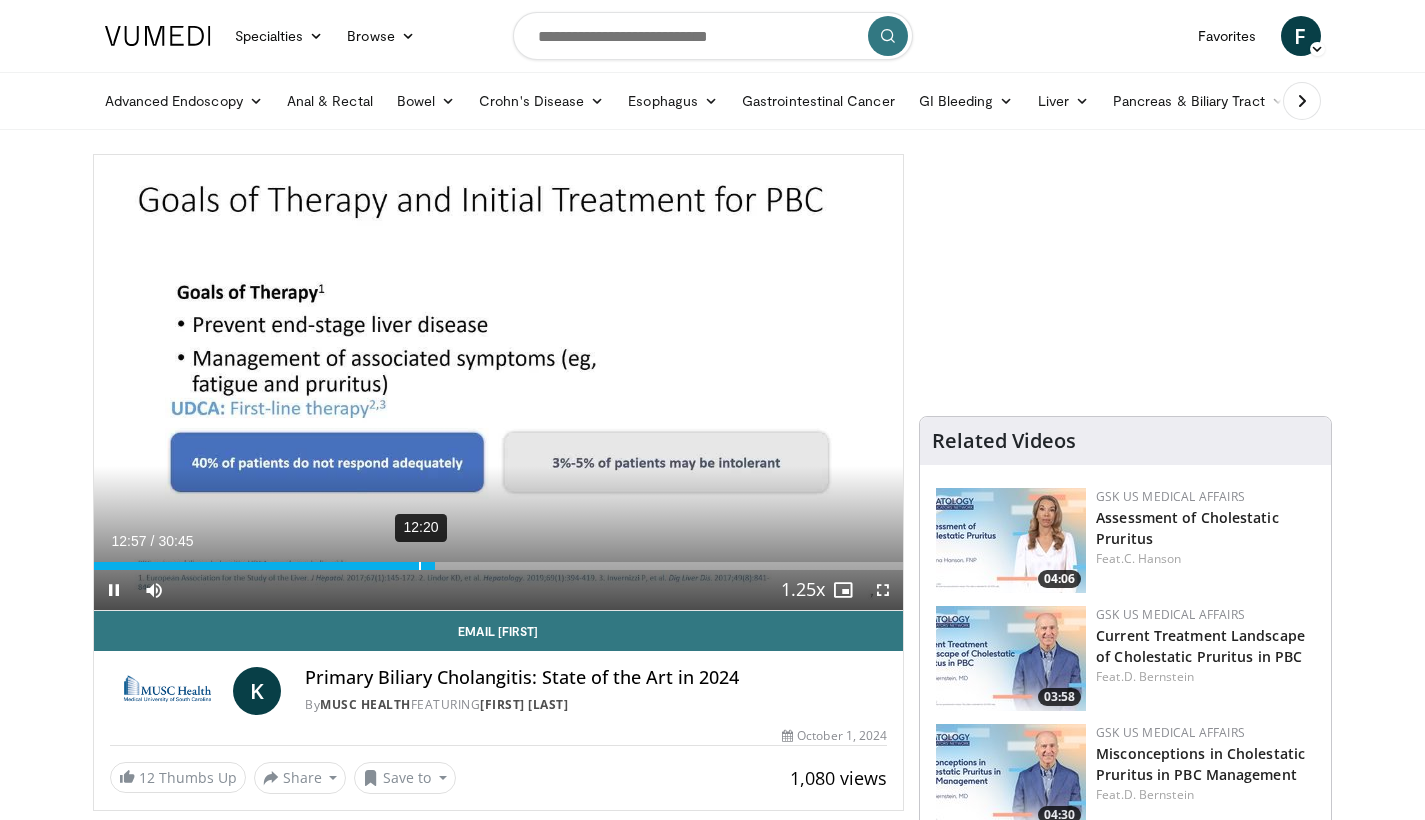 click on "12:20" at bounding box center (420, 566) 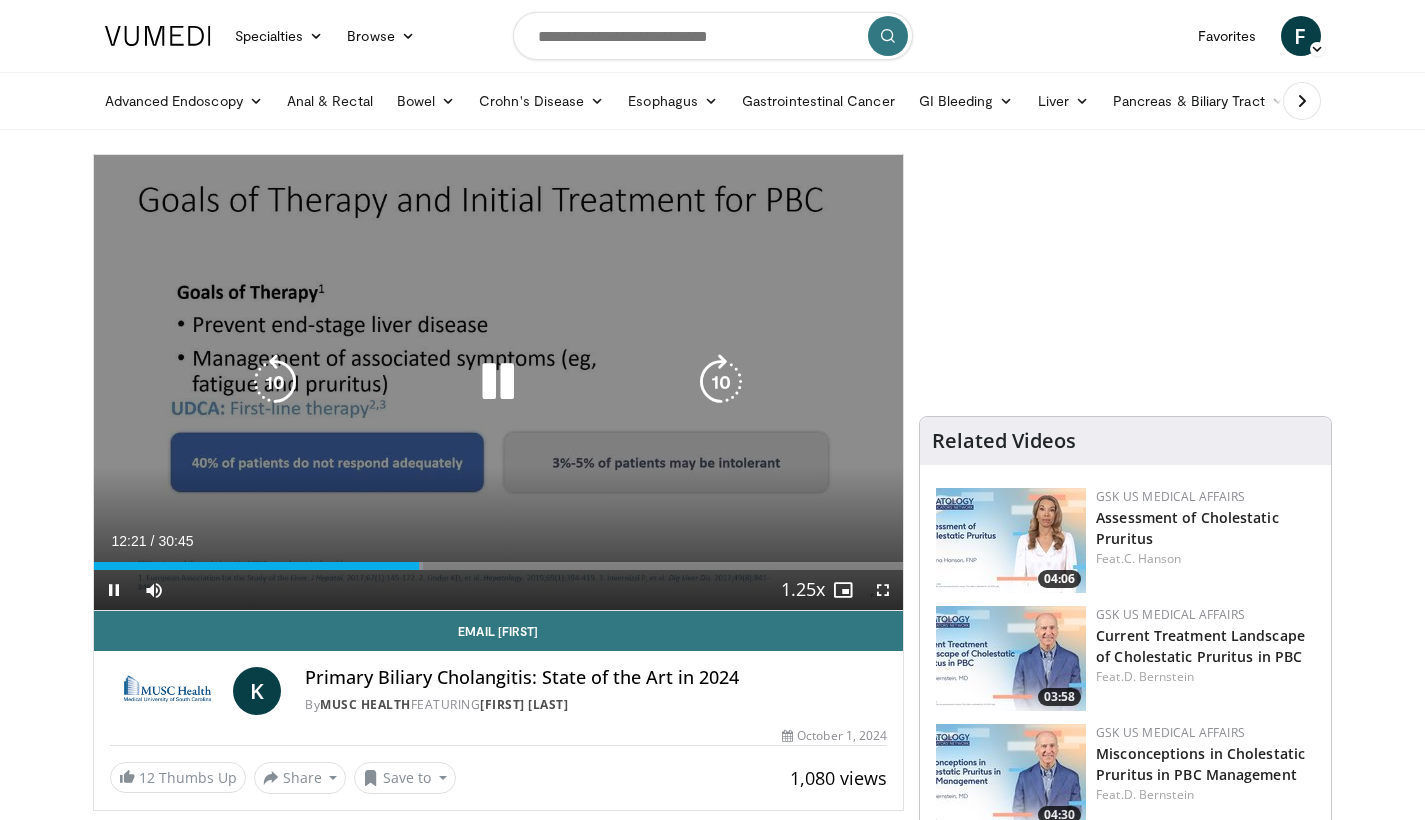 click at bounding box center [498, 382] 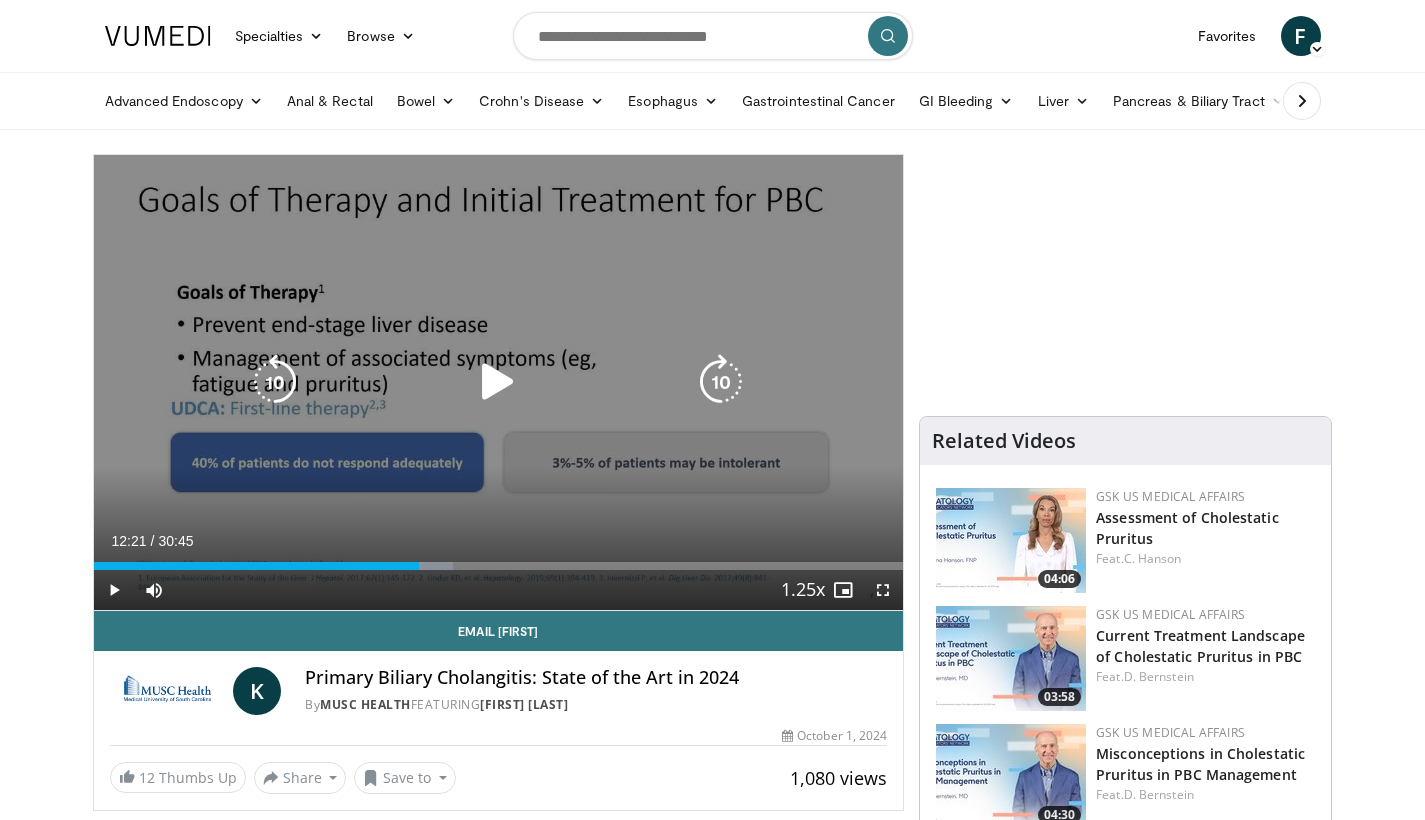 click at bounding box center [498, 382] 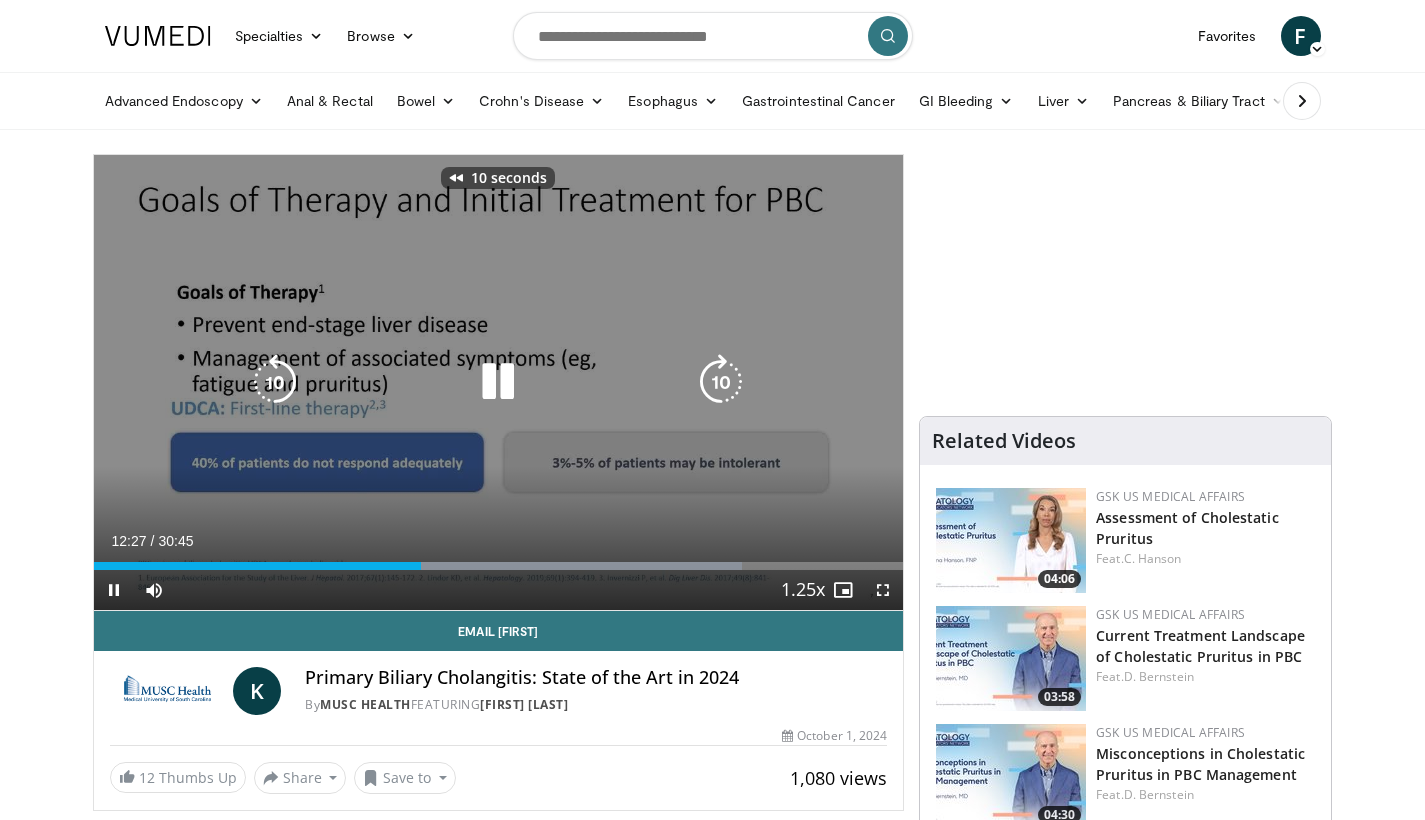 click at bounding box center (498, 382) 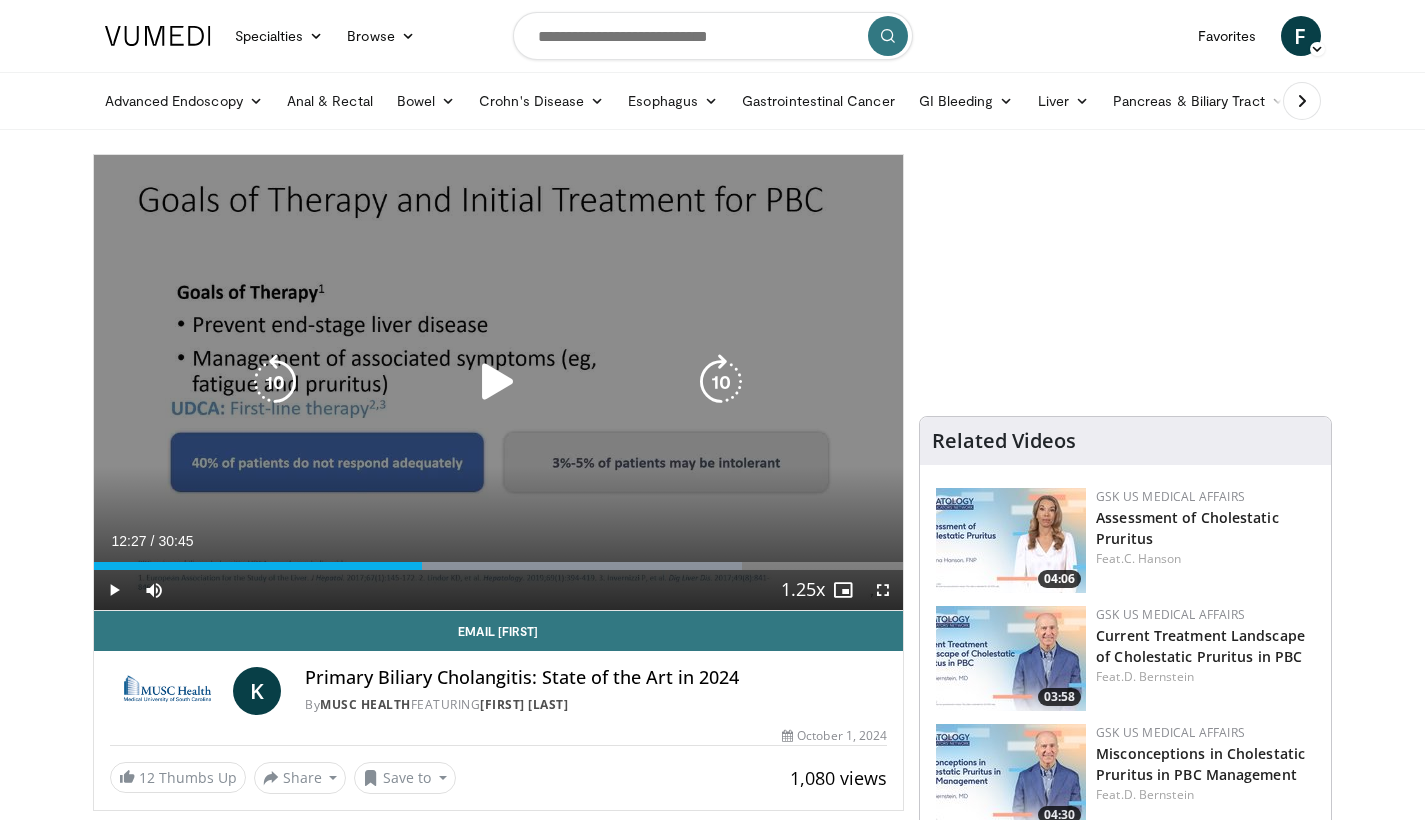 click at bounding box center [275, 382] 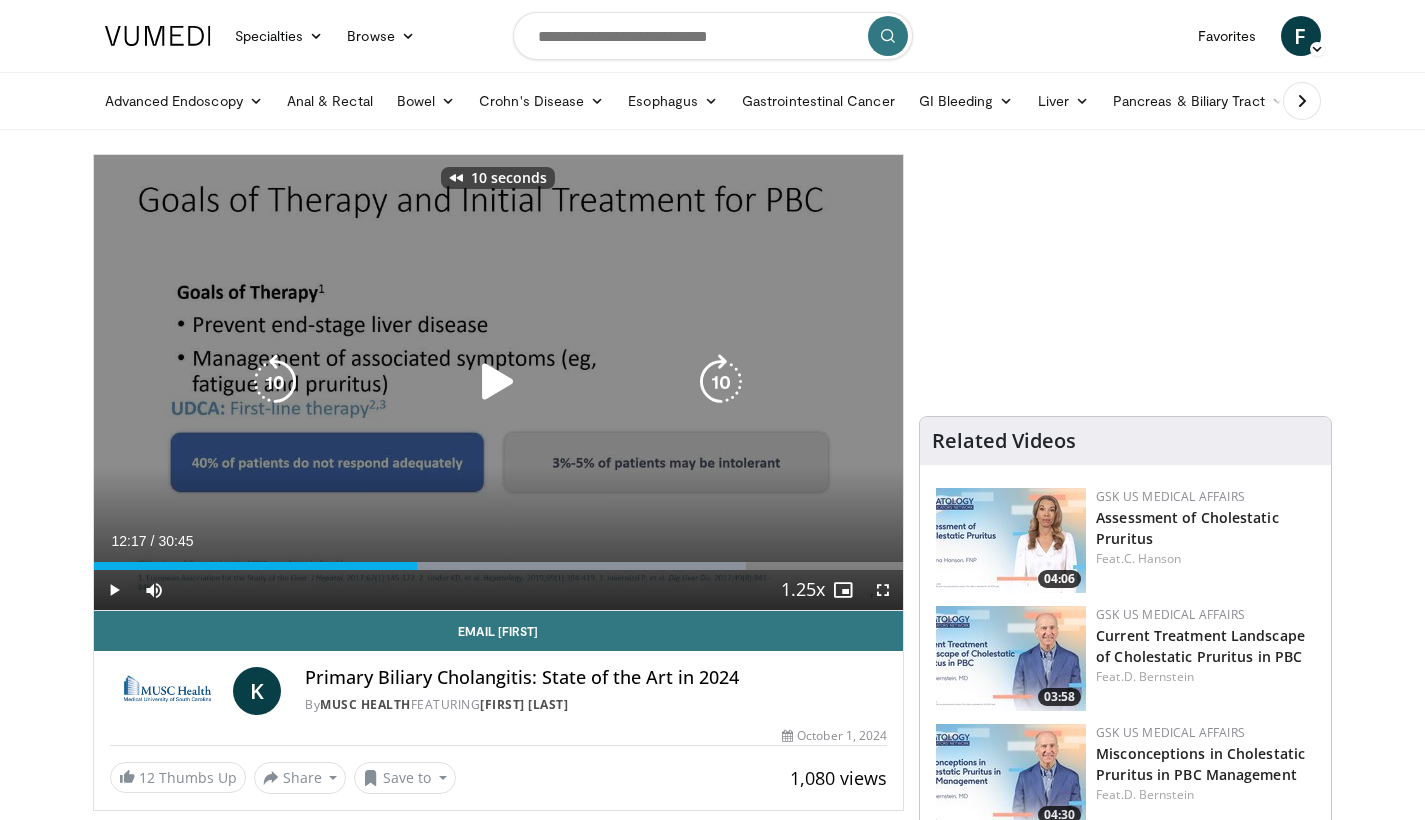 click at bounding box center [275, 382] 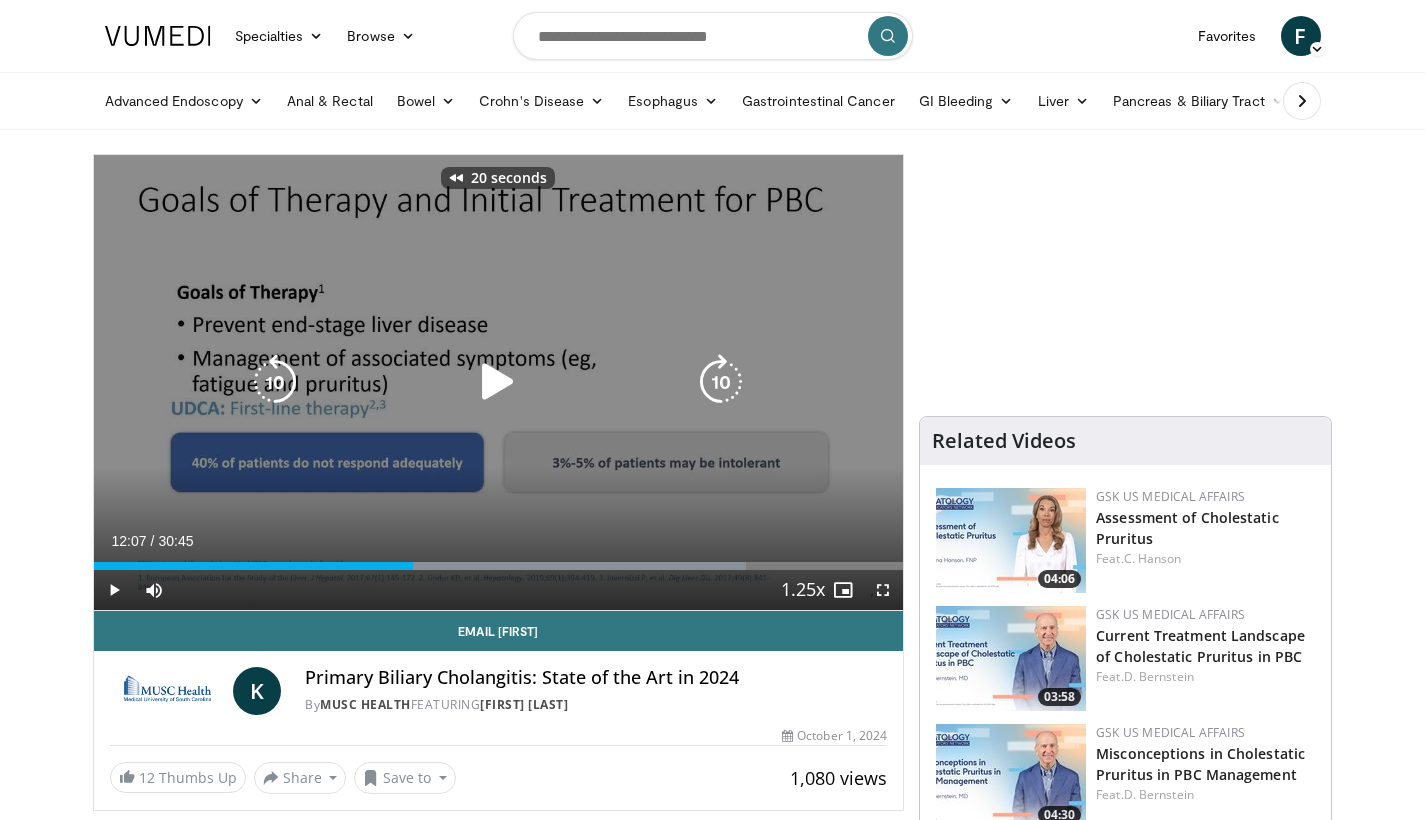click at bounding box center [275, 382] 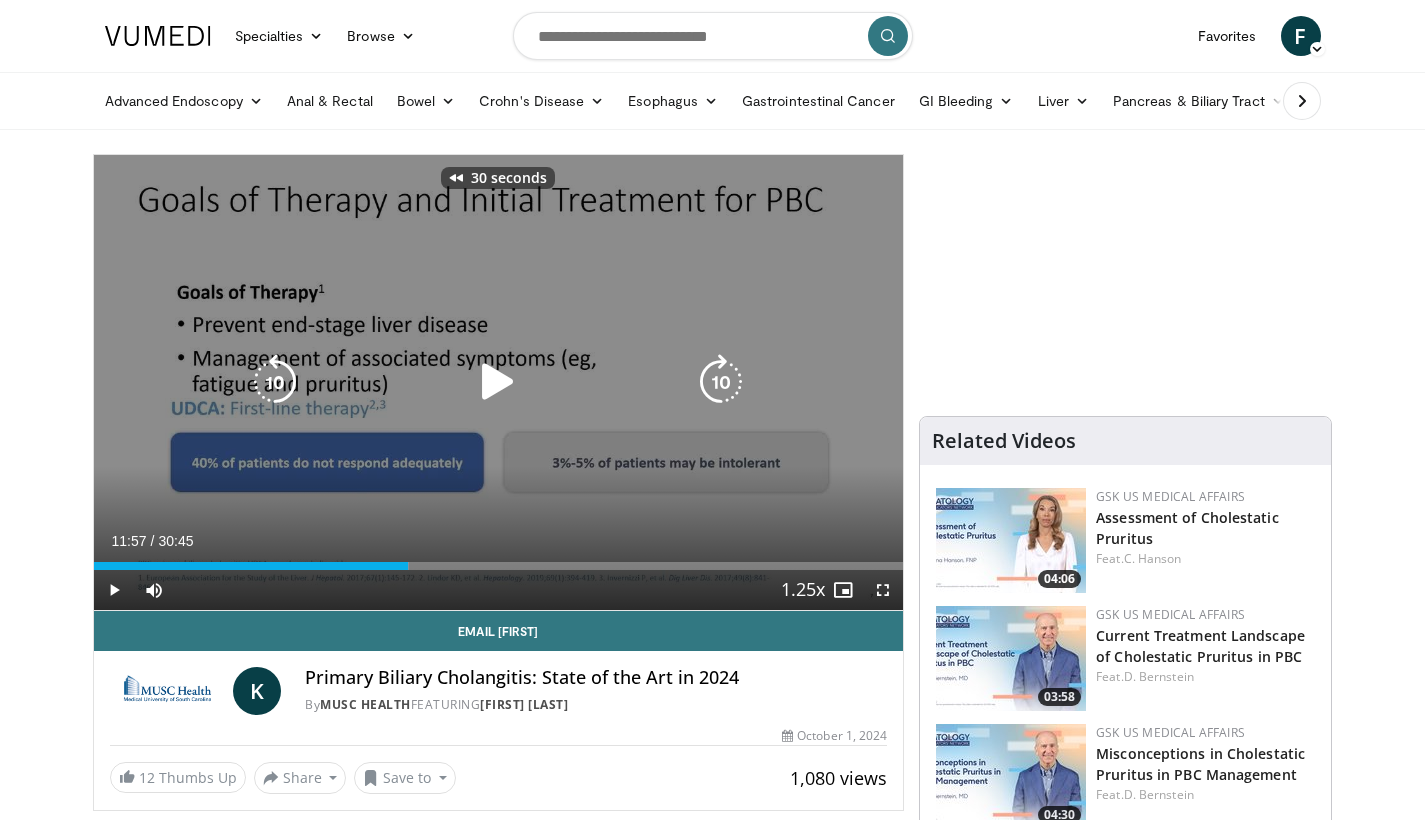 click at bounding box center [498, 382] 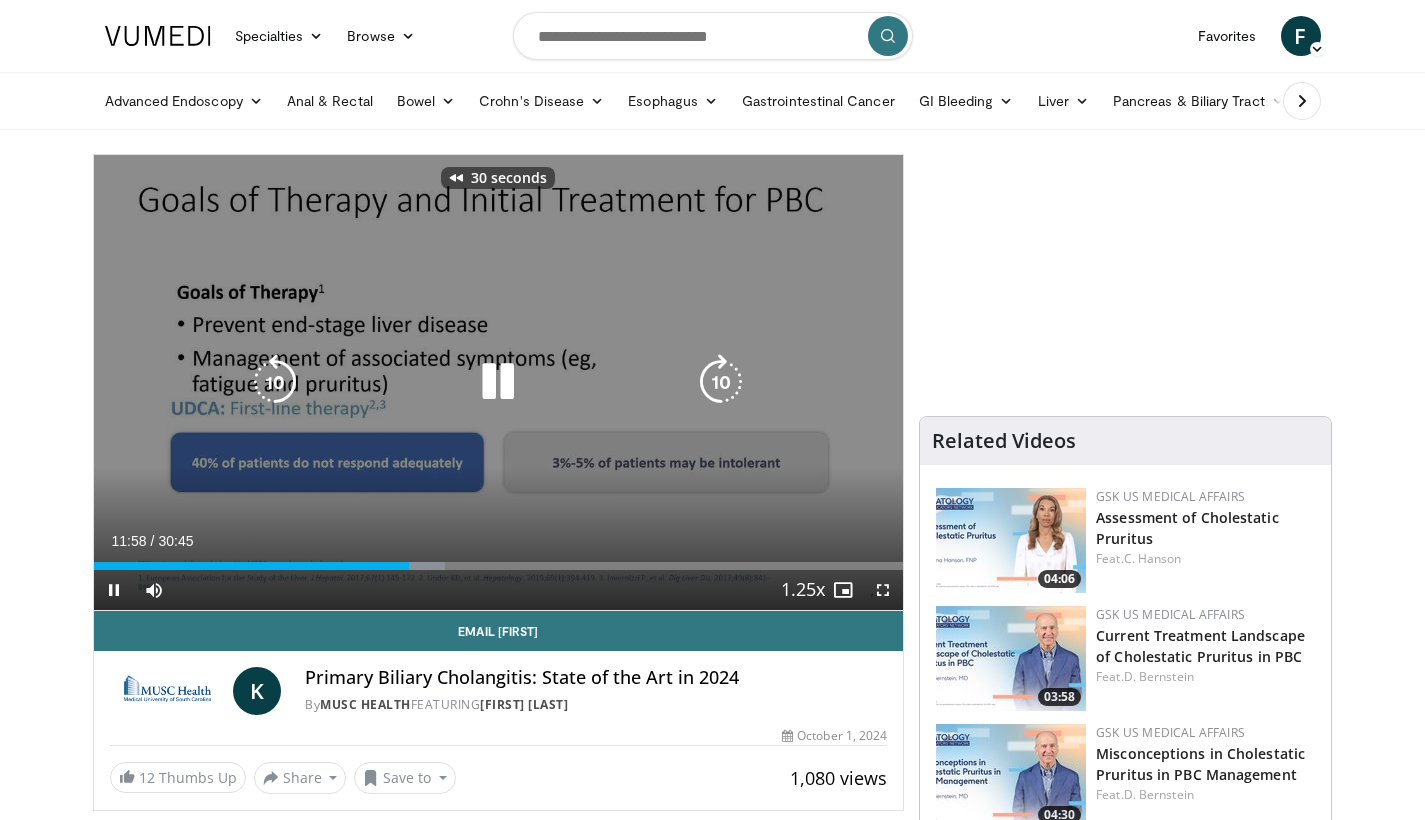 click at bounding box center (275, 382) 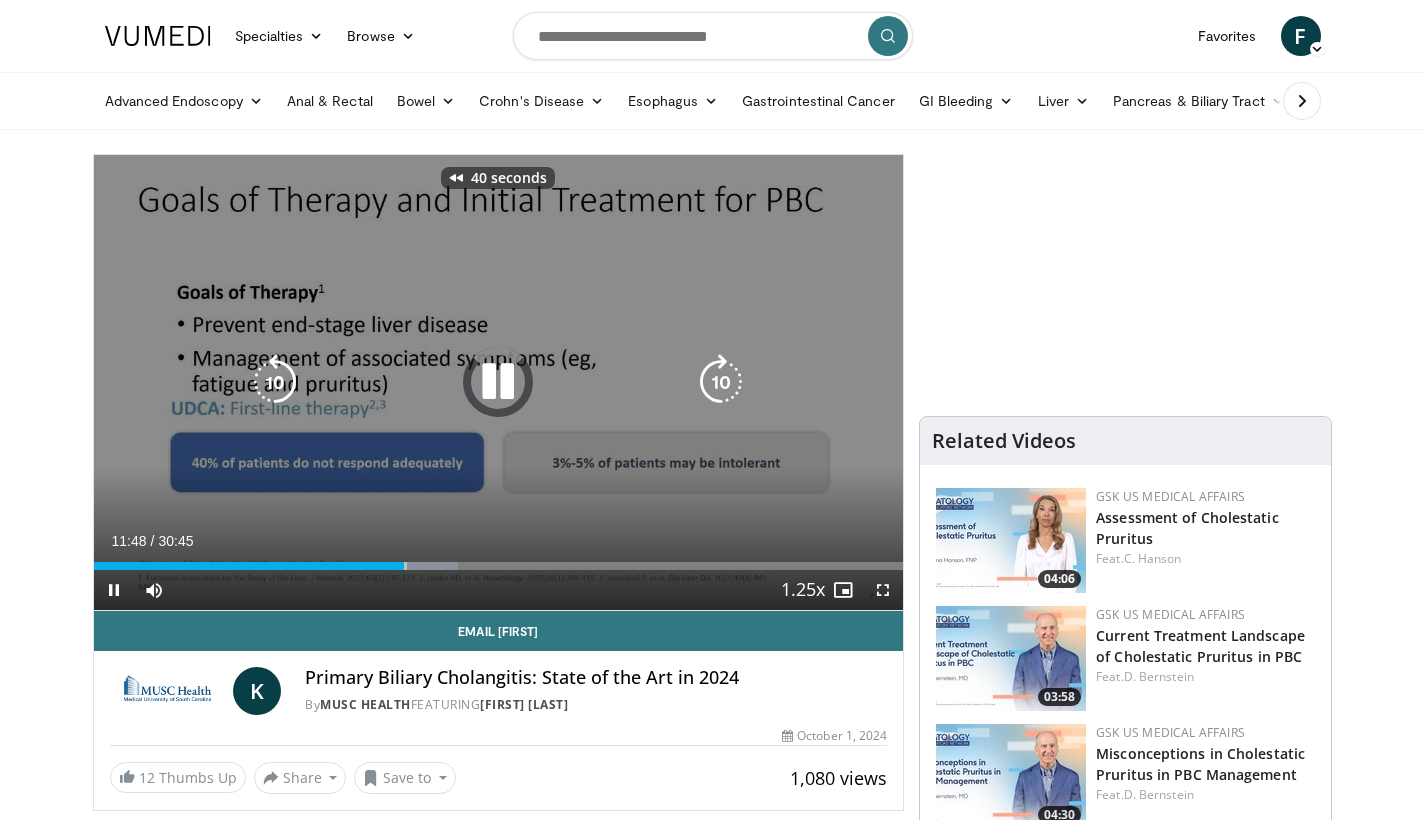 click at bounding box center (275, 382) 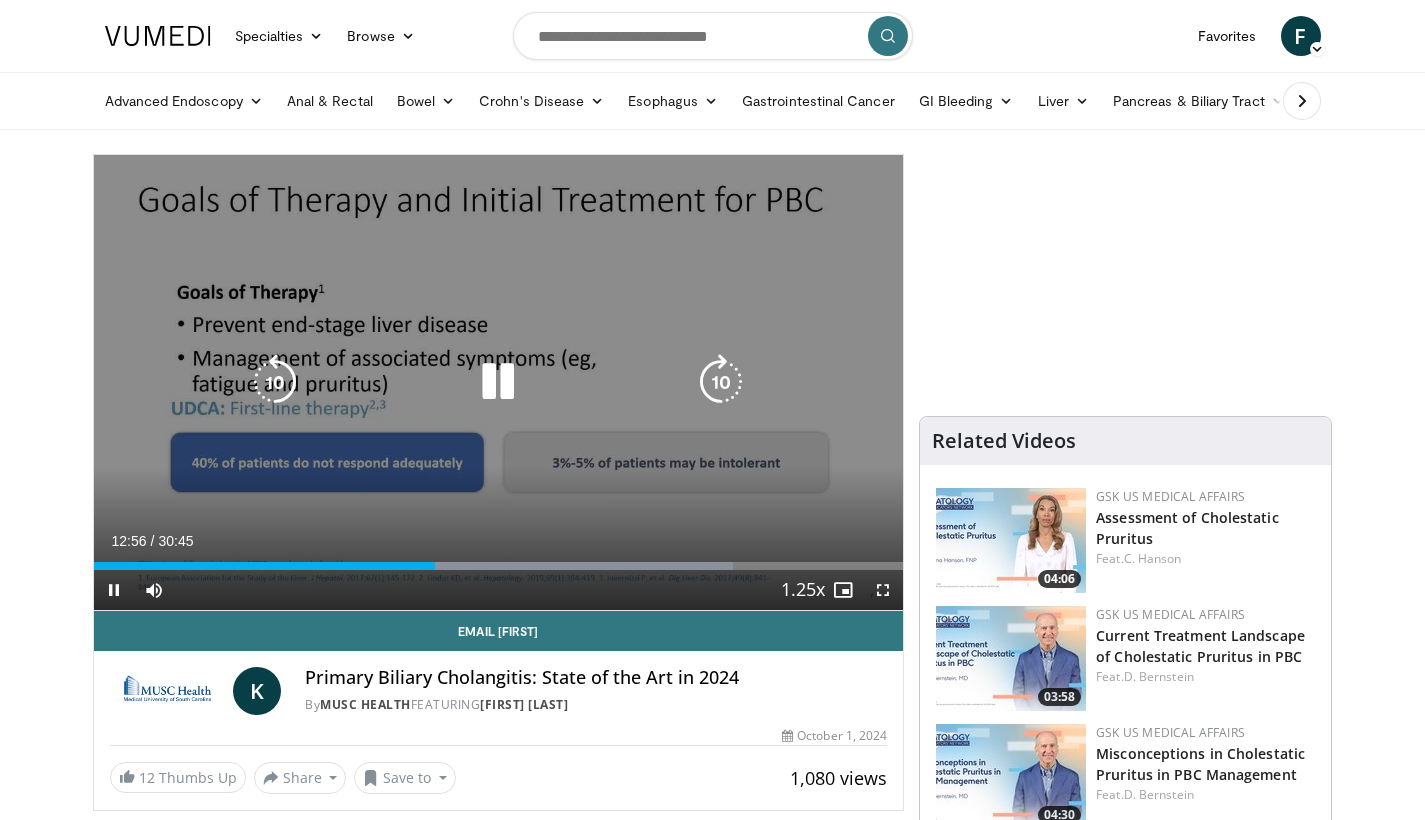 click at bounding box center [498, 382] 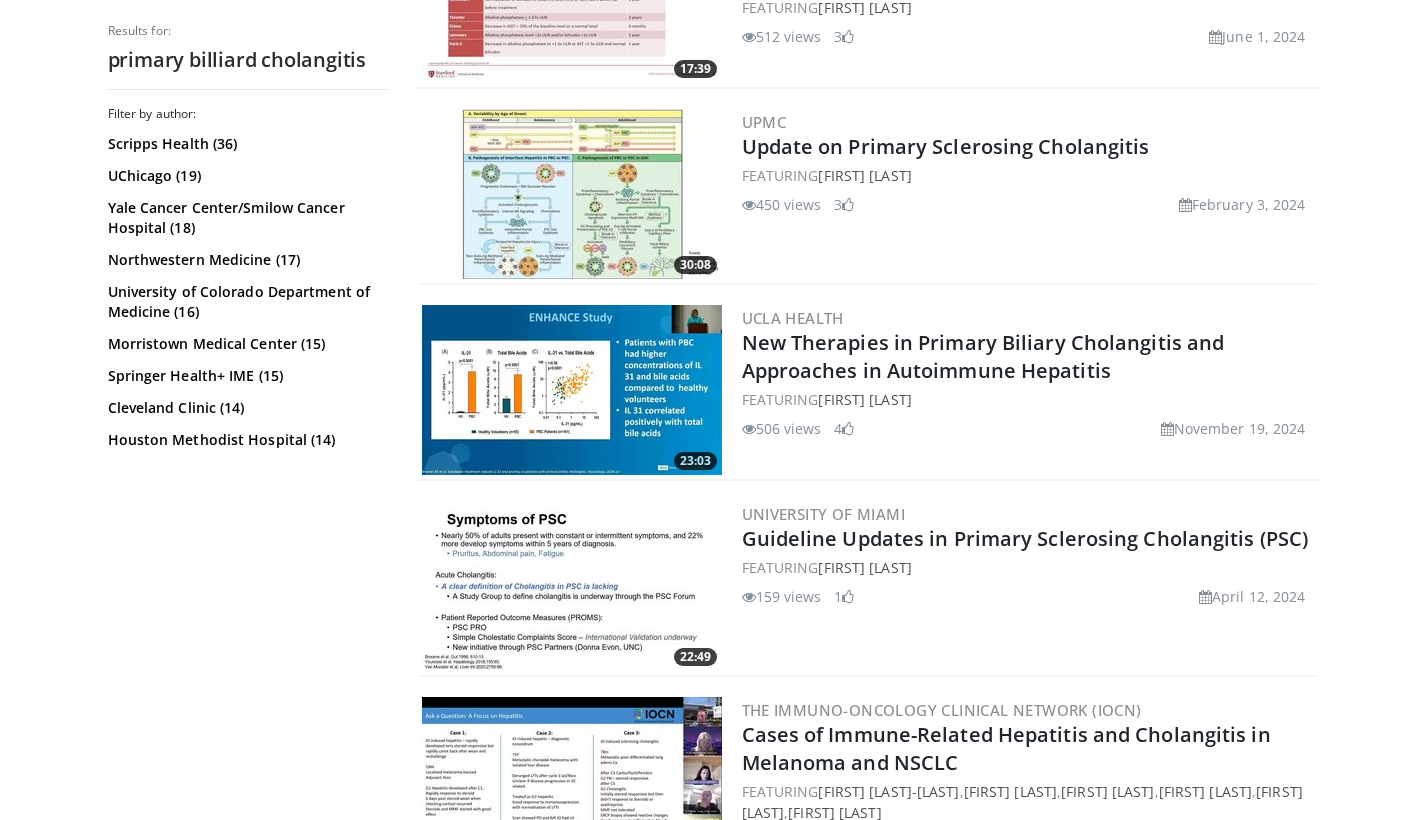 scroll, scrollTop: 1797, scrollLeft: 0, axis: vertical 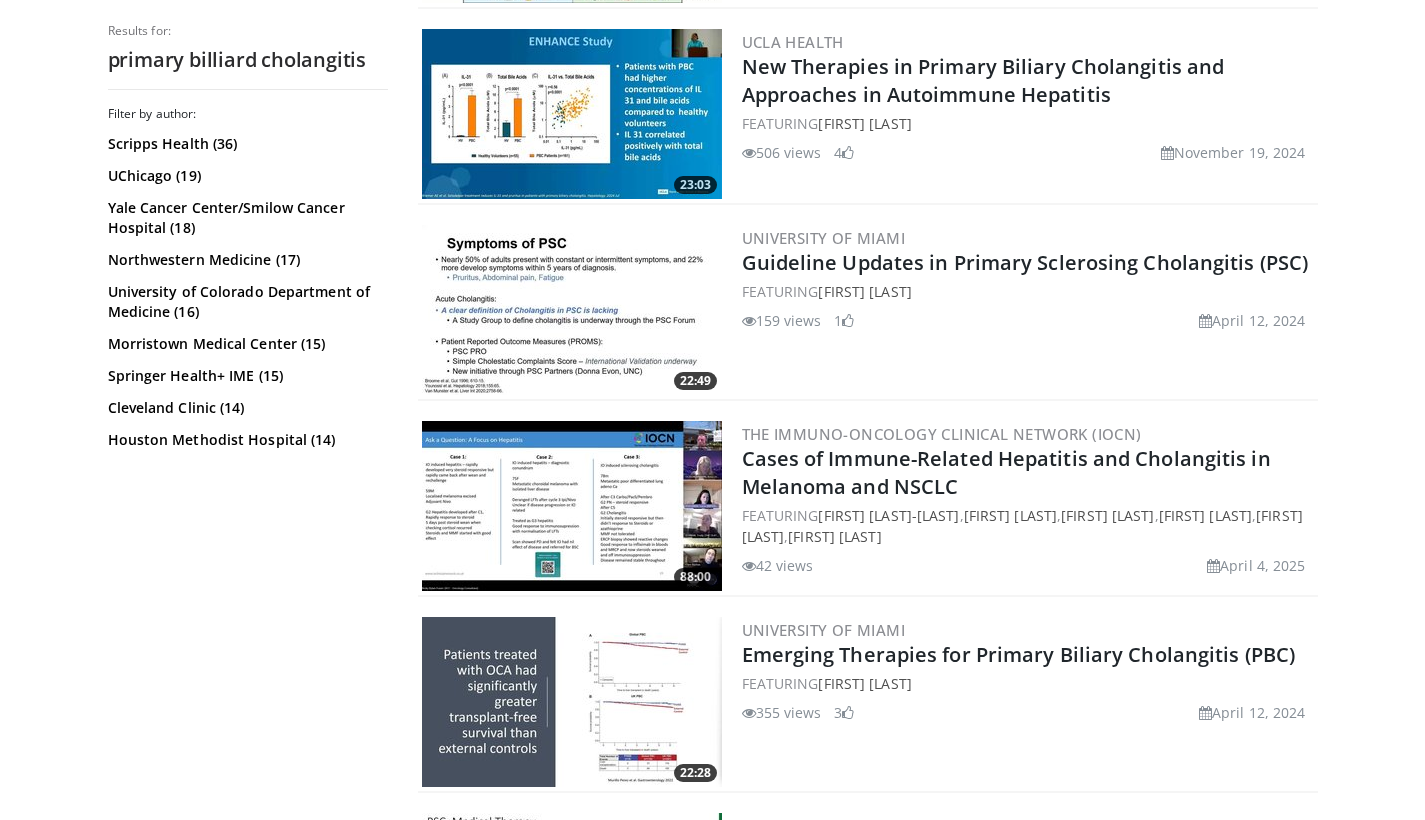 click at bounding box center [572, 702] 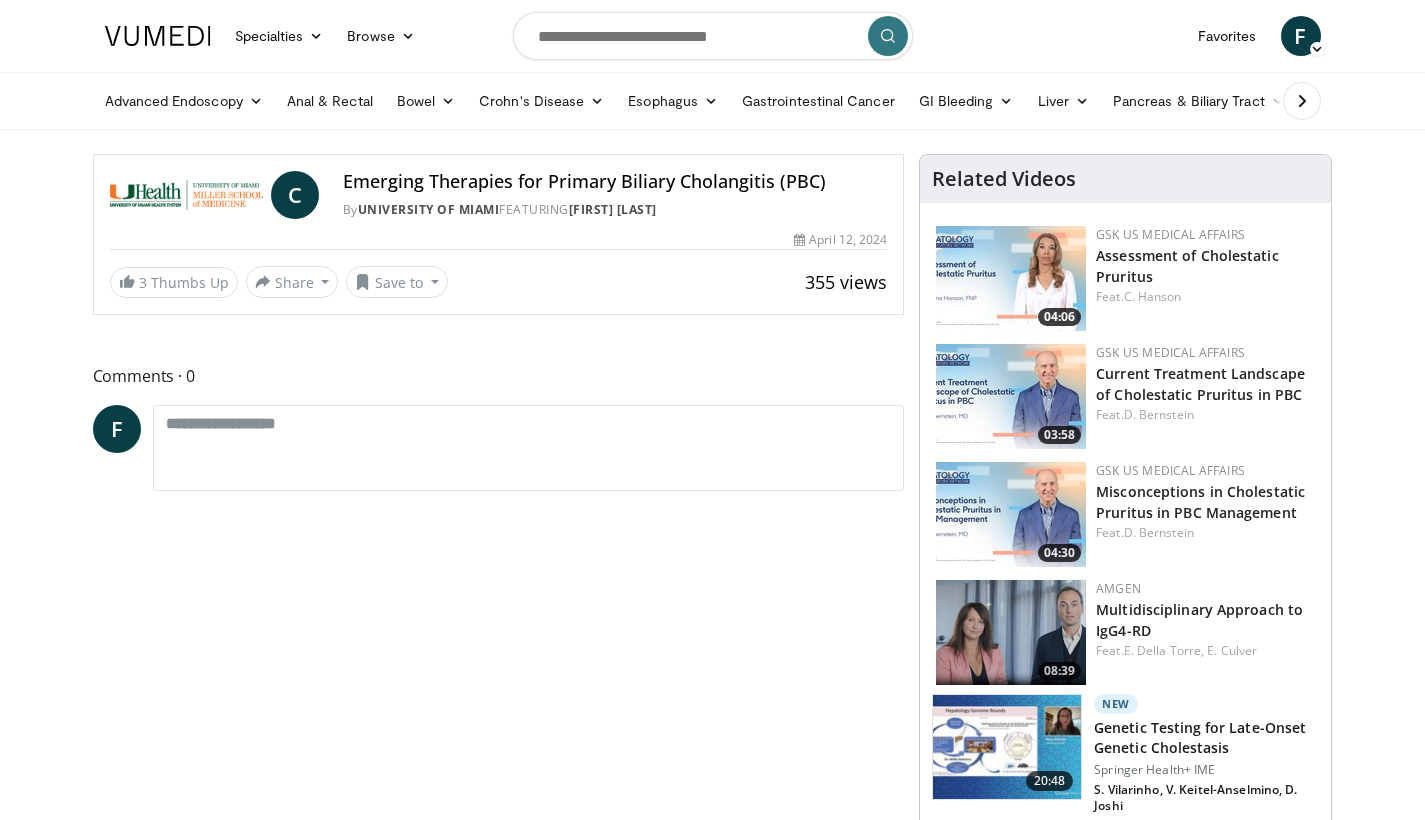 scroll, scrollTop: 0, scrollLeft: 0, axis: both 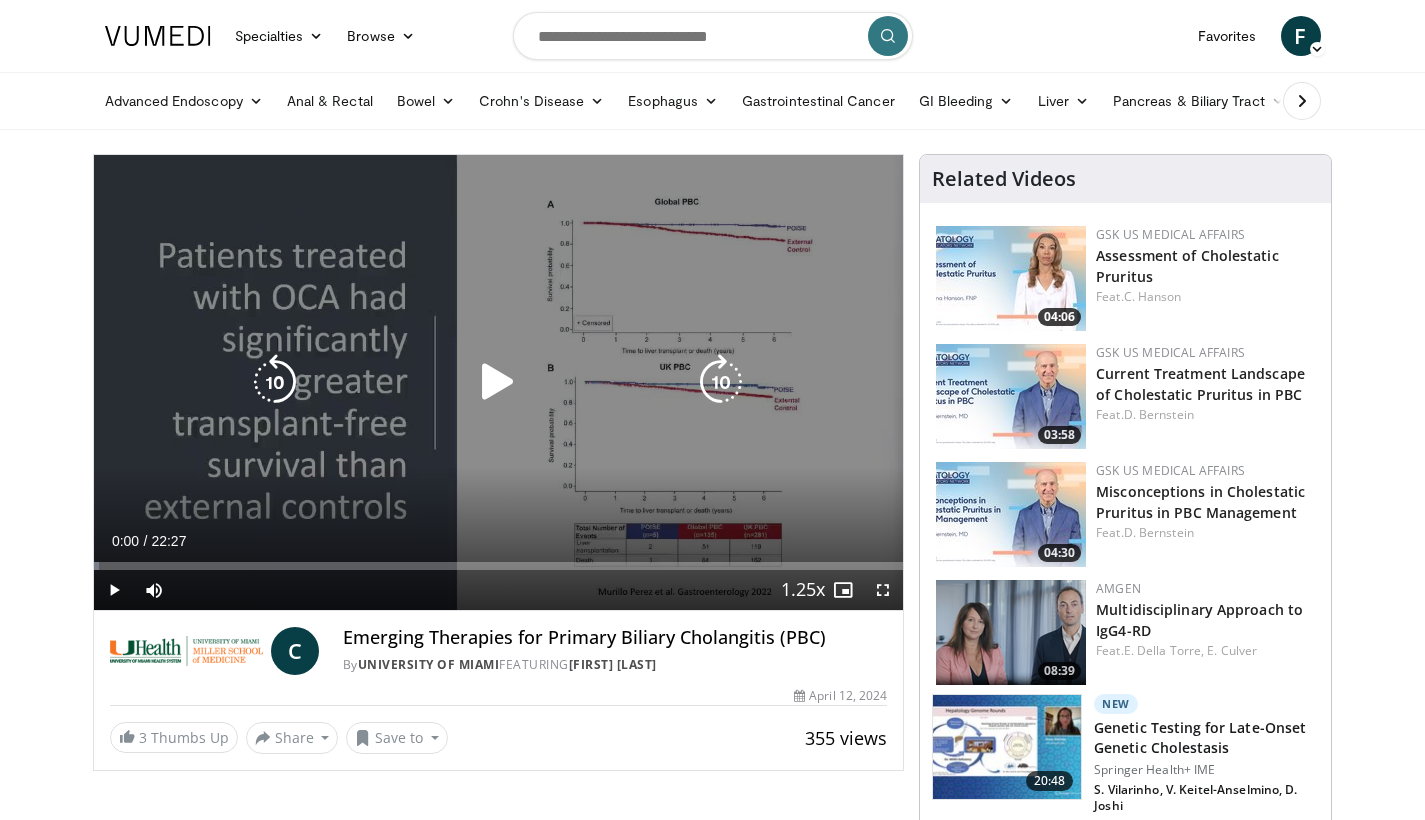click on "10 seconds
Tap to unmute" at bounding box center [499, 382] 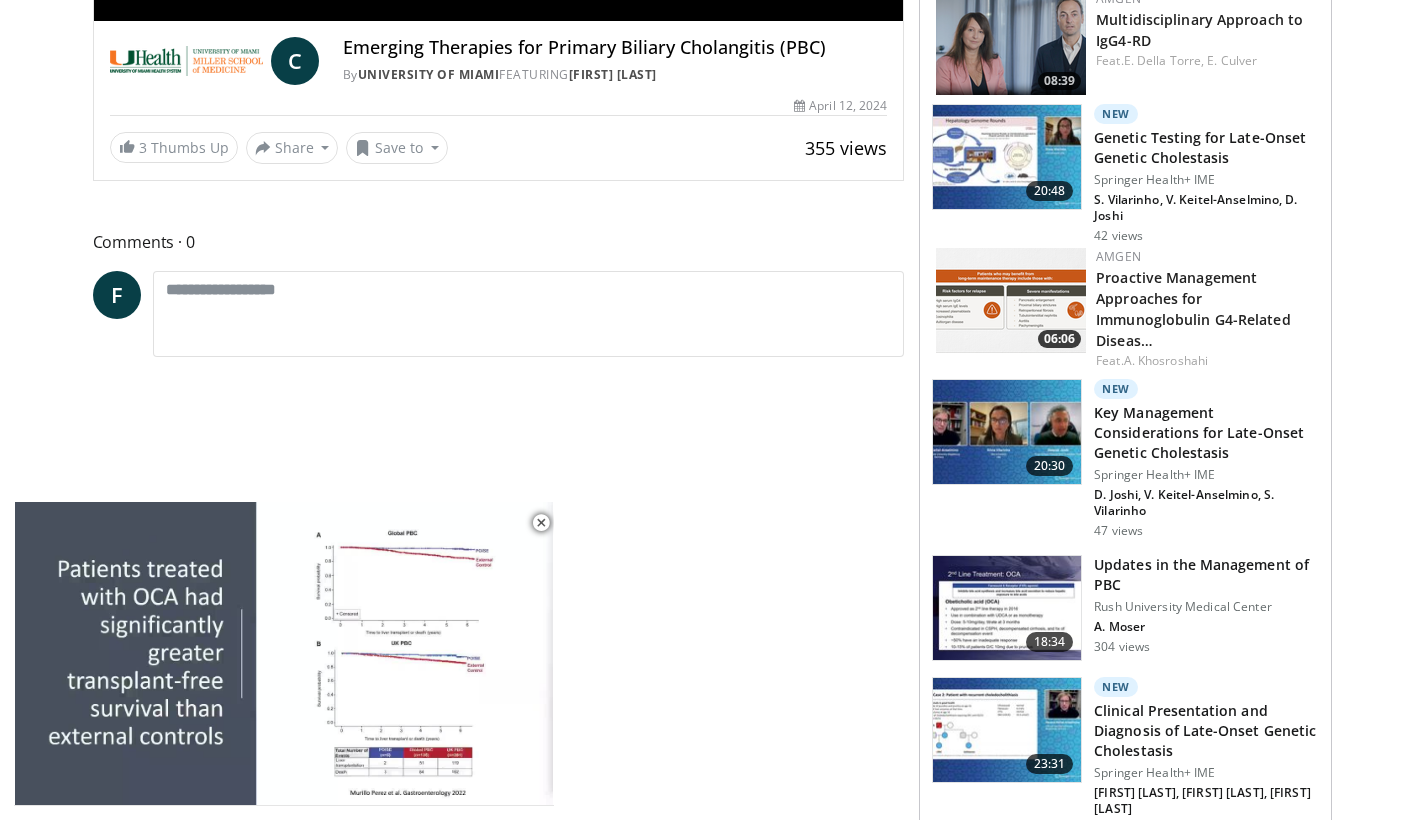 scroll, scrollTop: 605, scrollLeft: 0, axis: vertical 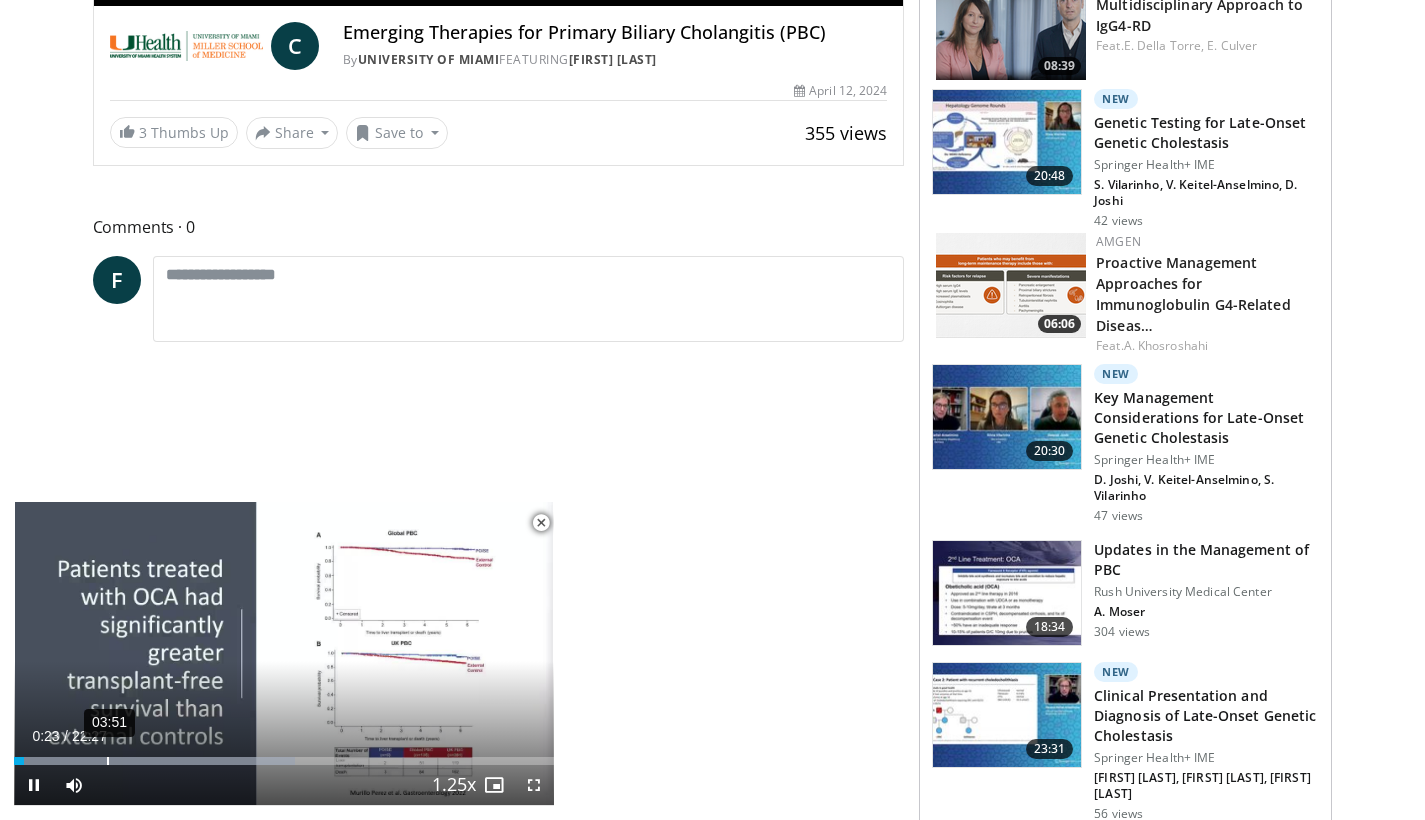 click on "03:51" at bounding box center (108, 761) 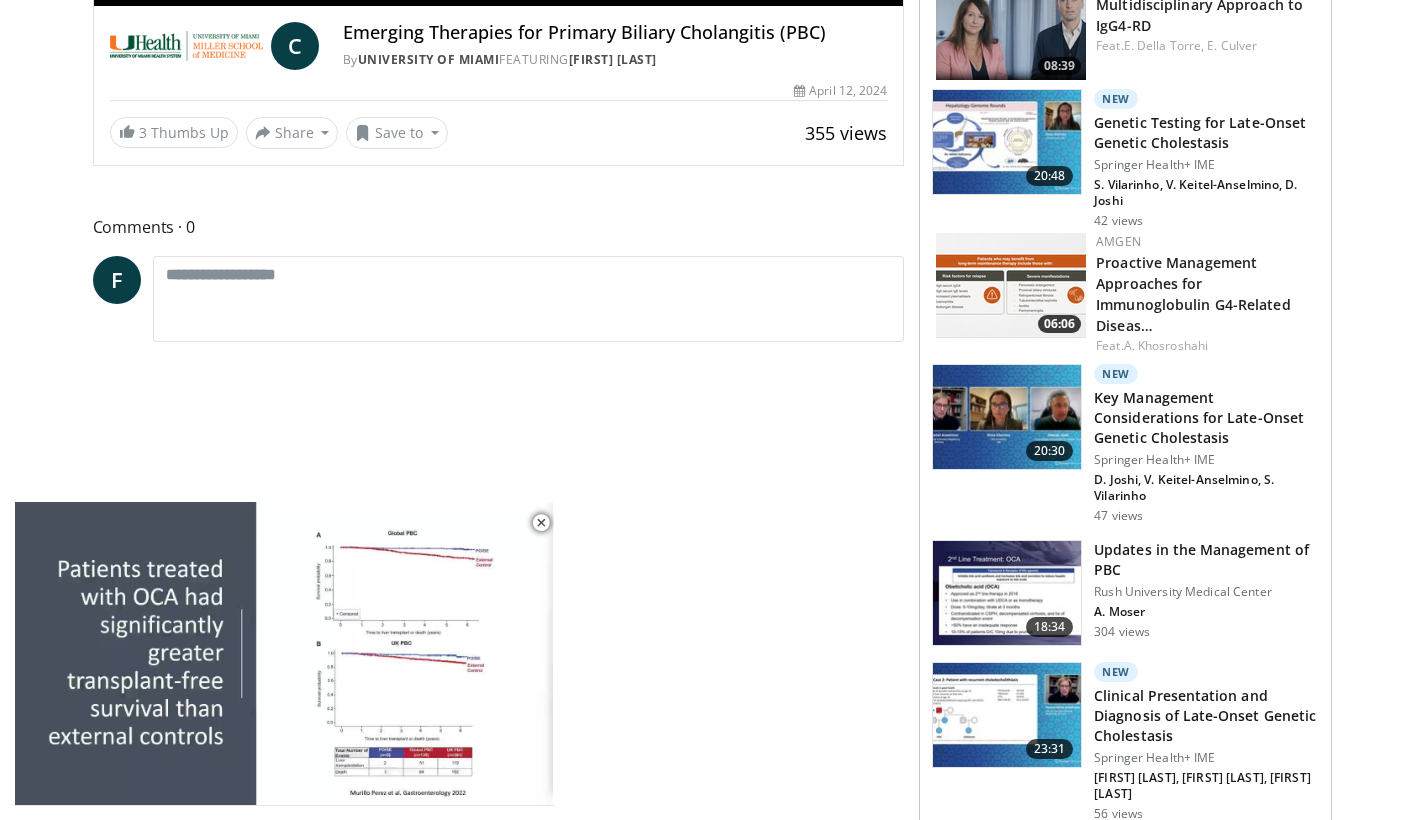 click on "**********" at bounding box center (284, 654) 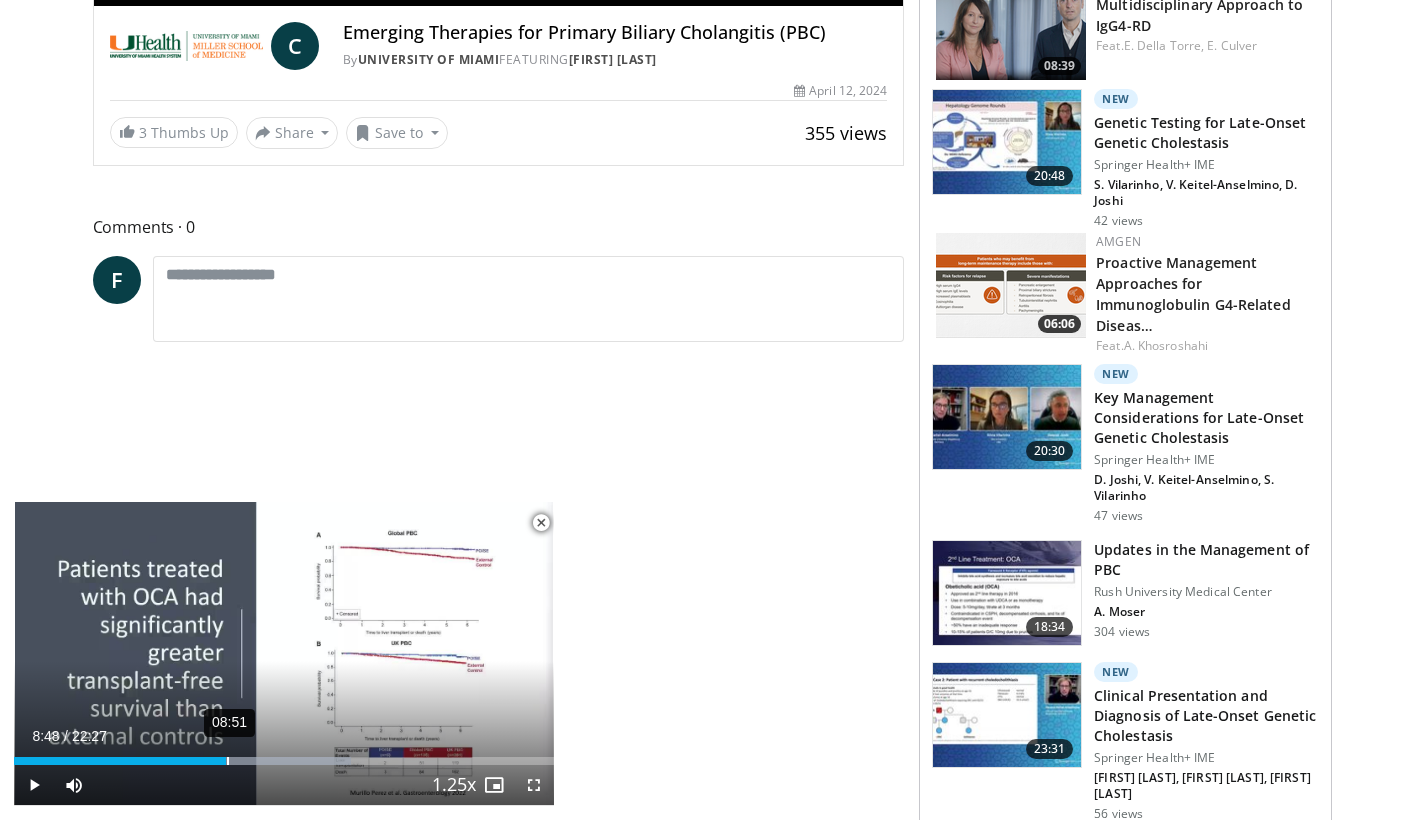 click on "Loaded :  62.36% 08:51 08:48" at bounding box center [284, 761] 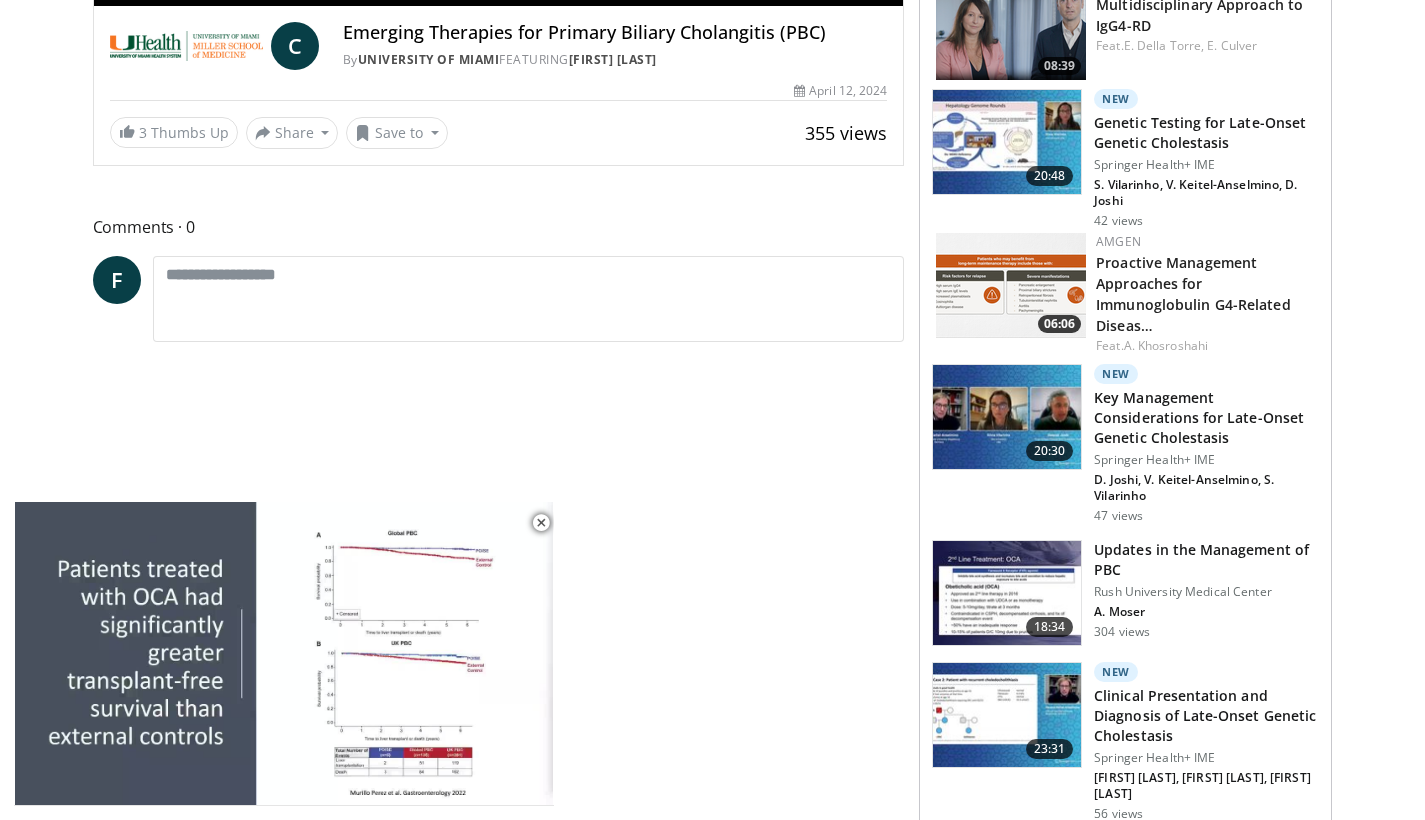click at bounding box center (1007, 593) 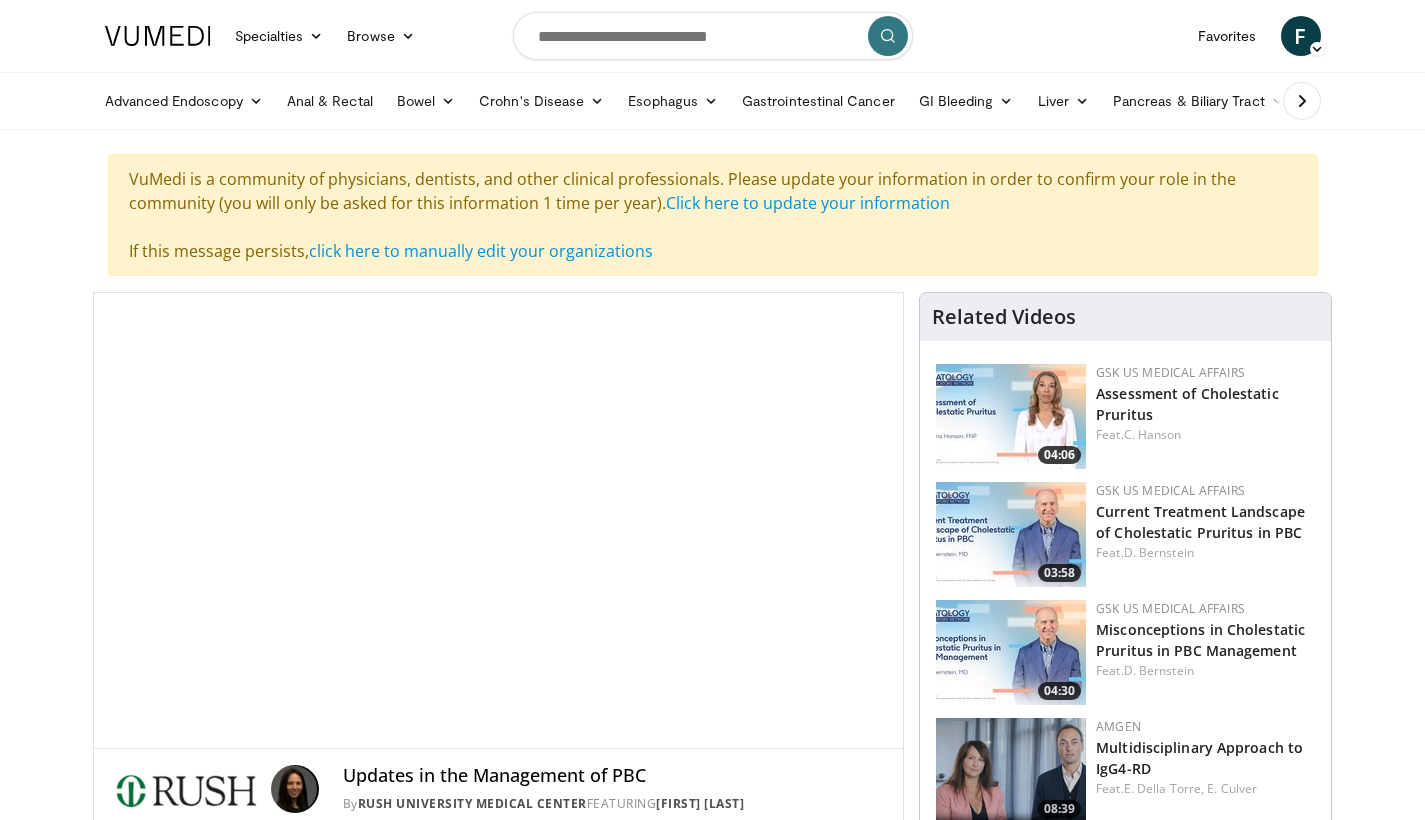 scroll, scrollTop: 0, scrollLeft: 0, axis: both 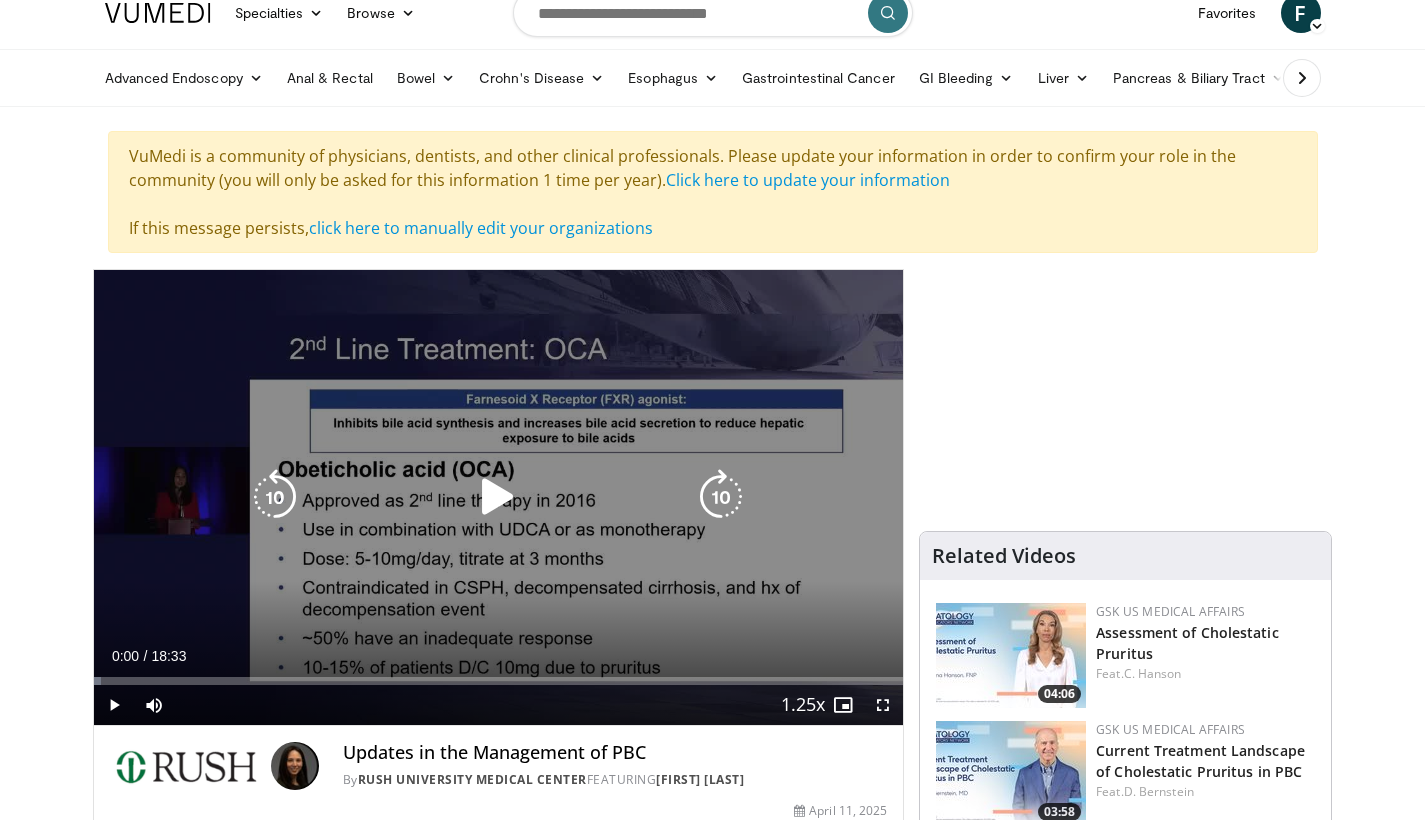 click at bounding box center [498, 497] 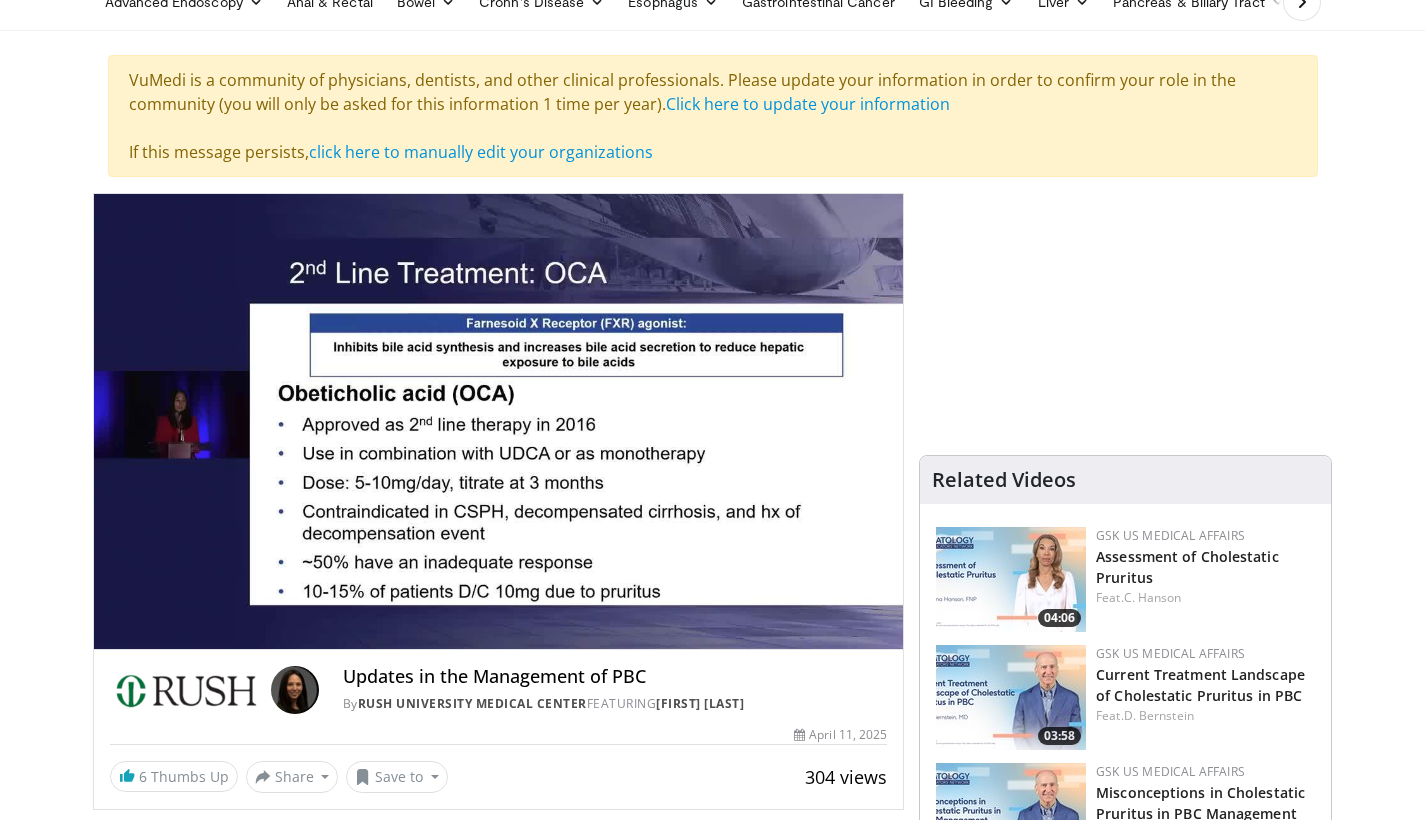 scroll, scrollTop: 124, scrollLeft: 0, axis: vertical 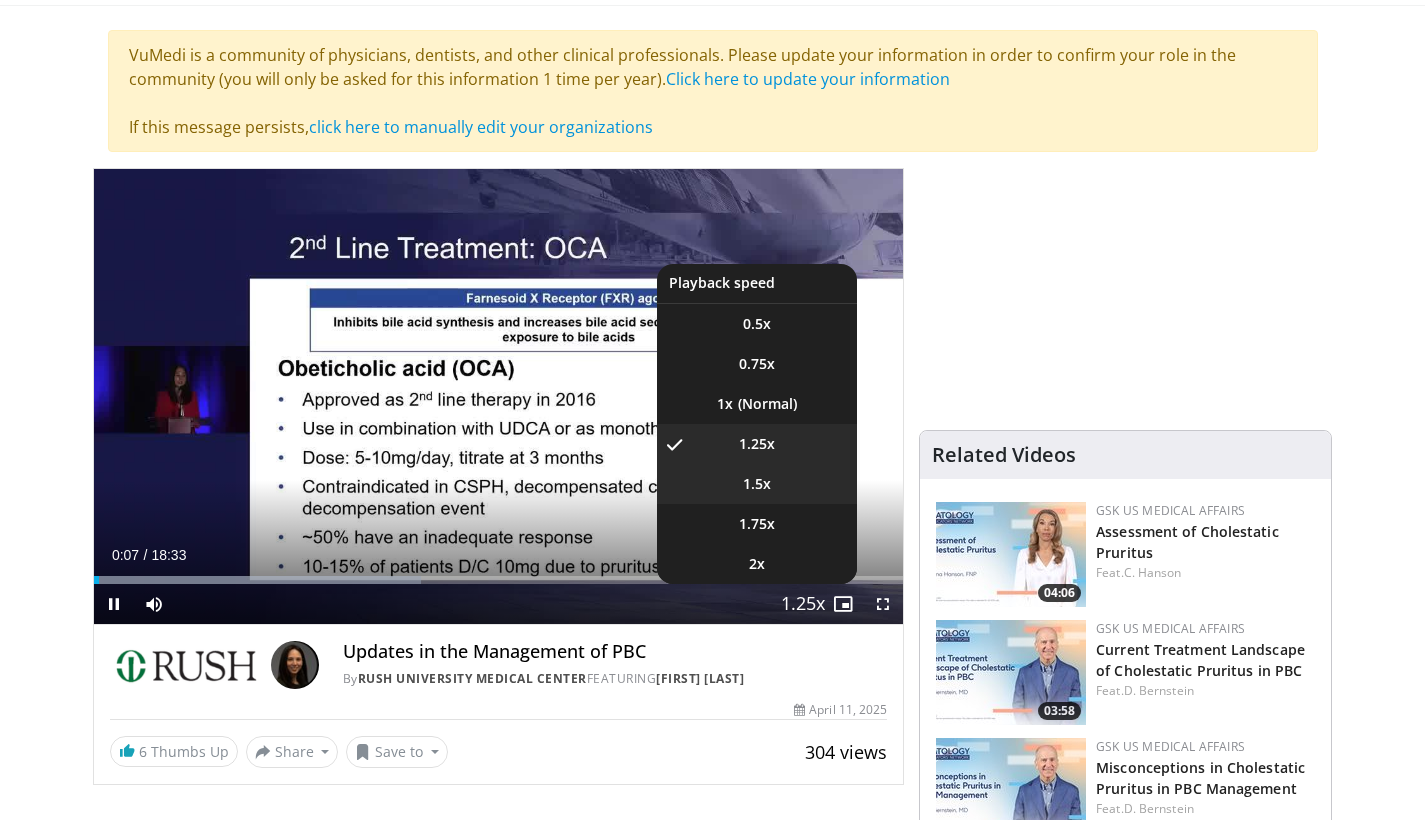 click on "1.5x" at bounding box center [757, 484] 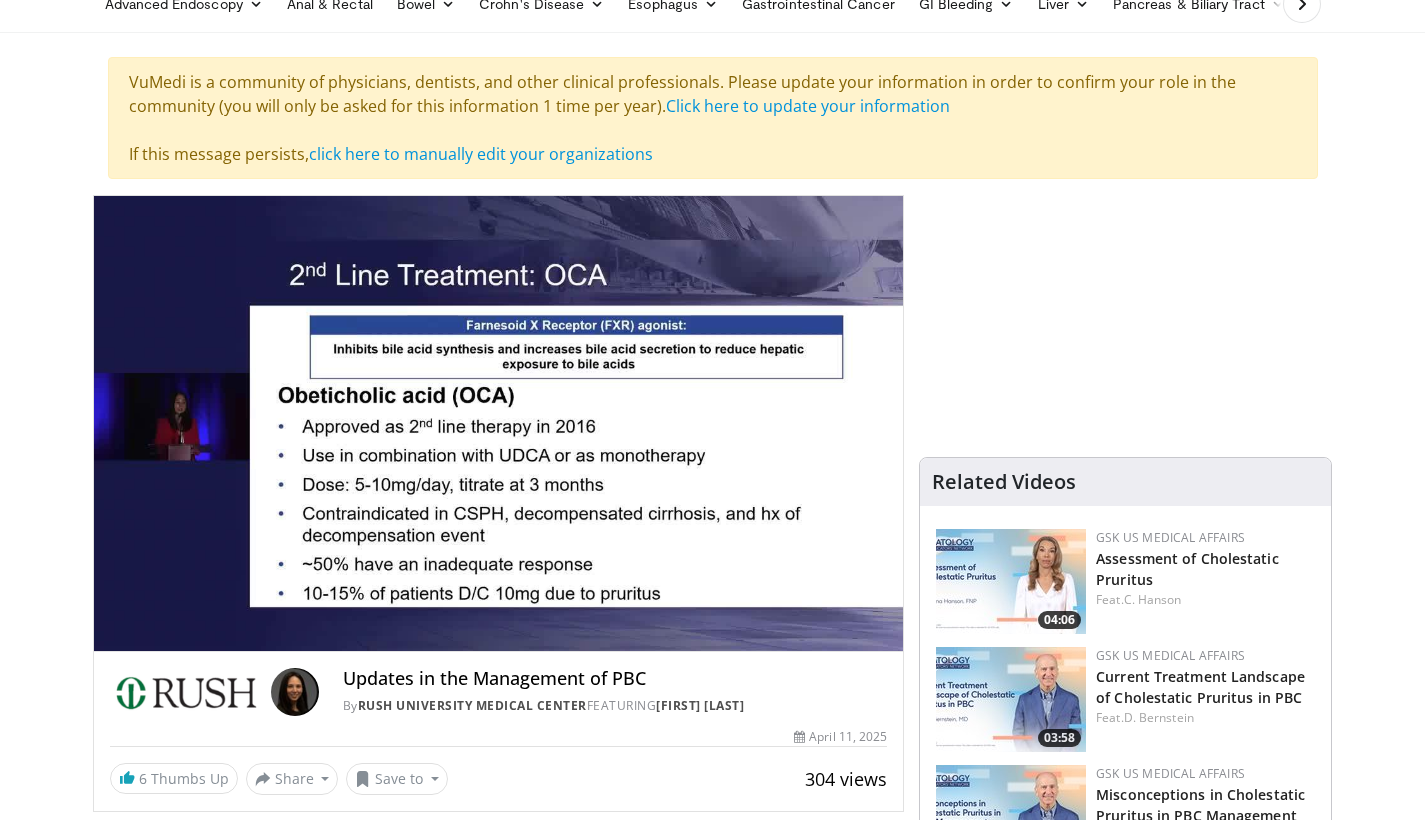 scroll, scrollTop: 90, scrollLeft: 0, axis: vertical 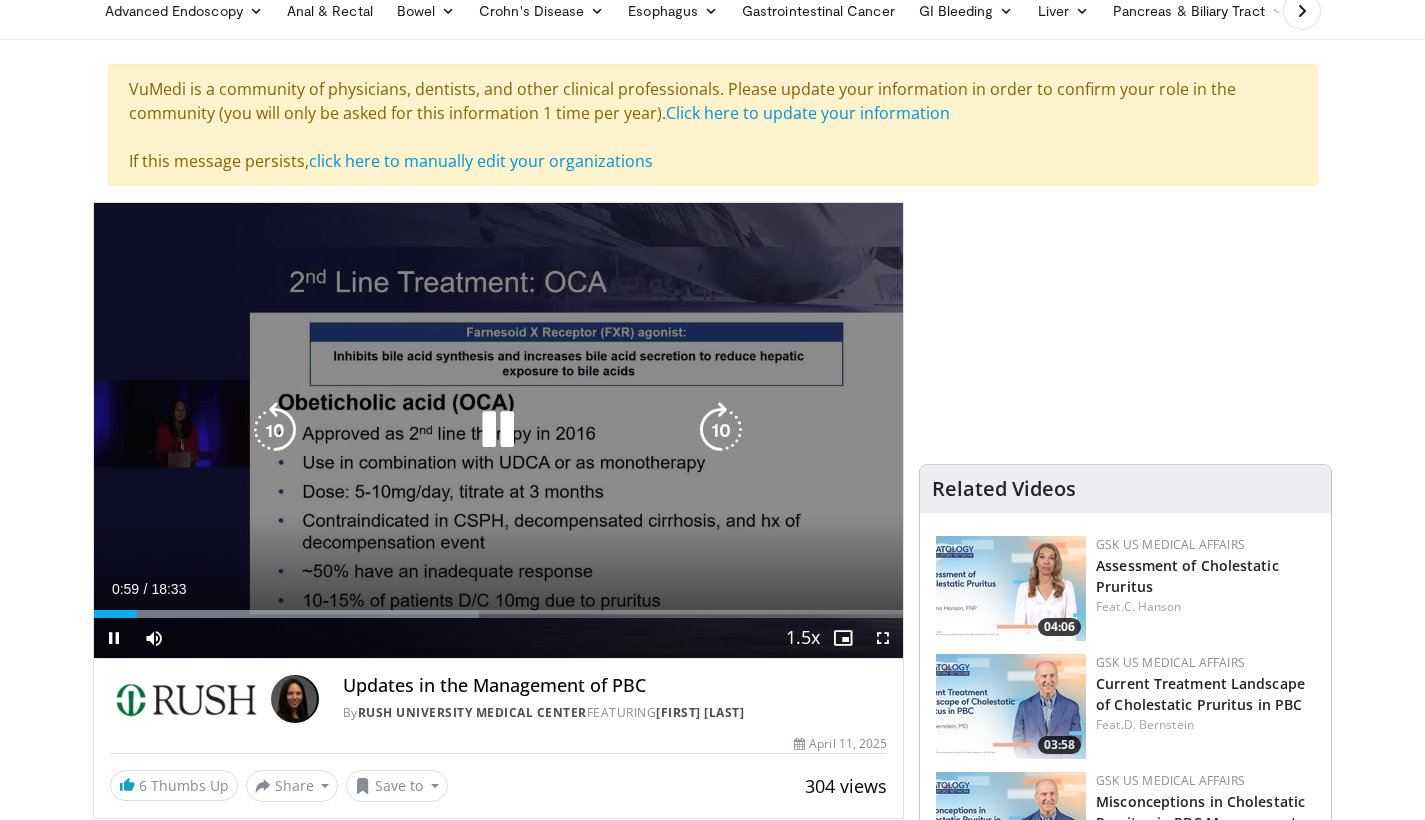 click at bounding box center [498, 430] 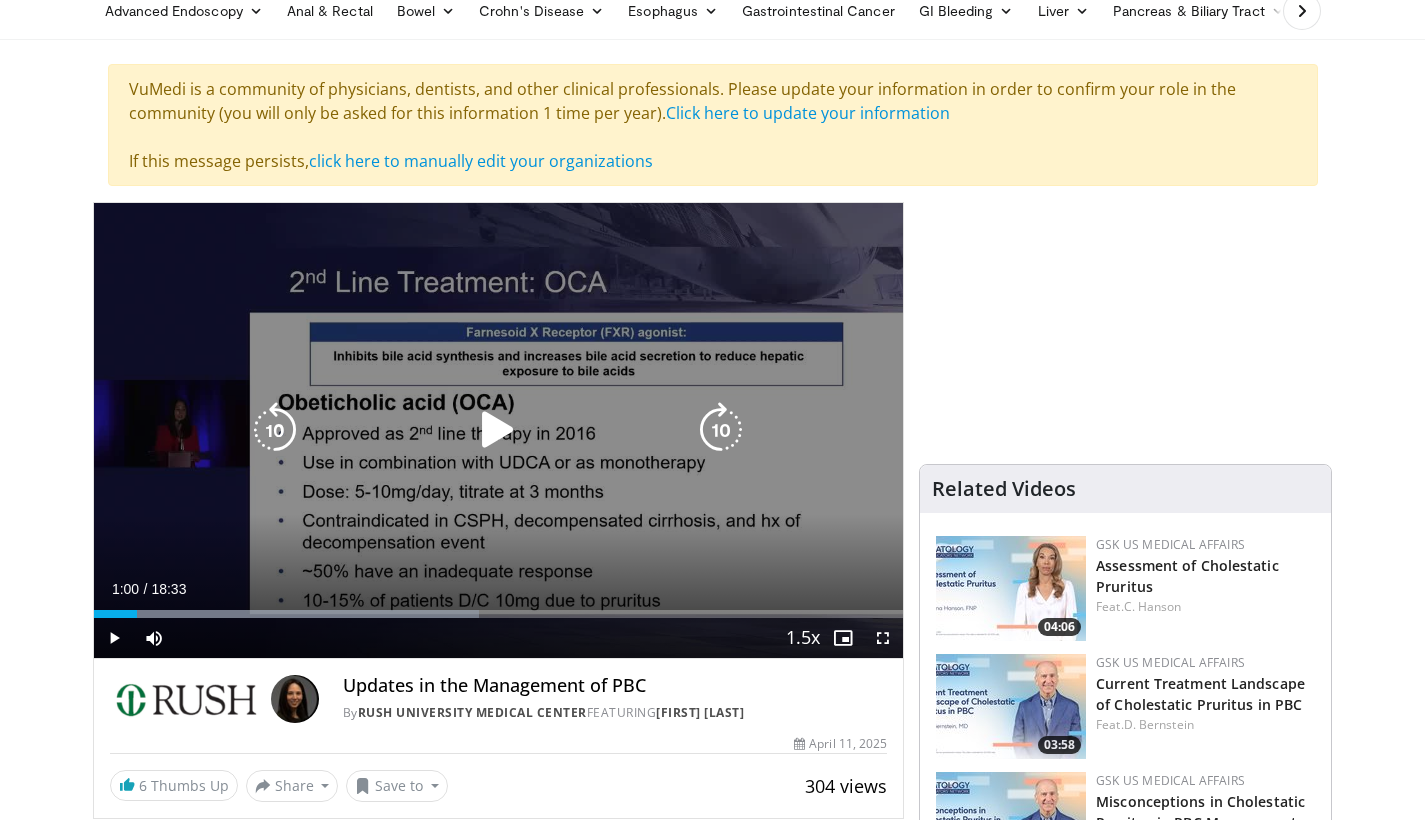 click on "10 seconds
Tap to unmute" at bounding box center [499, 430] 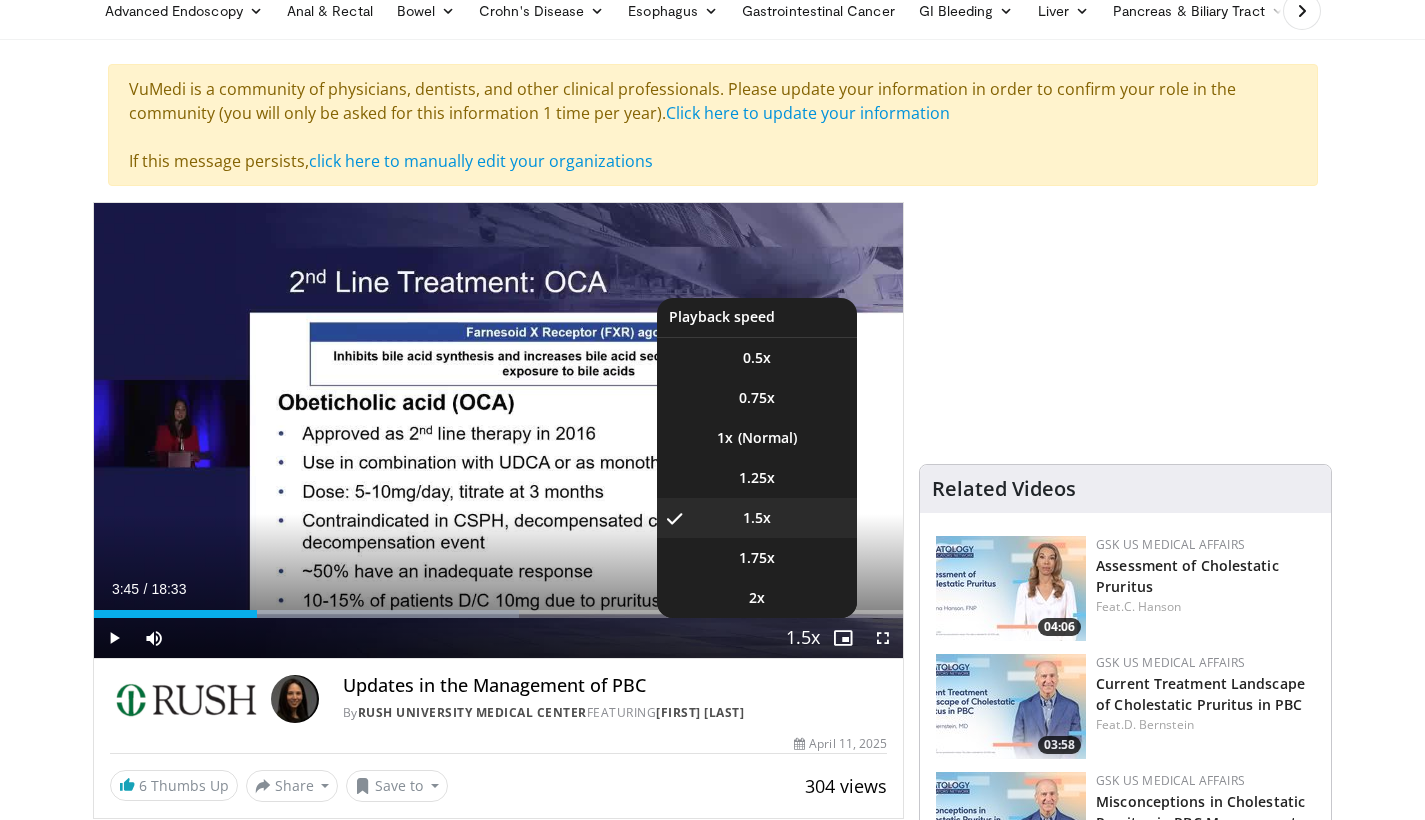 click at bounding box center [803, 639] 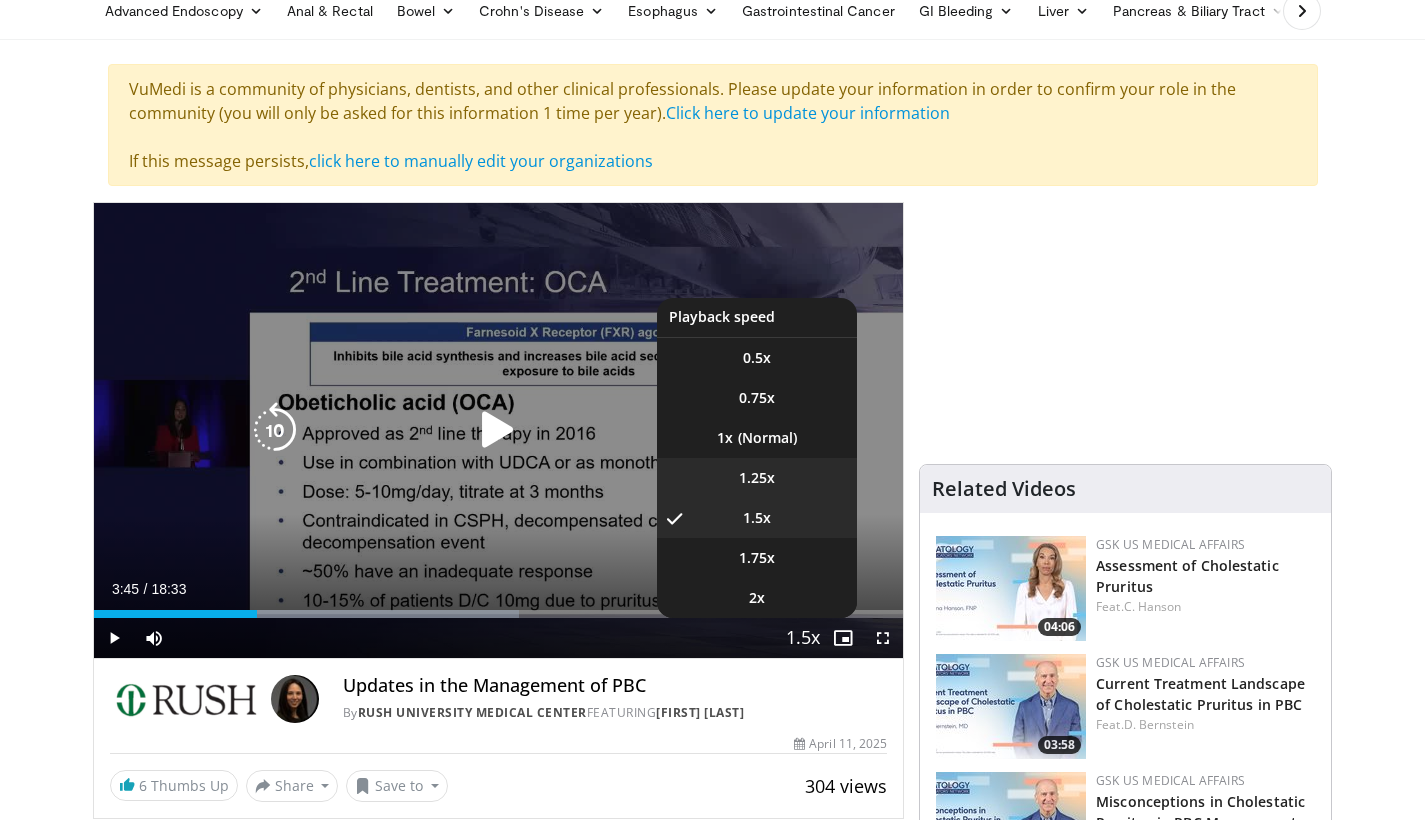 drag, startPoint x: 754, startPoint y: 472, endPoint x: 736, endPoint y: 462, distance: 20.59126 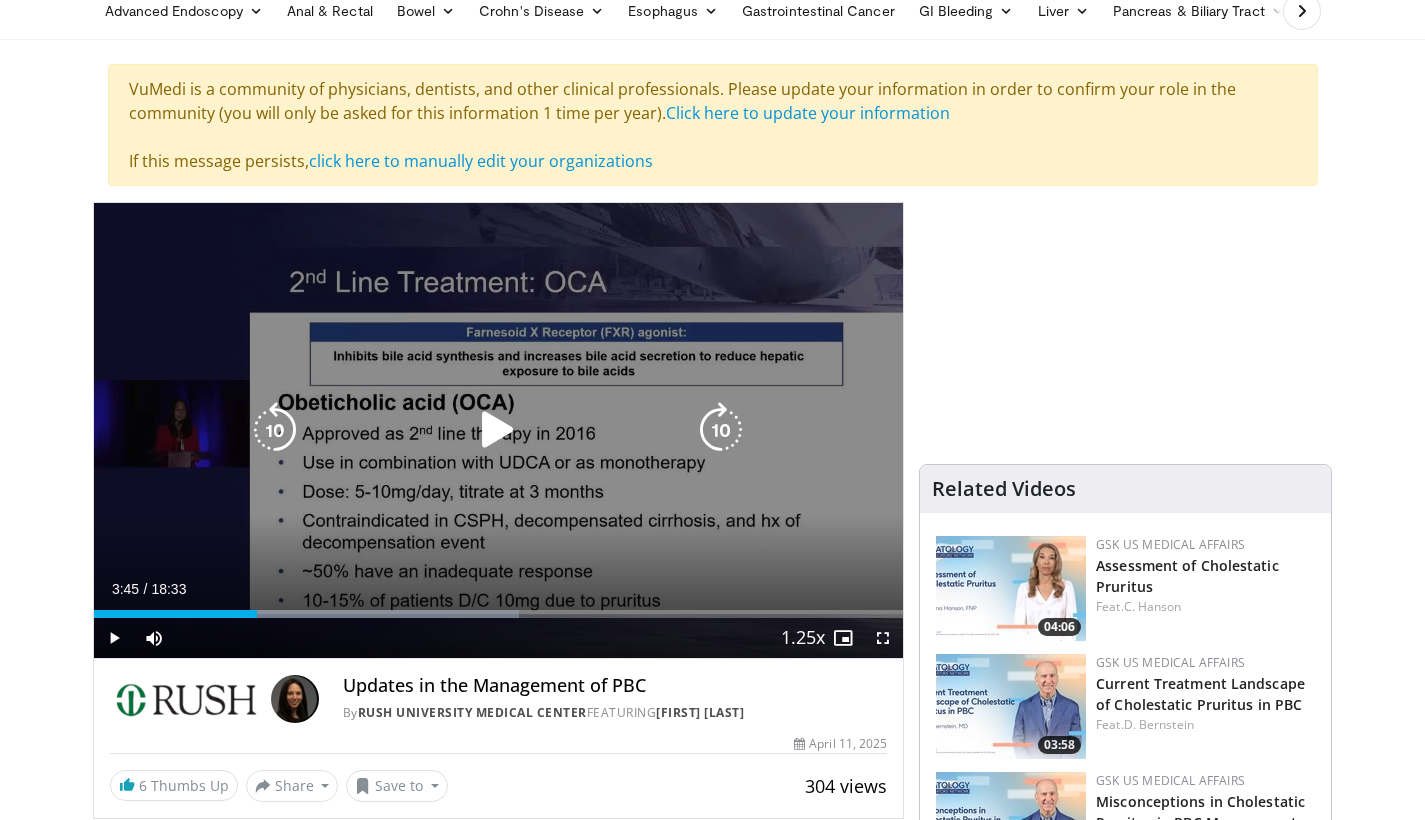 click at bounding box center (498, 430) 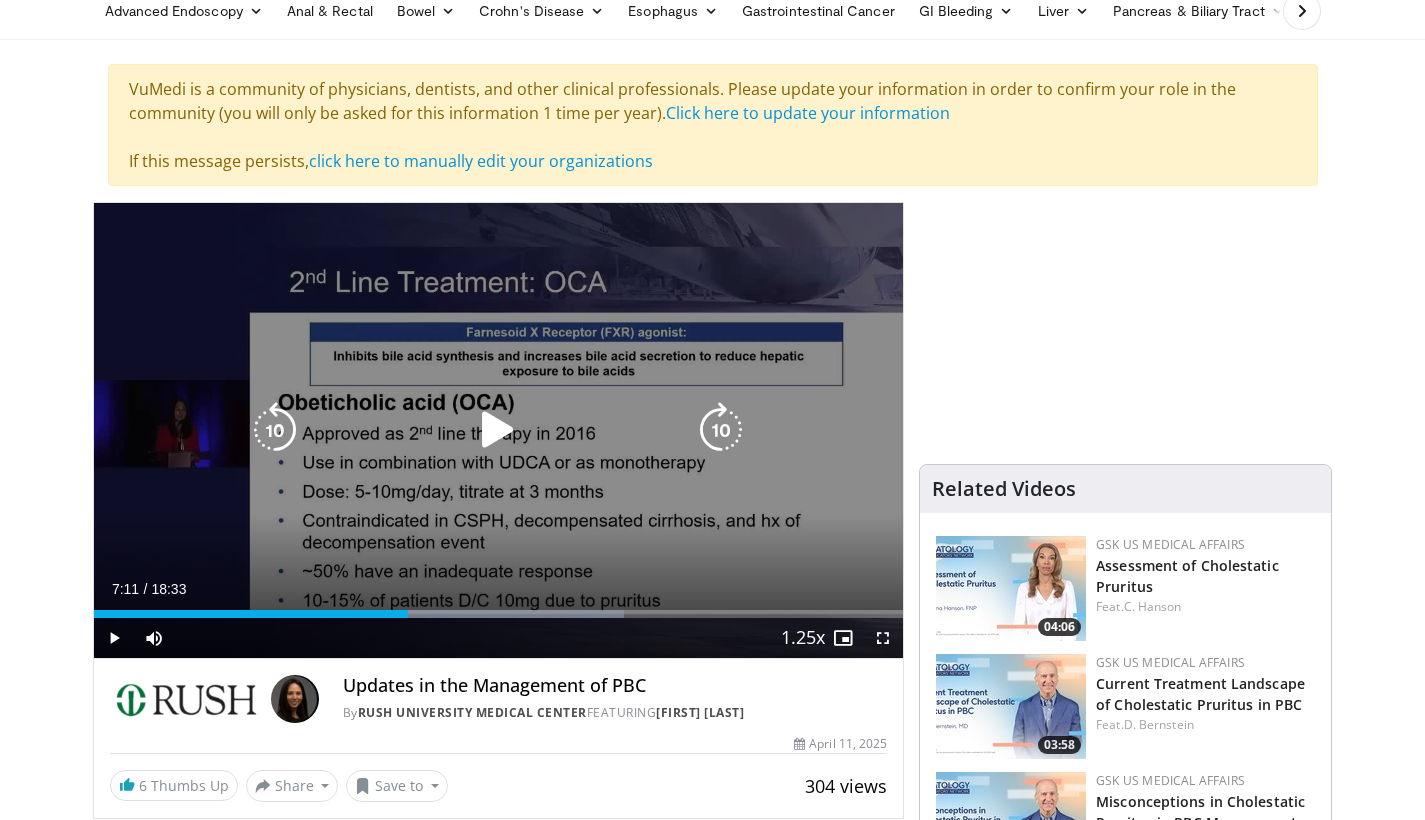click at bounding box center (498, 430) 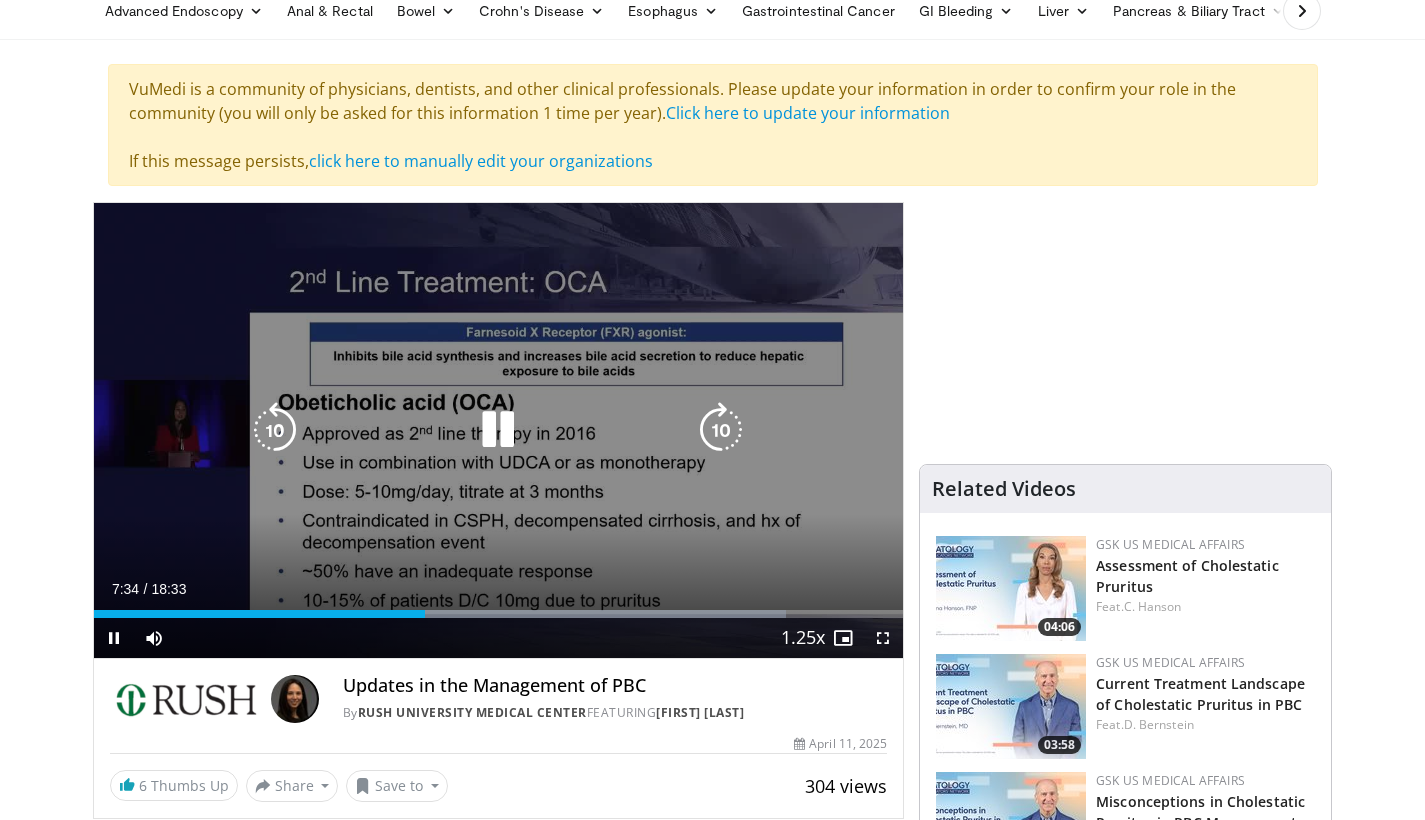 click at bounding box center [498, 430] 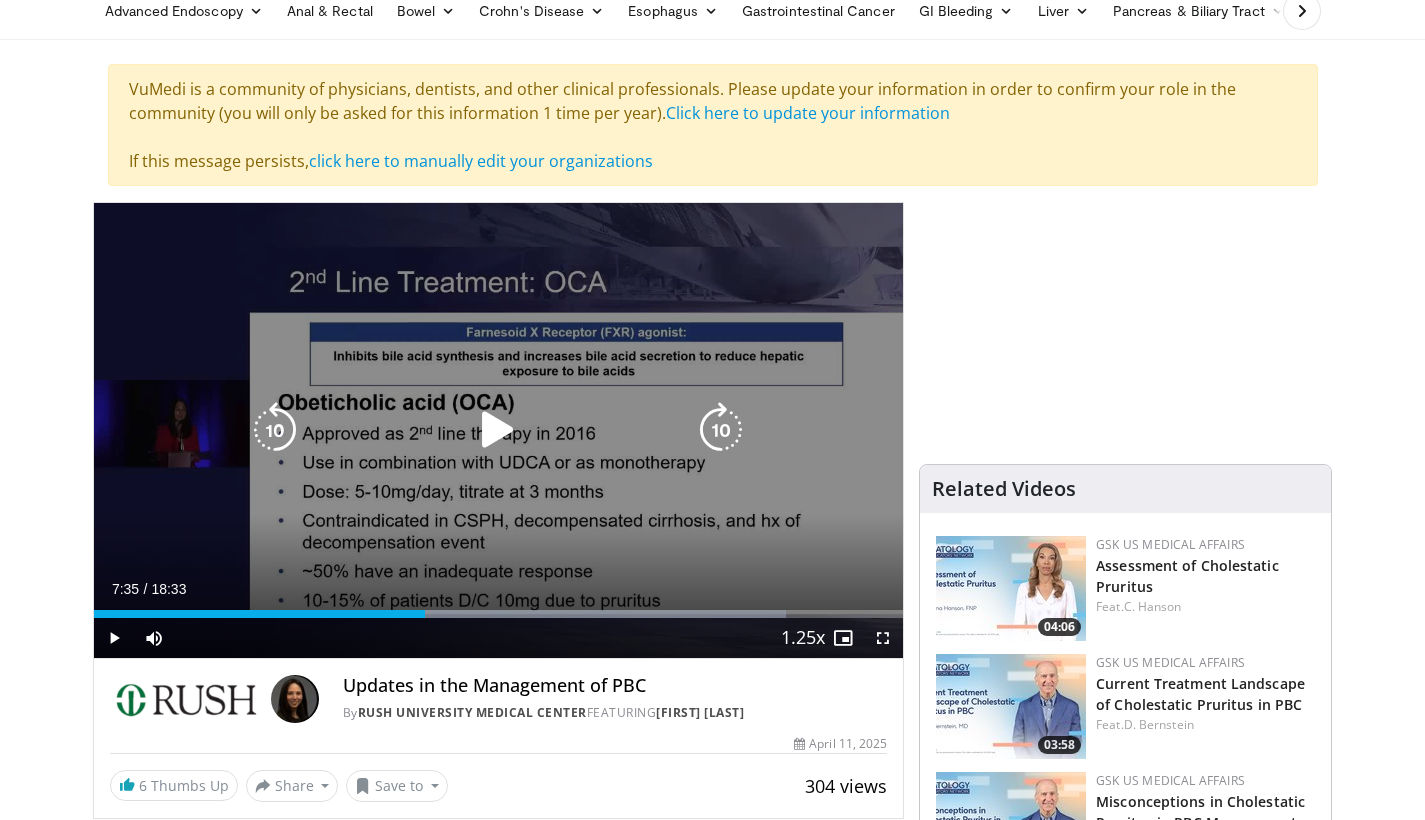 click on "30 seconds
Tap to unmute" at bounding box center [499, 430] 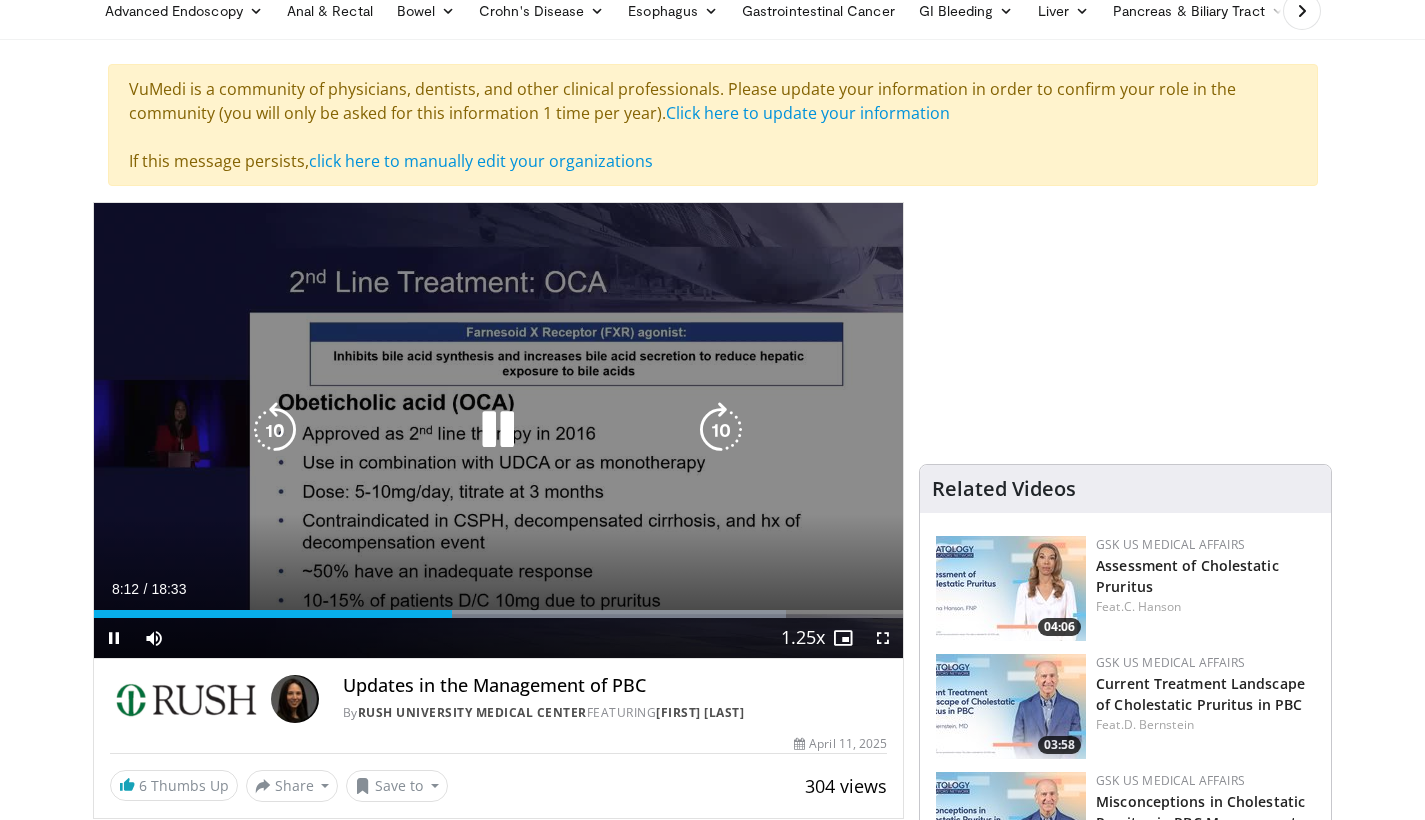 click at bounding box center [498, 430] 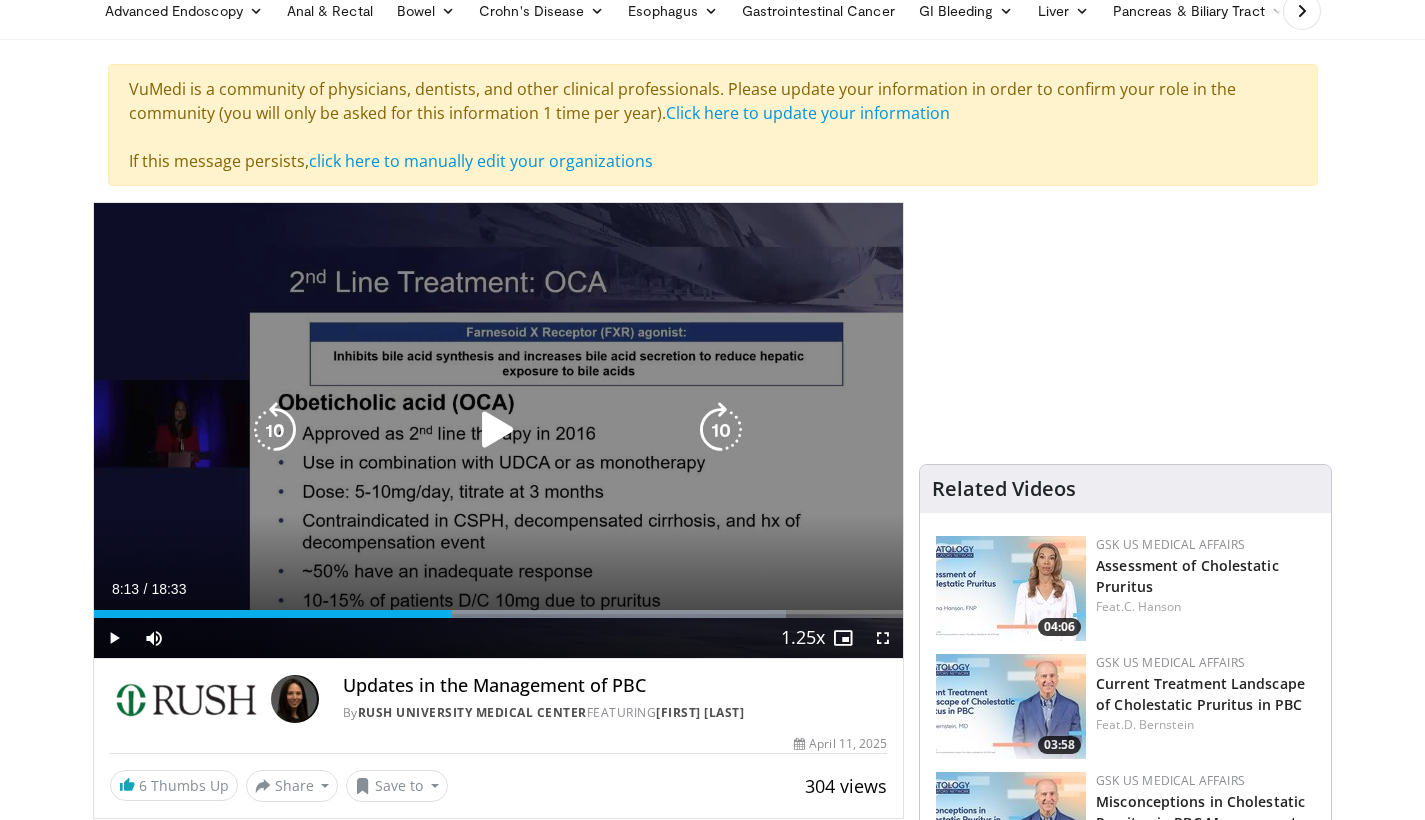 click at bounding box center (498, 430) 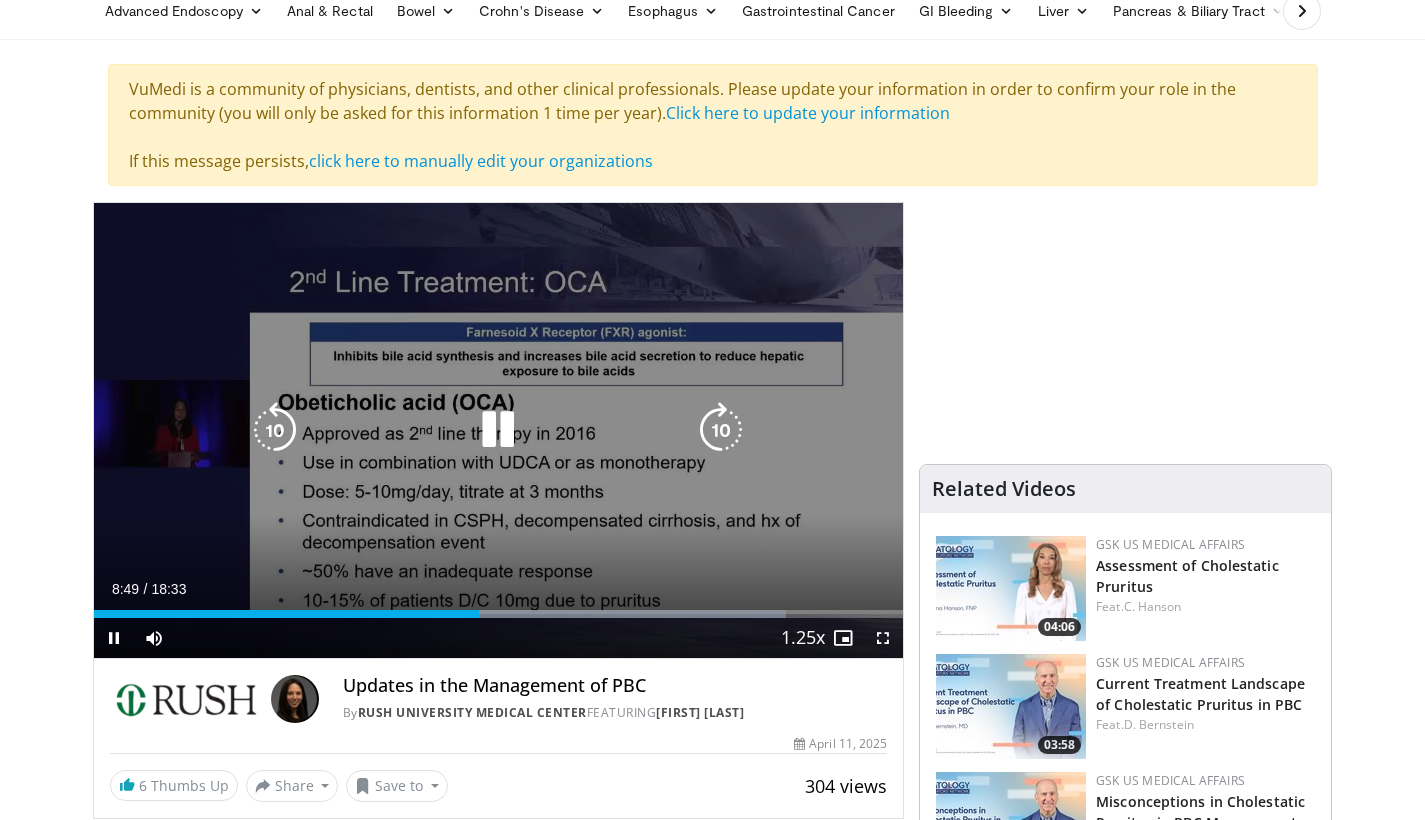 click at bounding box center [498, 430] 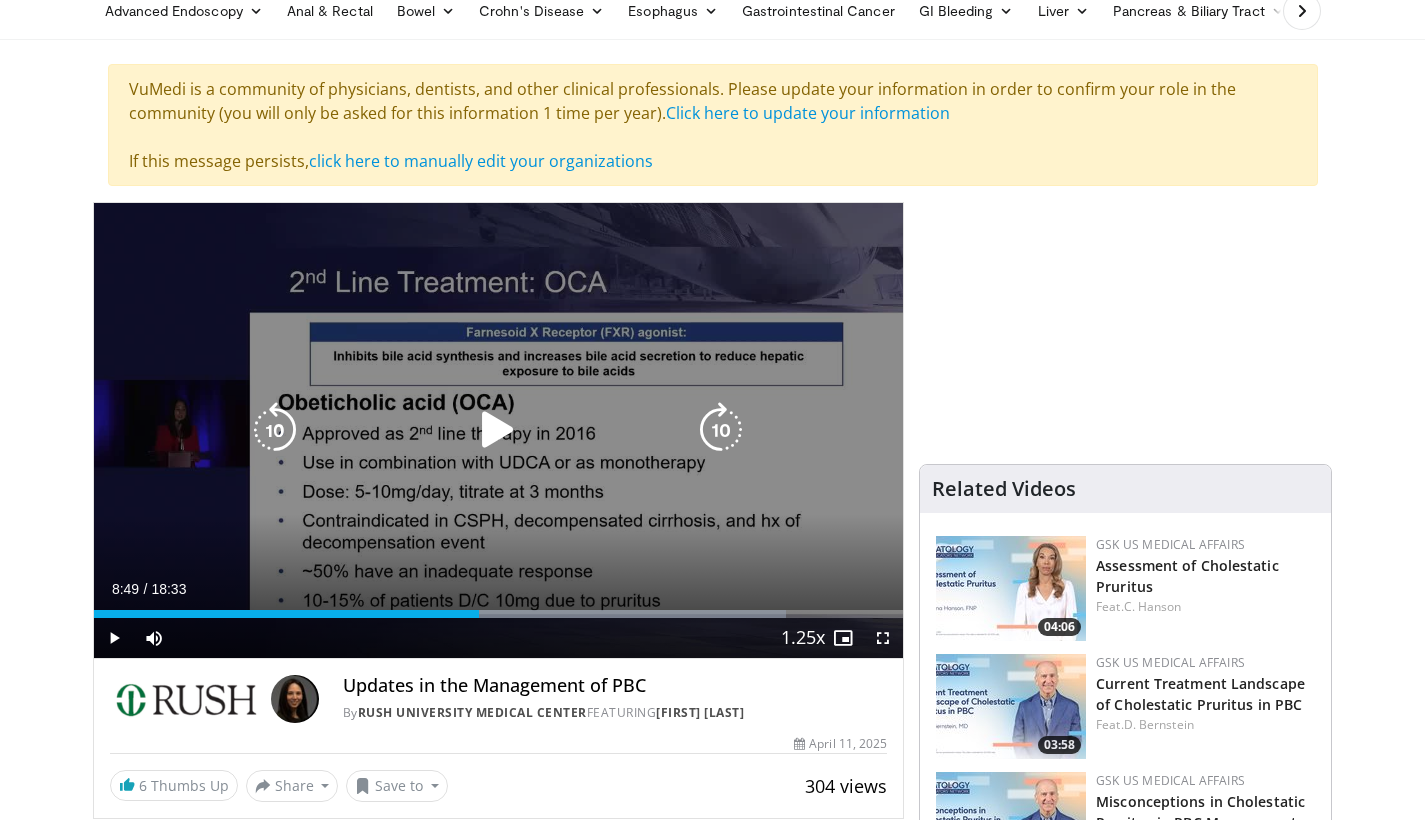 click at bounding box center (498, 430) 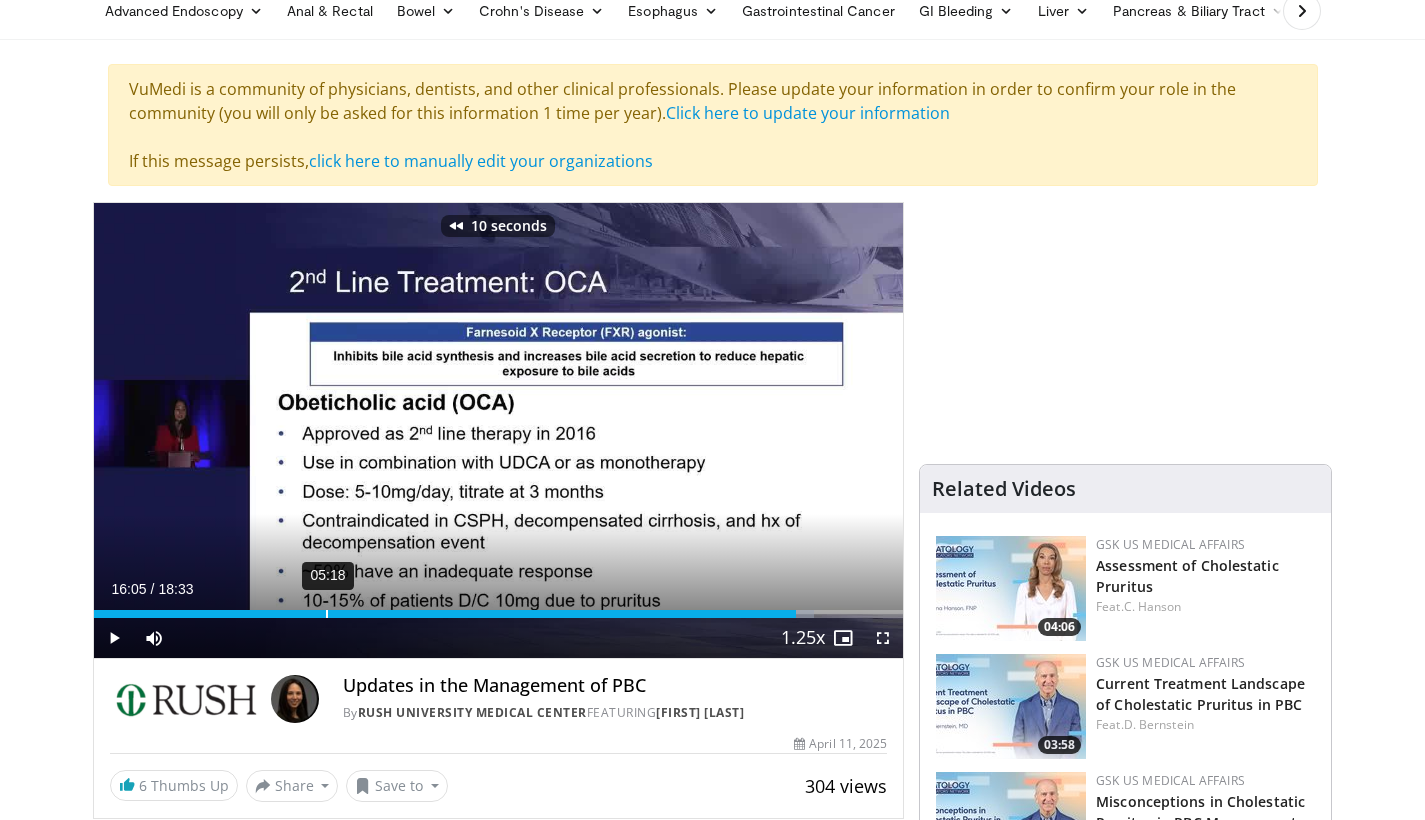 click on "Loaded :  88.94% 05:18 16:05" at bounding box center [499, 608] 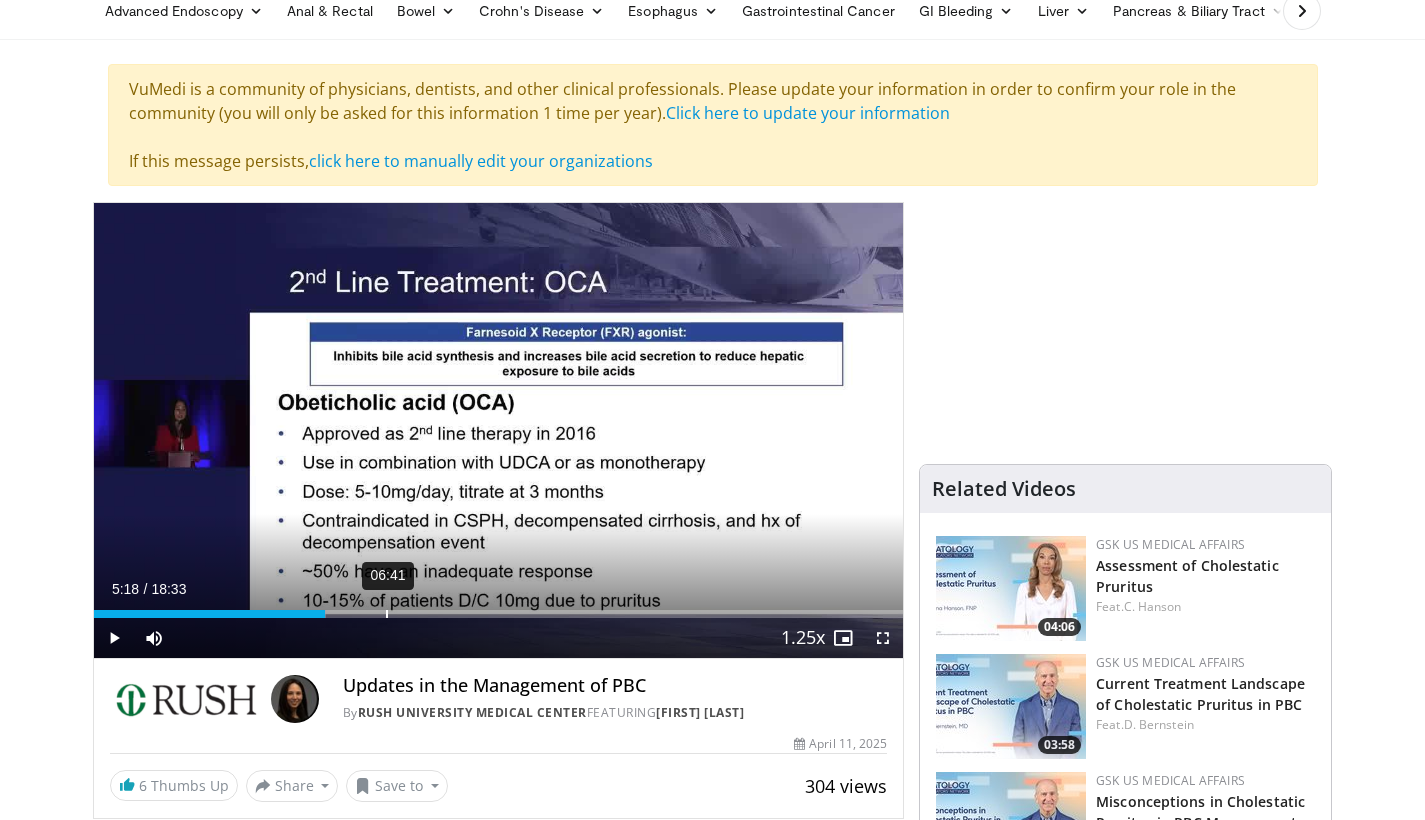 click on "06:41" at bounding box center (387, 614) 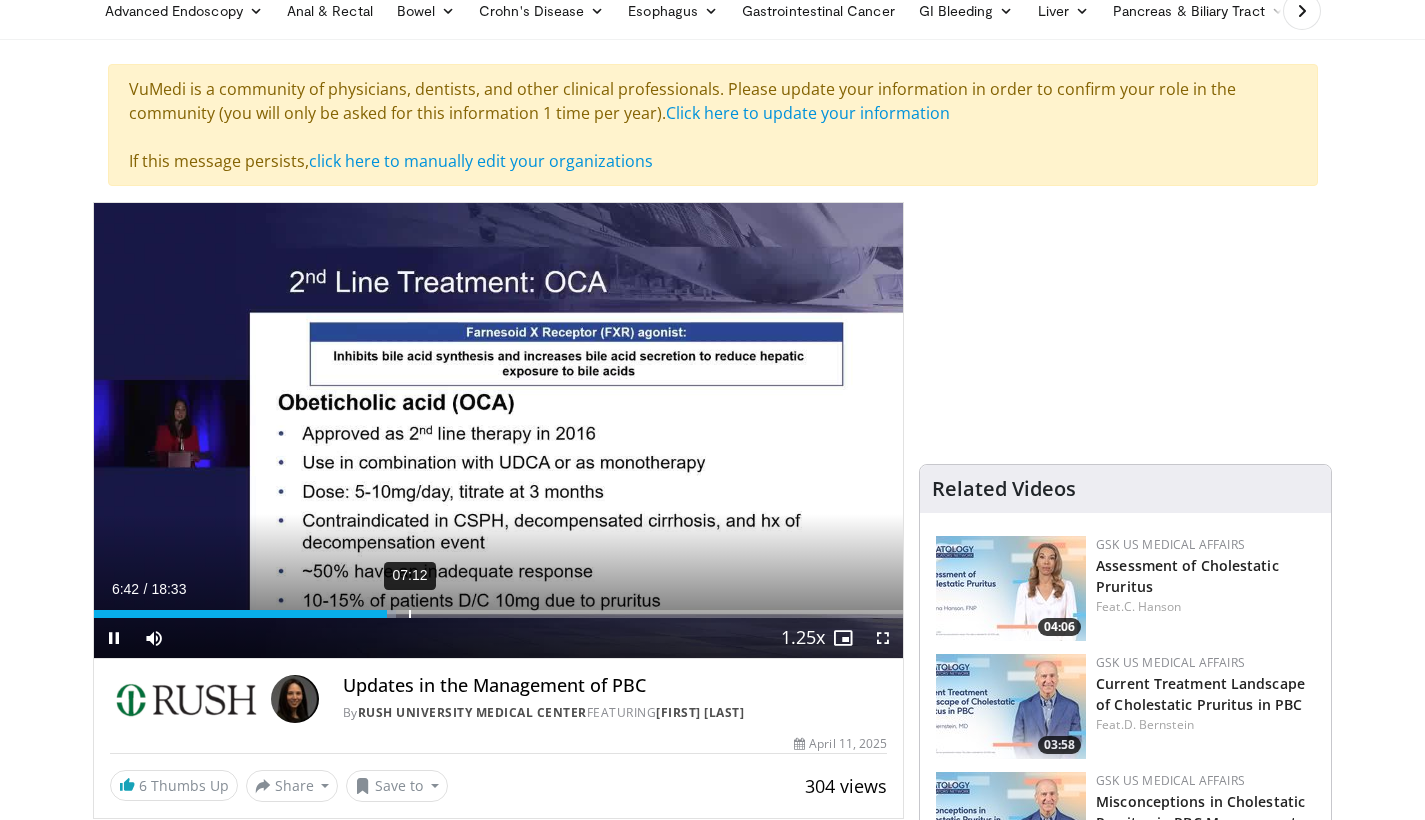 click on "07:12" at bounding box center [410, 614] 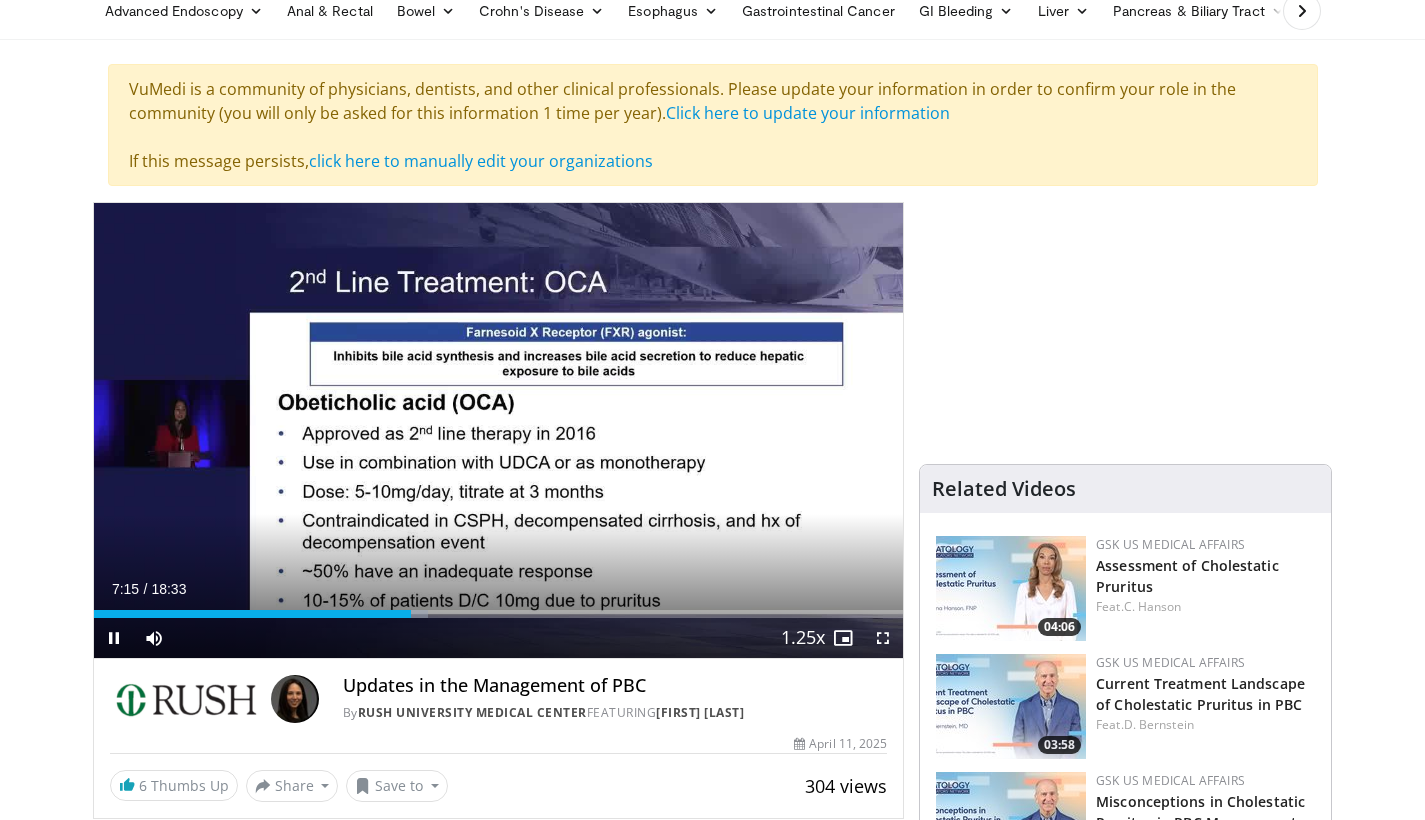 click on "Current Time  7:15 / Duration  18:33 Pause Skip Backward Skip Forward Mute Loaded :  41.32% 07:54 07:15 Stream Type  LIVE Seek to live, currently behind live LIVE   1.25x Playback Rate 0.5x 0.75x 1x 1.25x , selected 1.5x 1.75x 2x Chapters Chapters Descriptions descriptions off , selected Captions captions off , selected Audio Track en (Main) , selected Fullscreen Enable picture-in-picture mode" at bounding box center [499, 638] 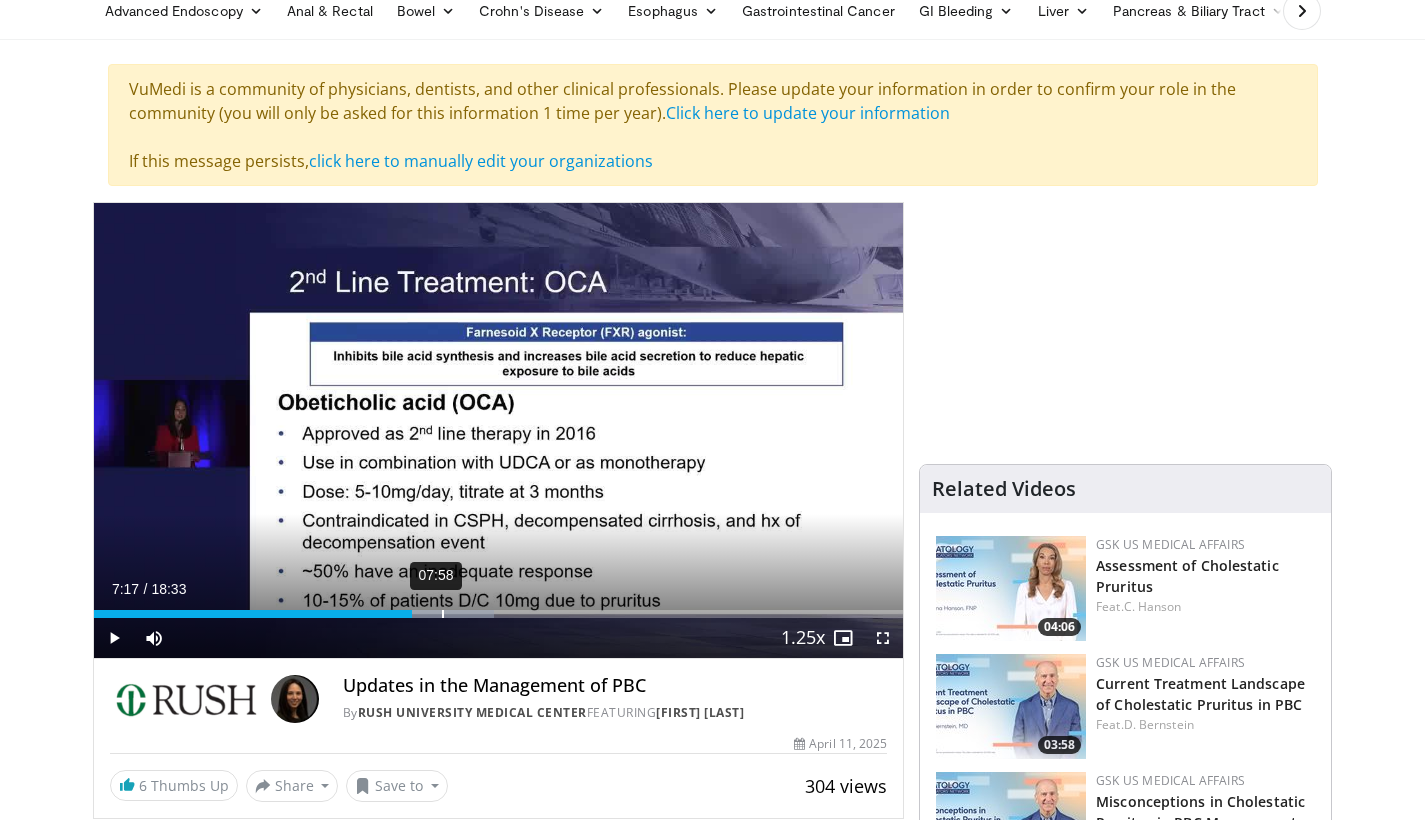 click on "07:58" at bounding box center (443, 614) 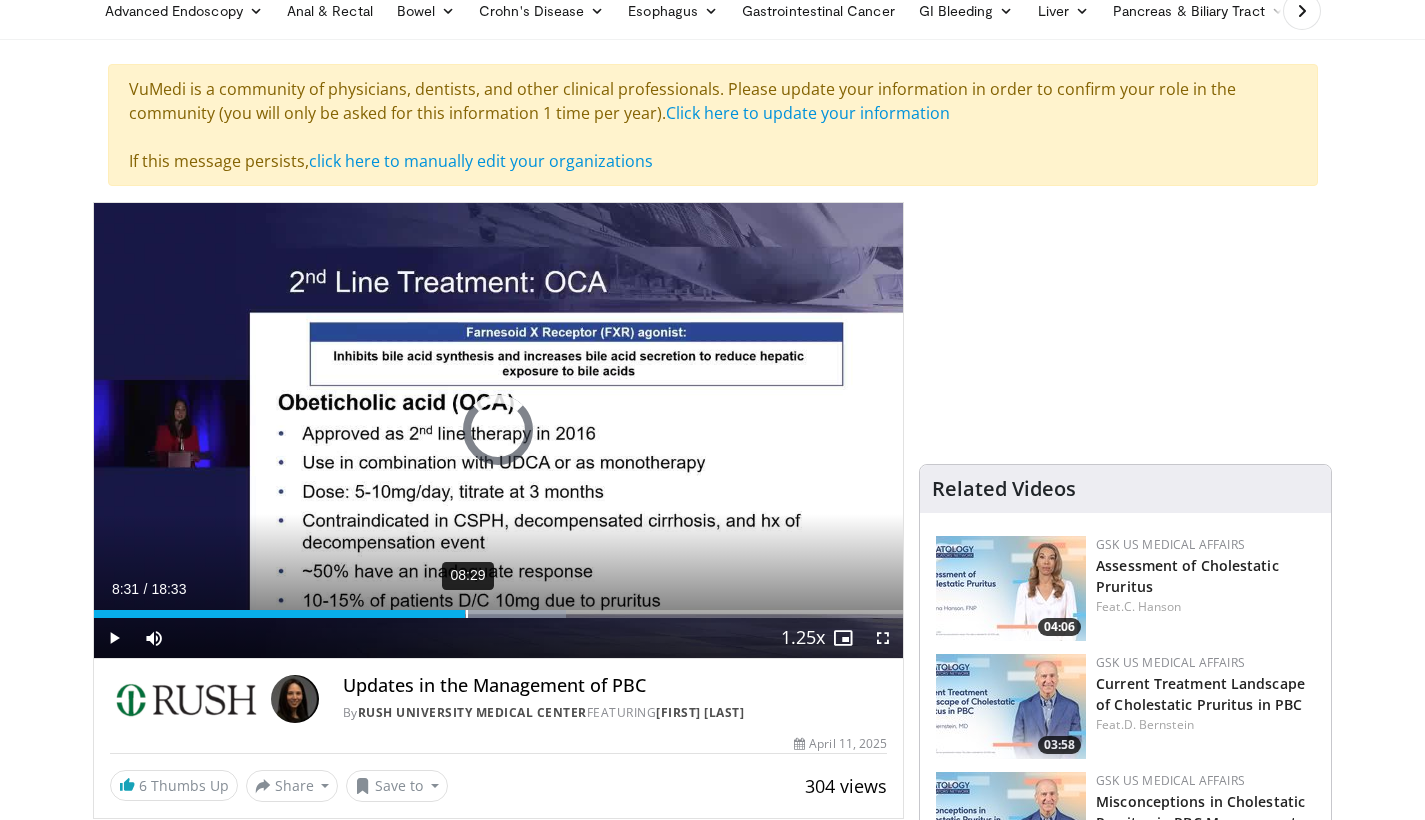 click on "08:29" at bounding box center (467, 614) 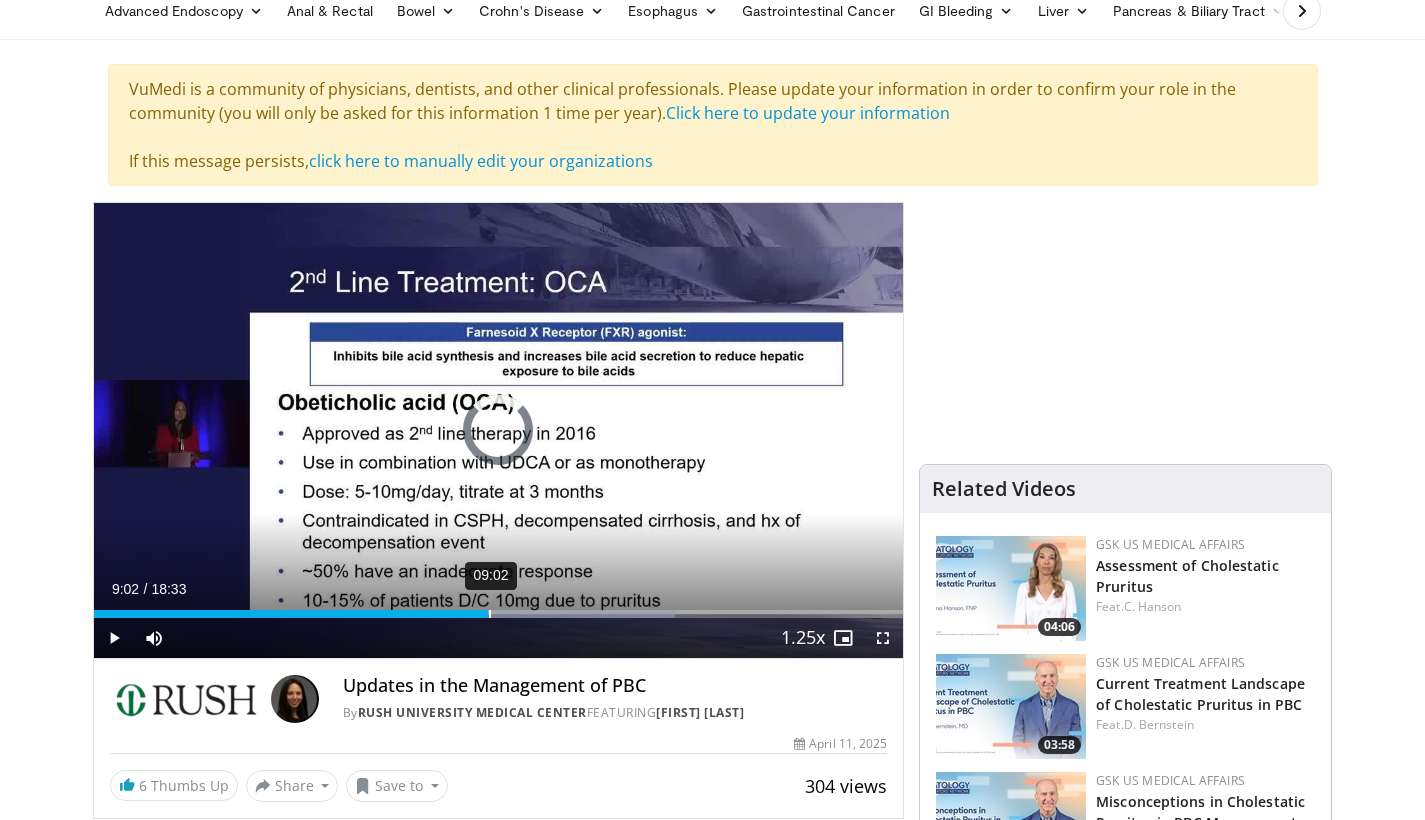 click on "09:02" at bounding box center [490, 614] 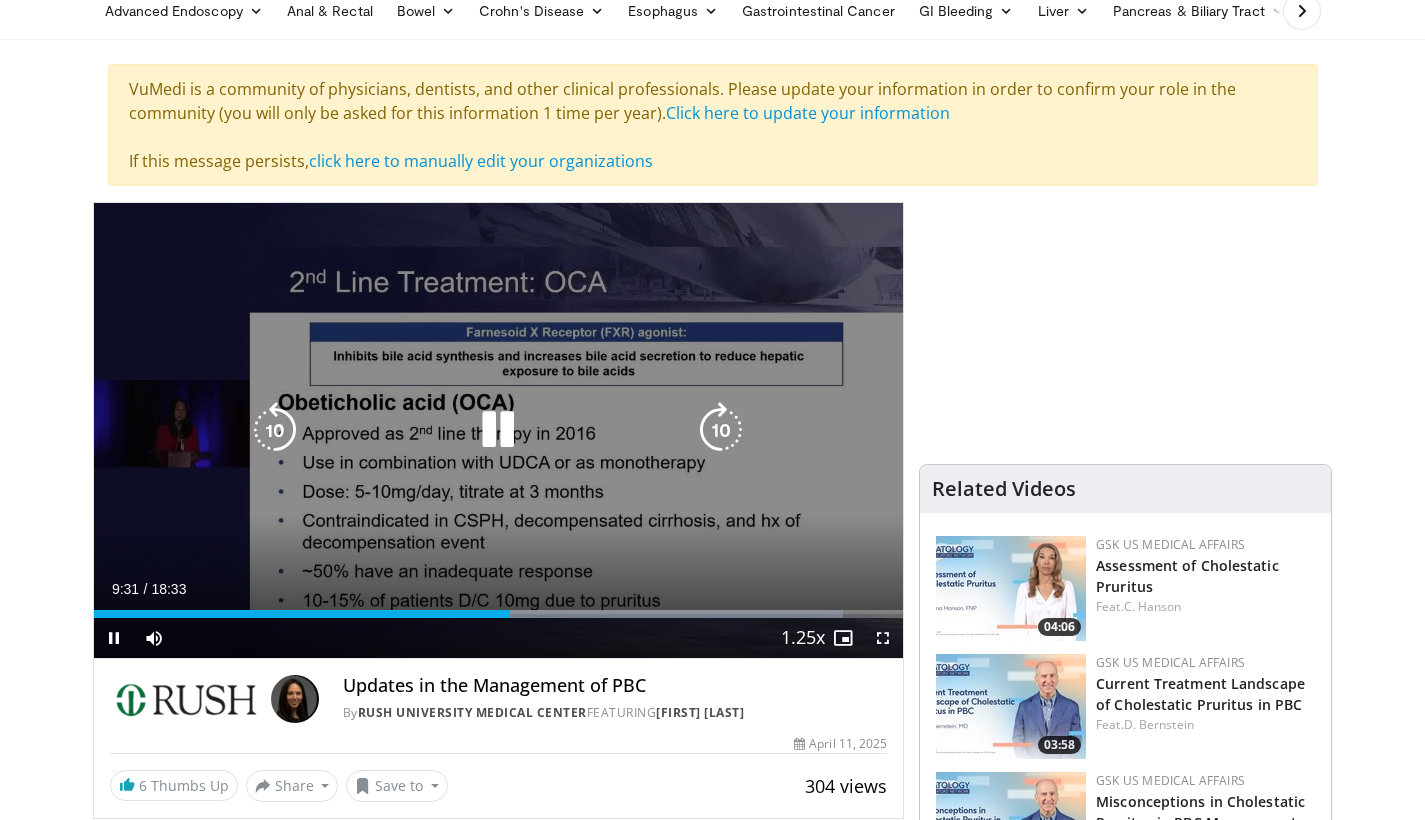 click at bounding box center [498, 430] 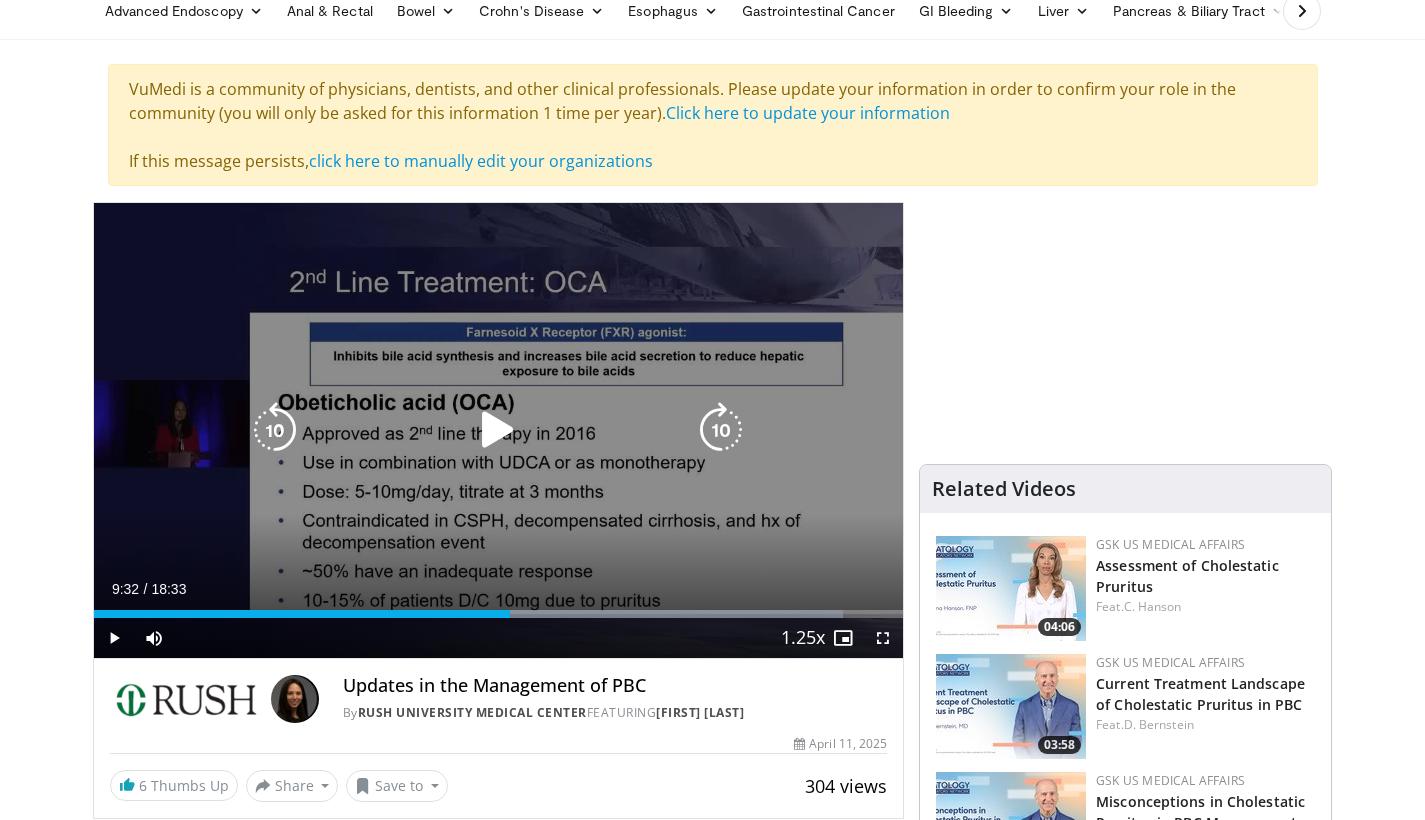 click at bounding box center [498, 430] 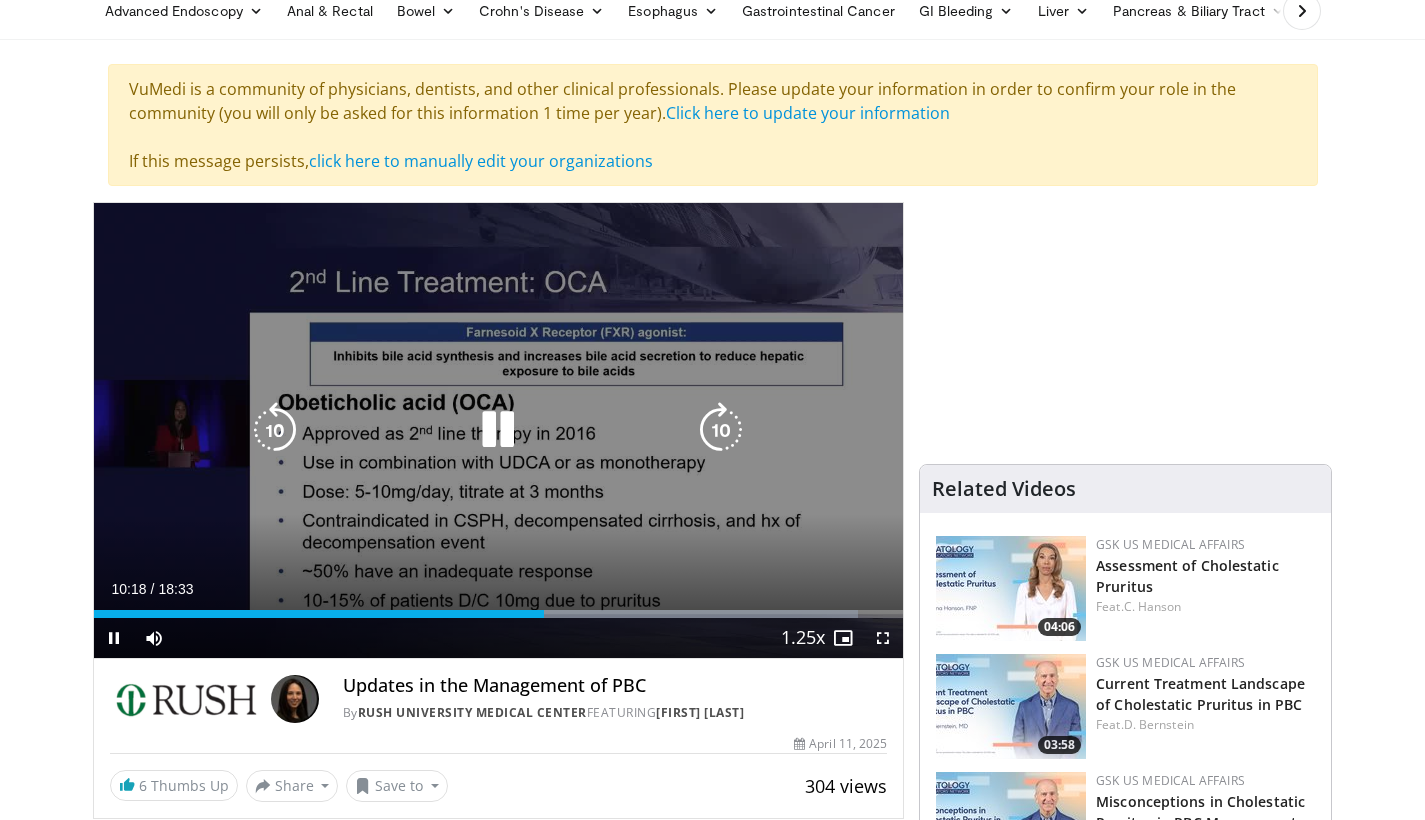 click at bounding box center [498, 430] 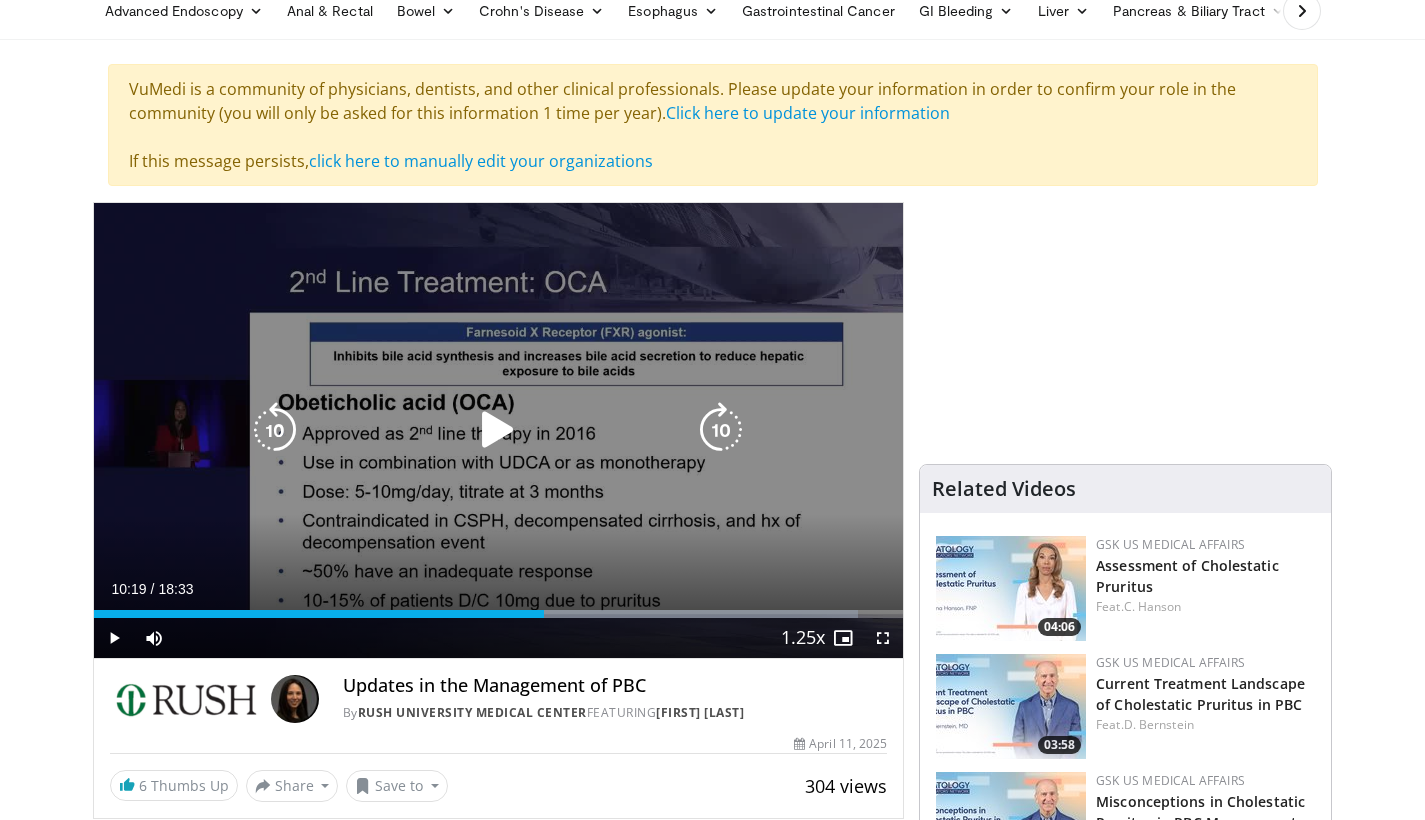 click at bounding box center [498, 430] 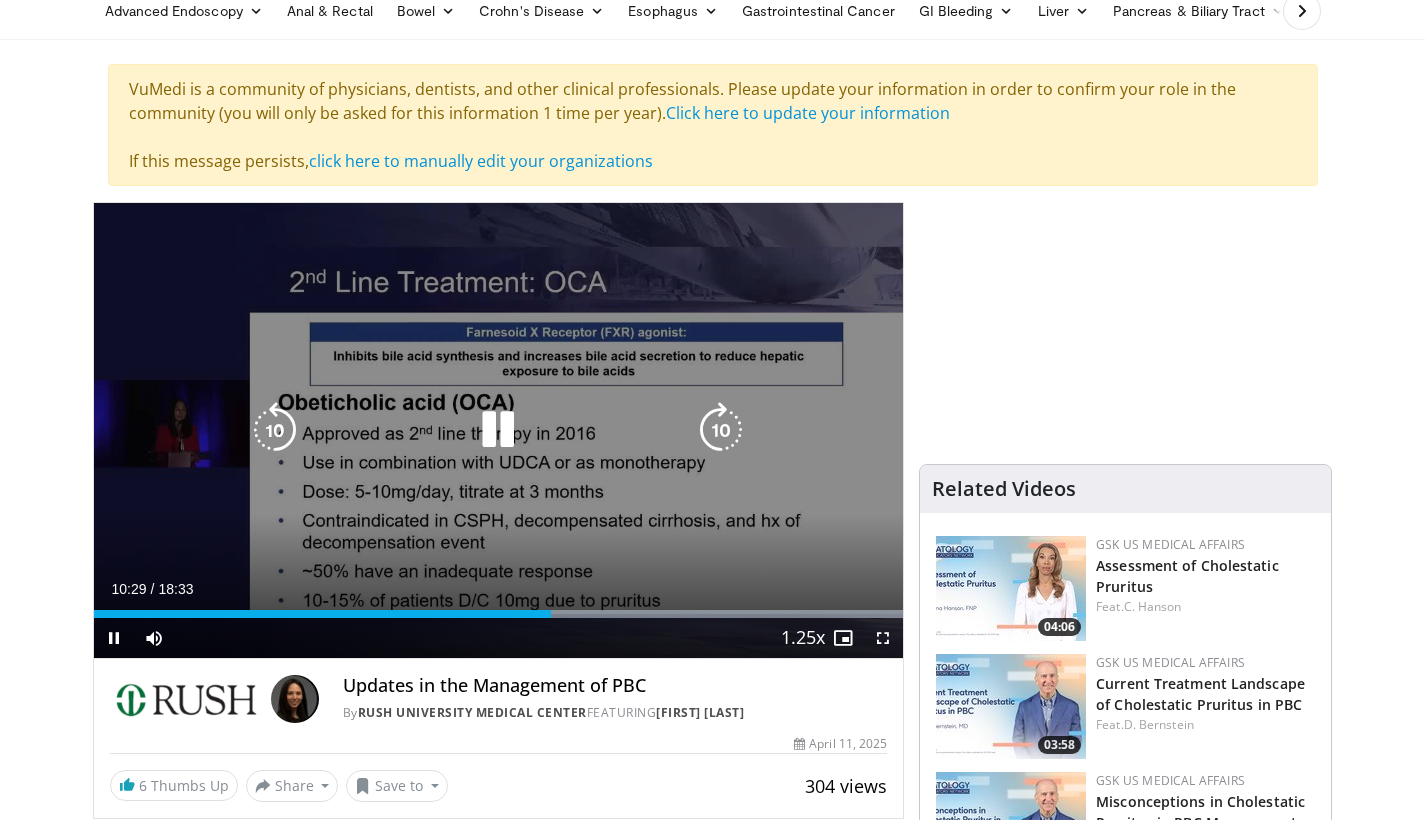 click at bounding box center [498, 430] 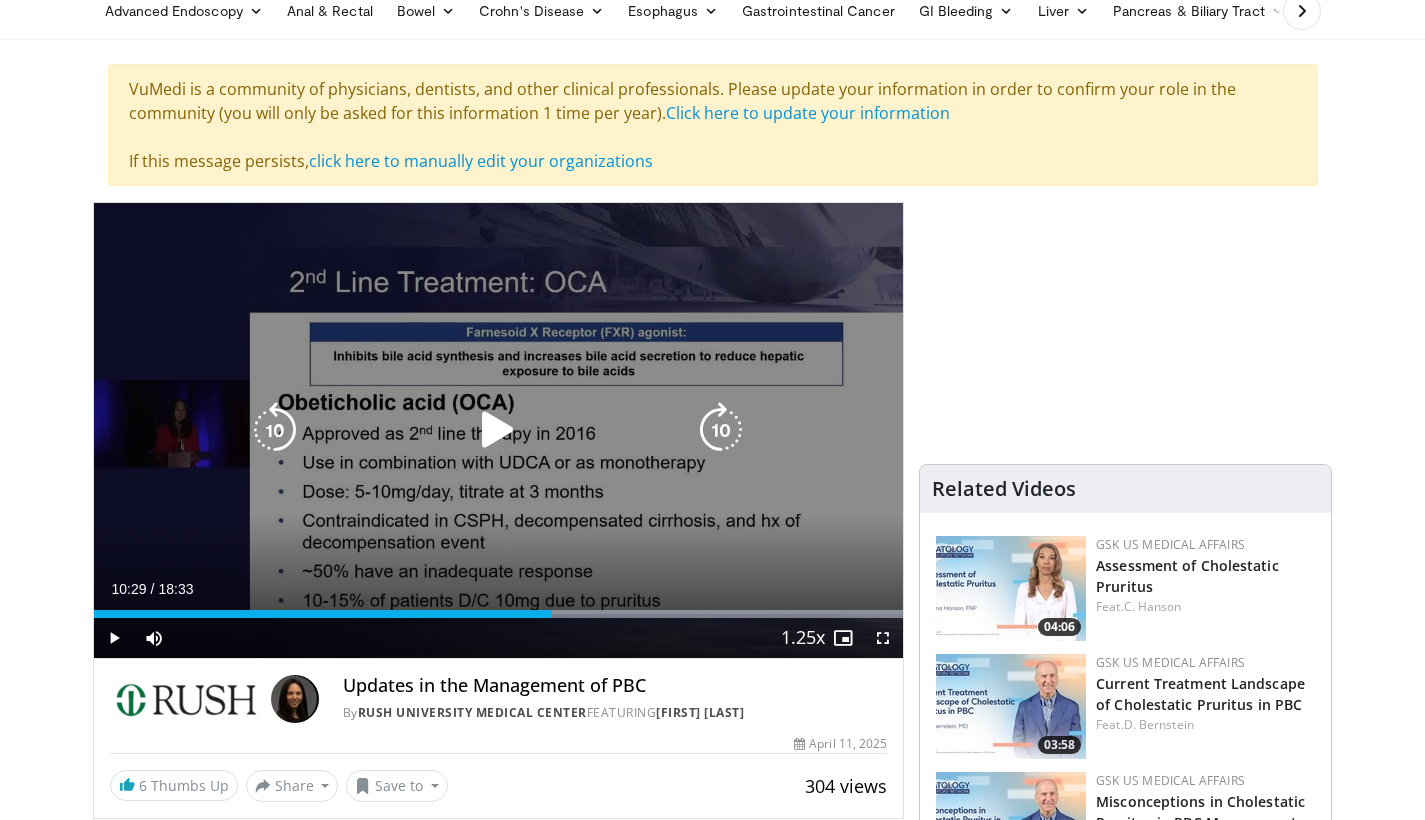 click at bounding box center (498, 430) 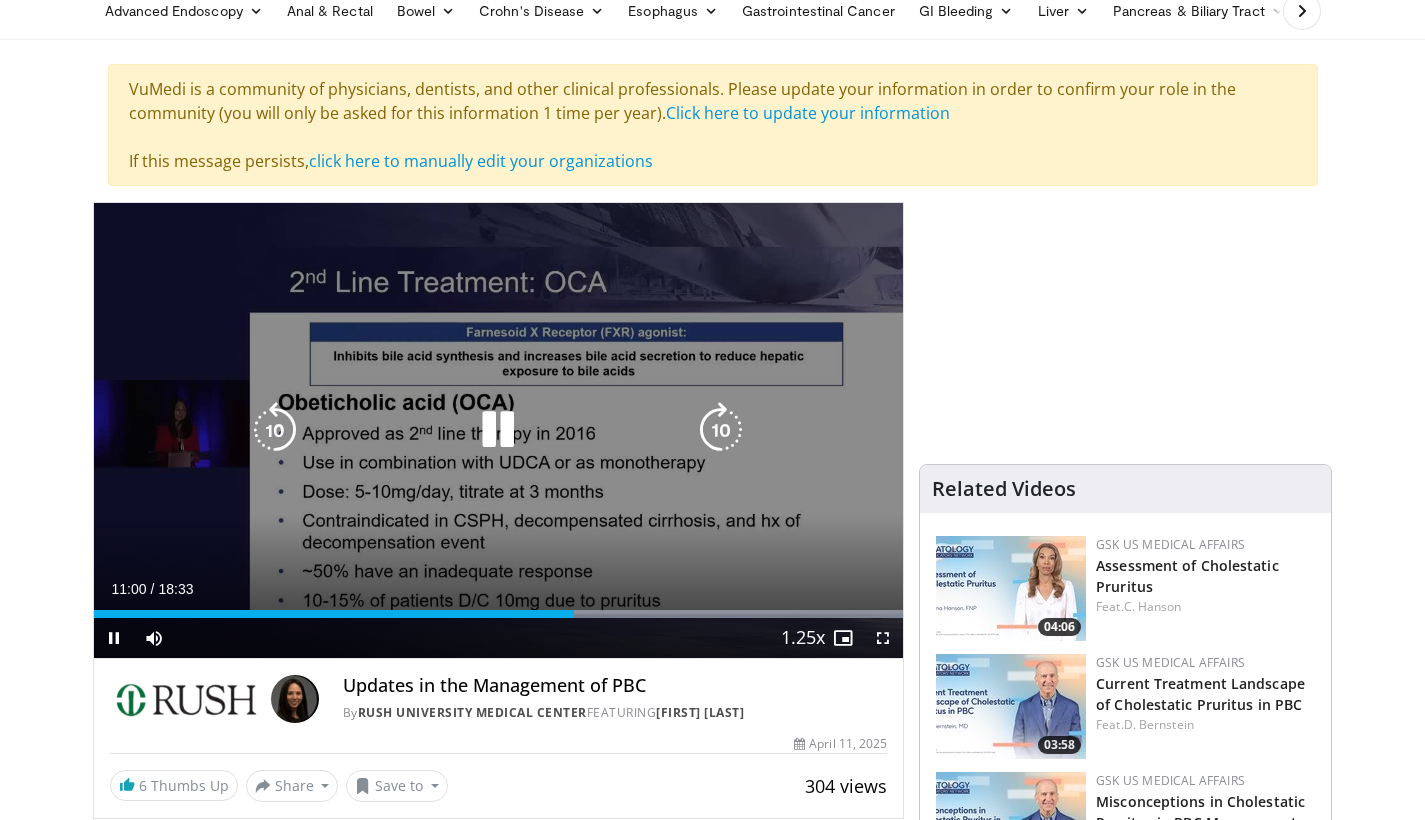 click at bounding box center [498, 430] 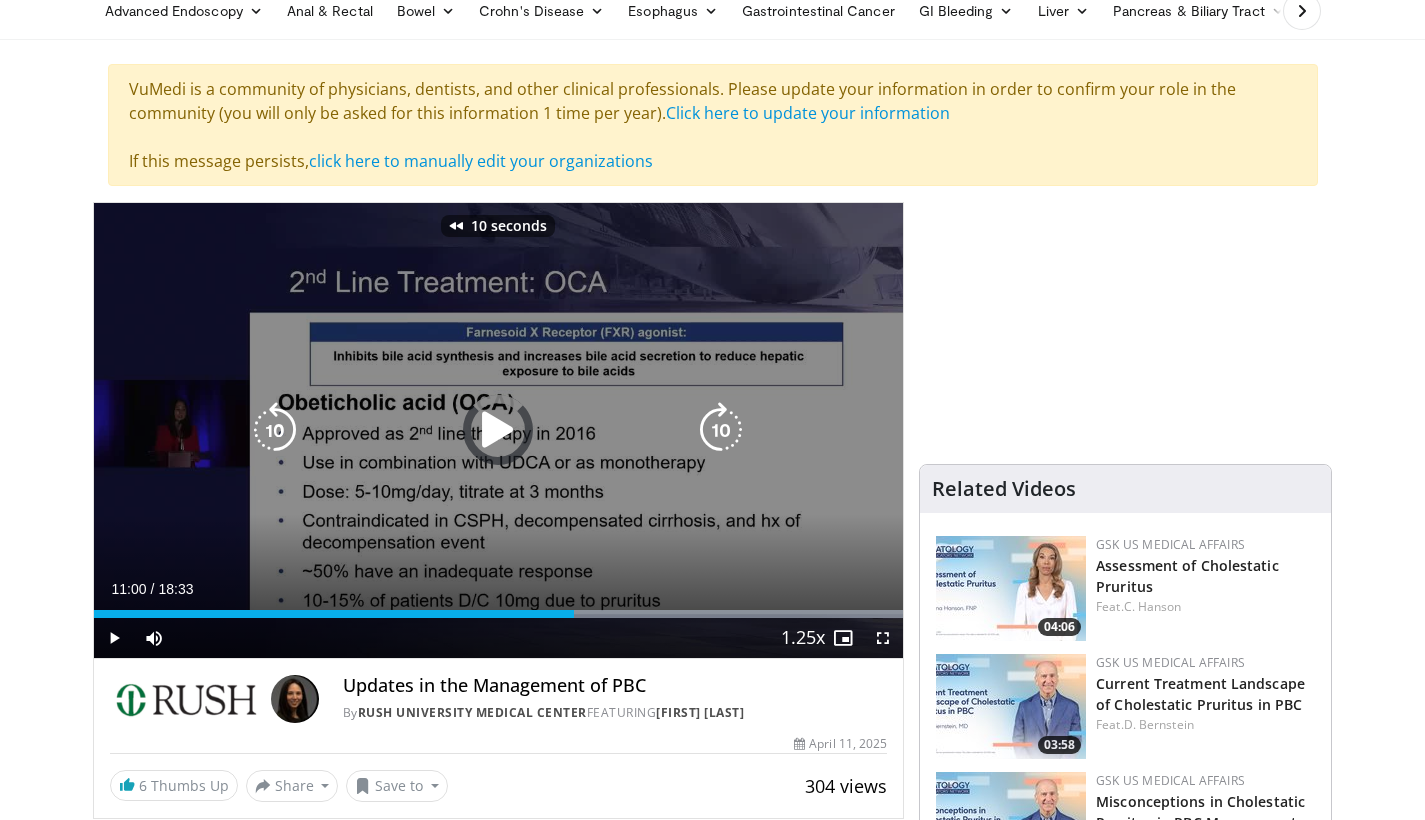 click at bounding box center (498, 430) 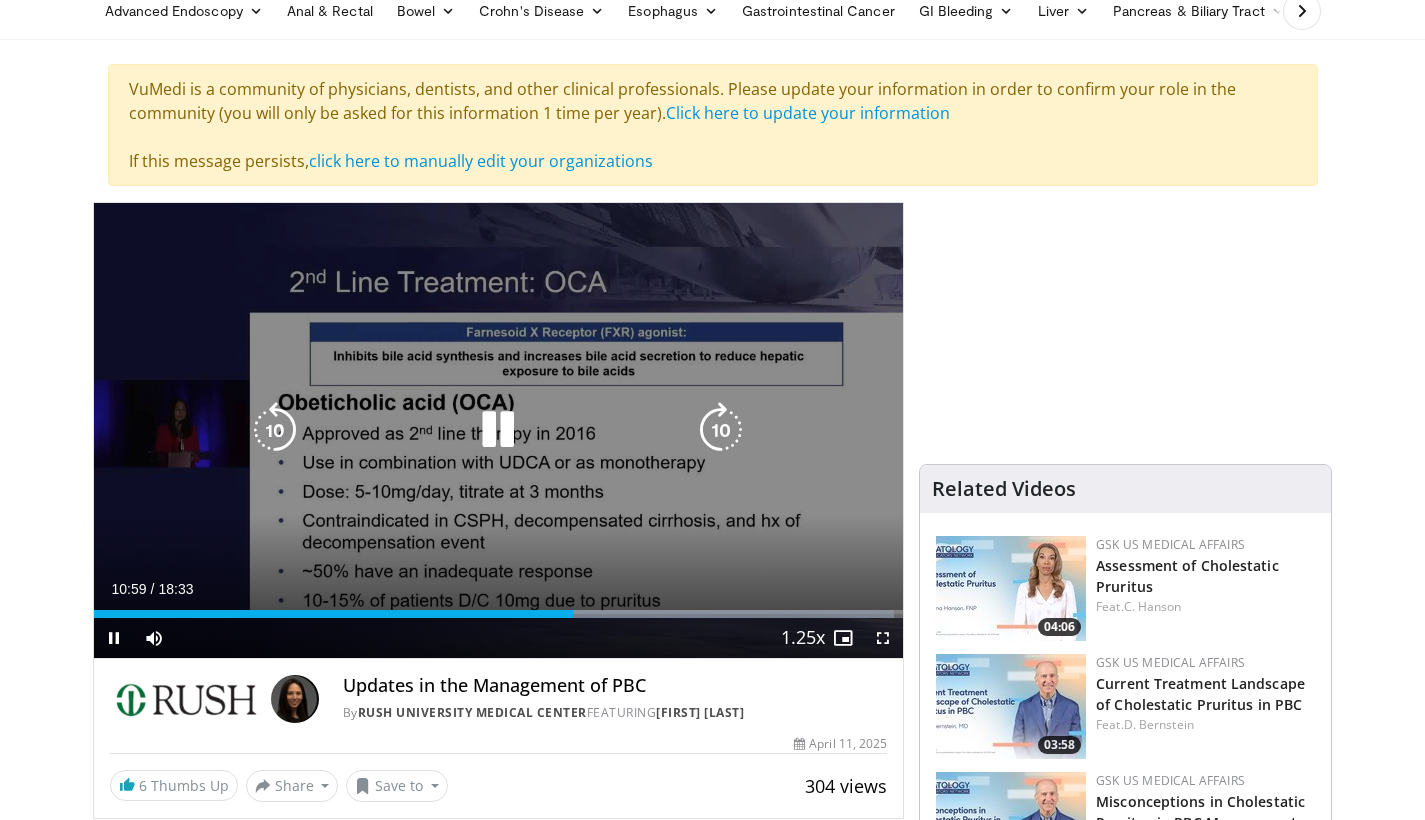 click at bounding box center (498, 430) 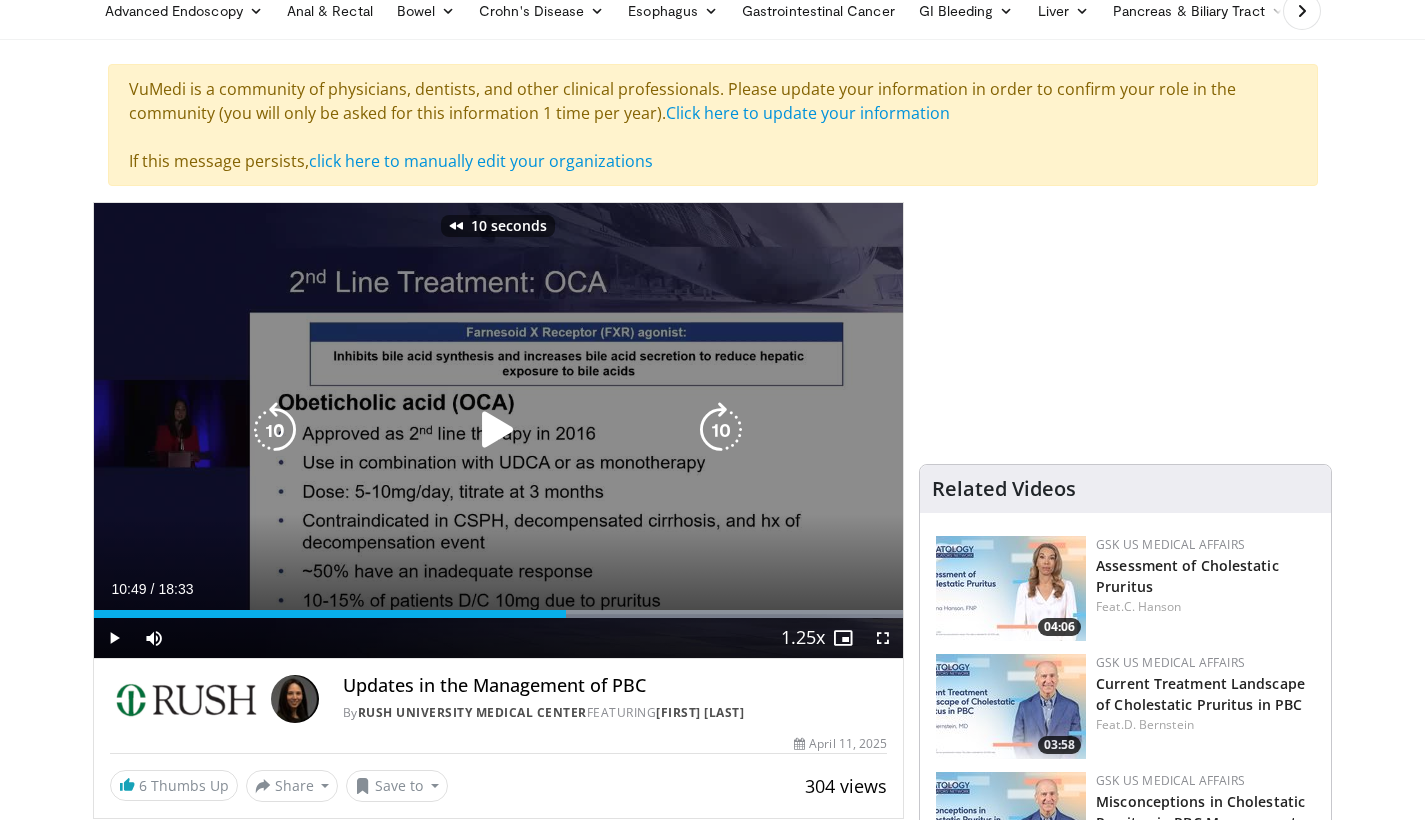 click at bounding box center [498, 430] 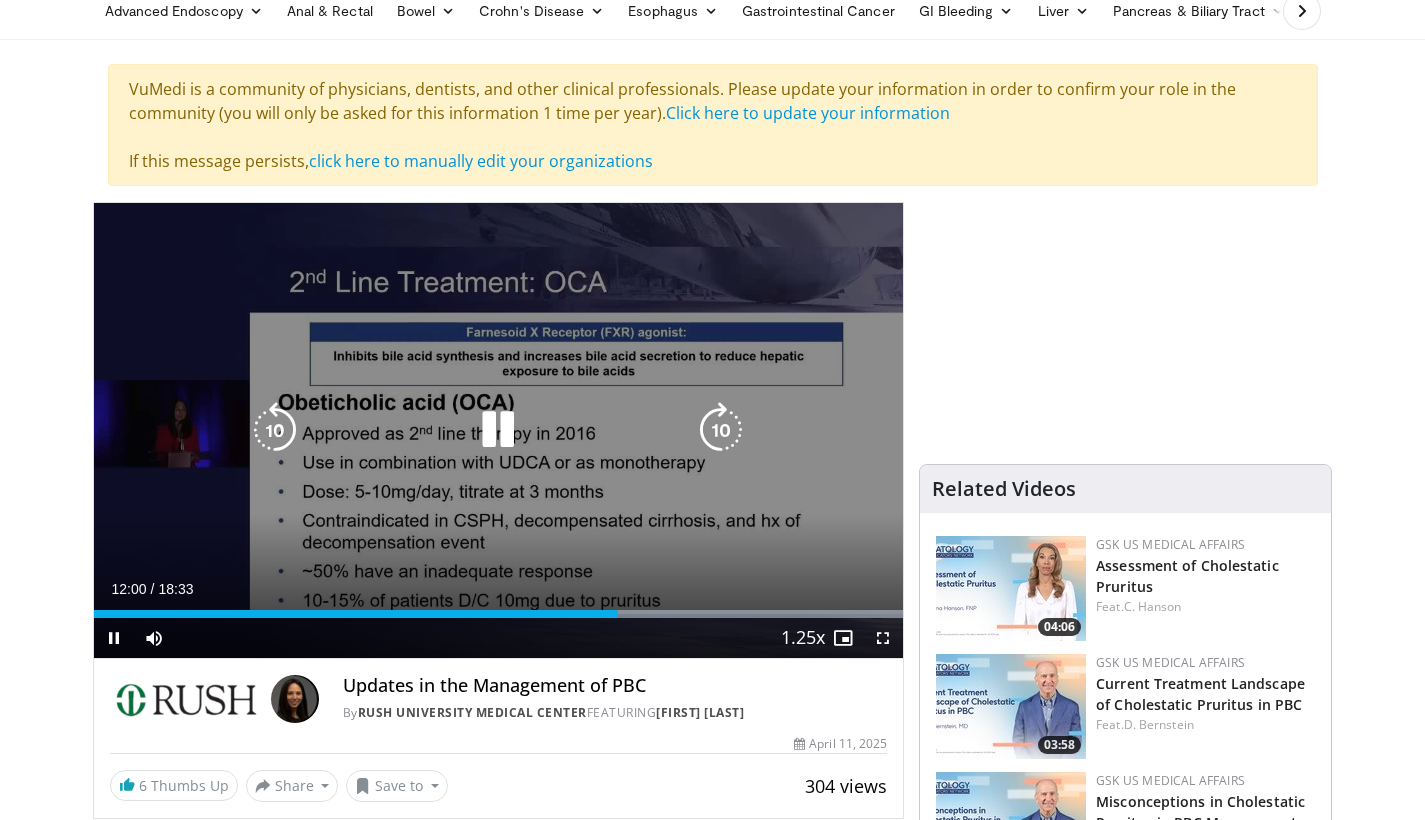 click at bounding box center (498, 430) 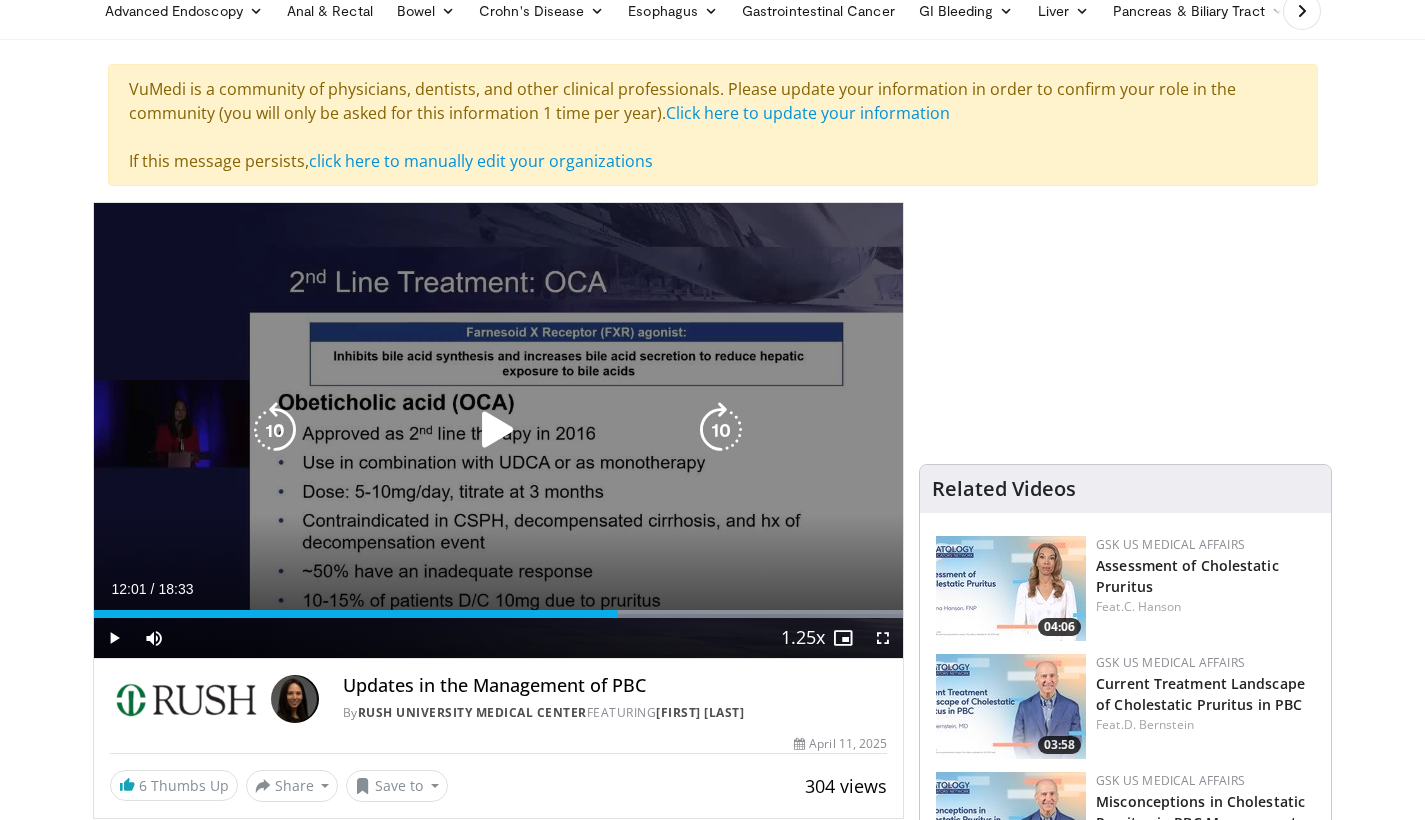 click at bounding box center [498, 430] 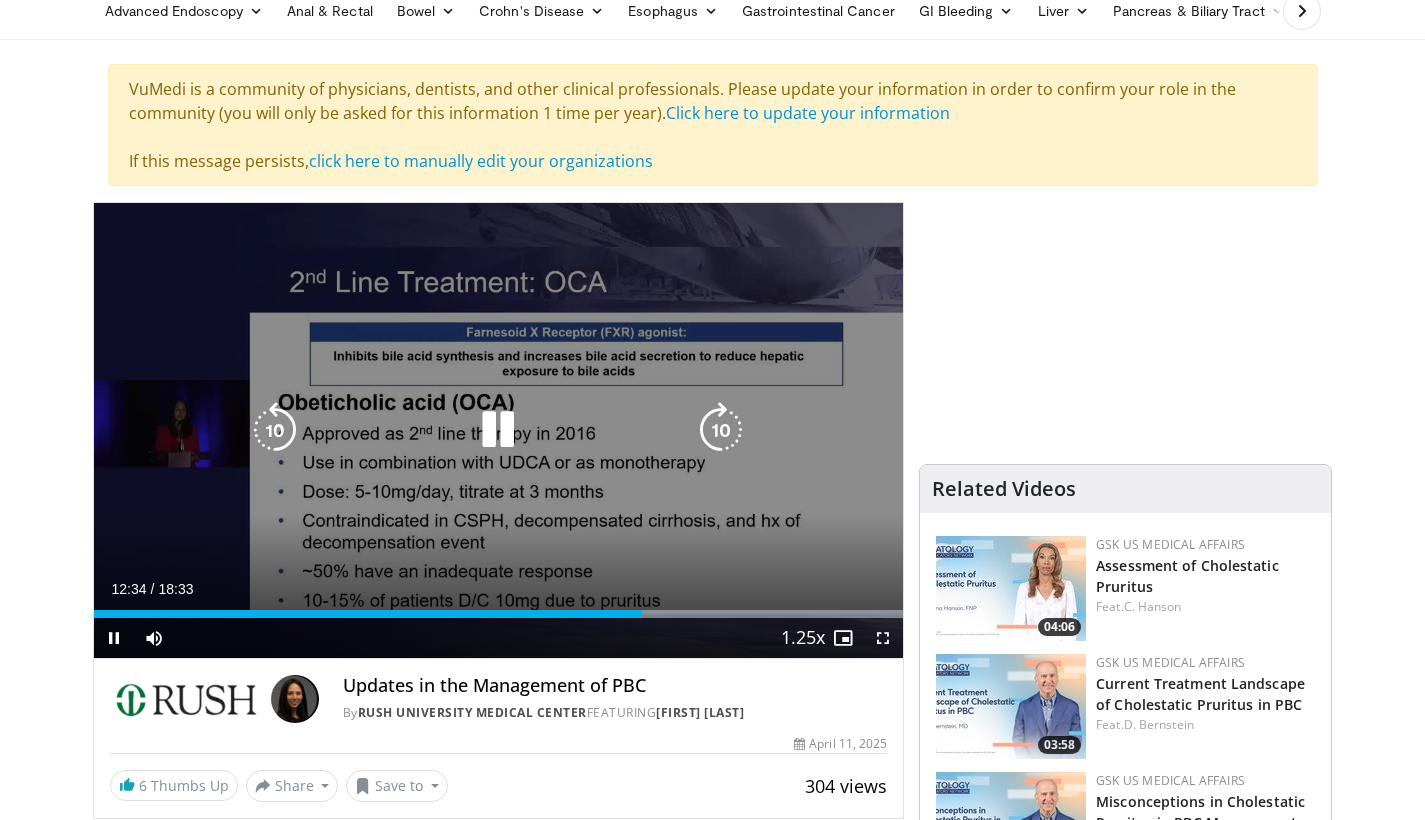 click at bounding box center [498, 430] 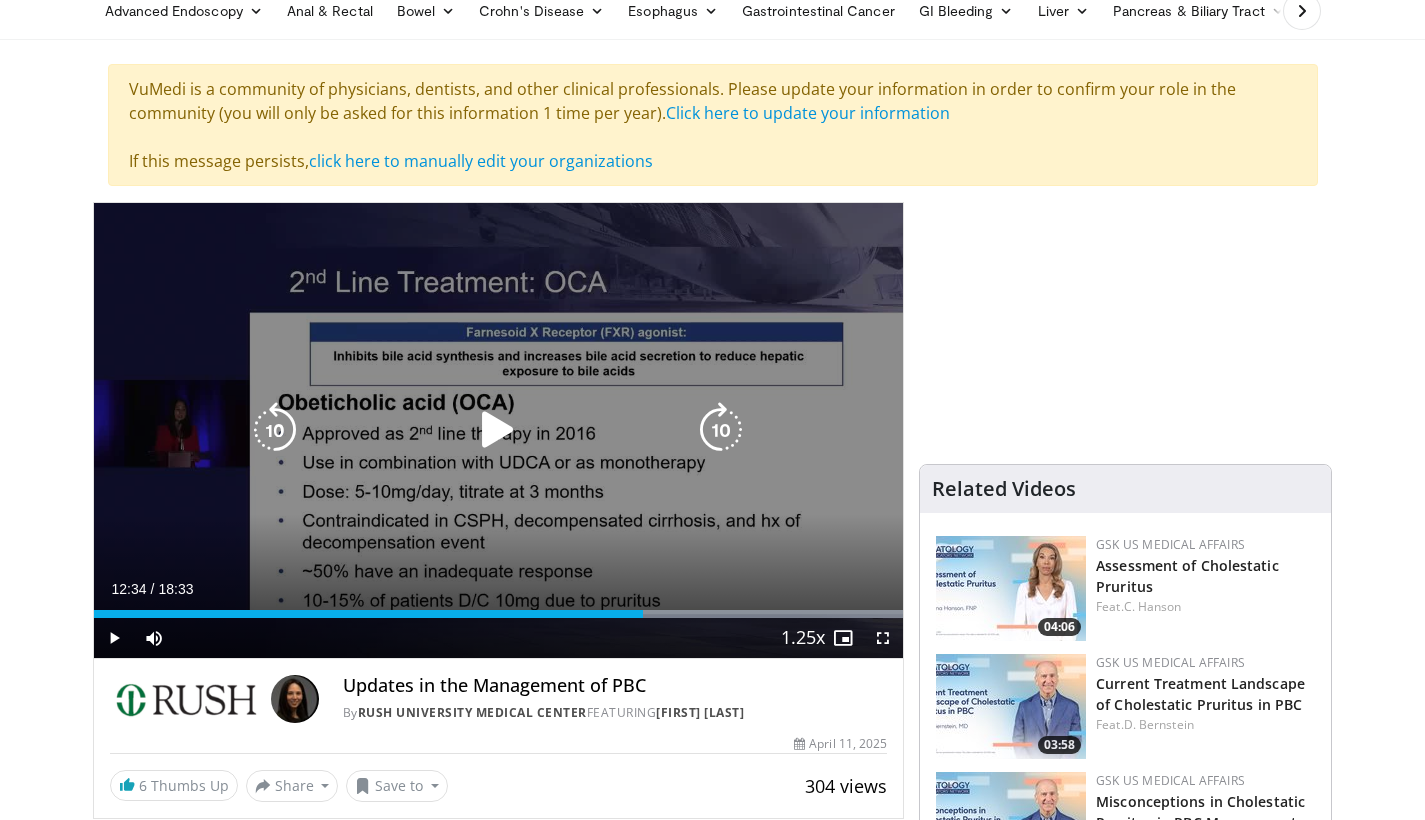 click at bounding box center (498, 430) 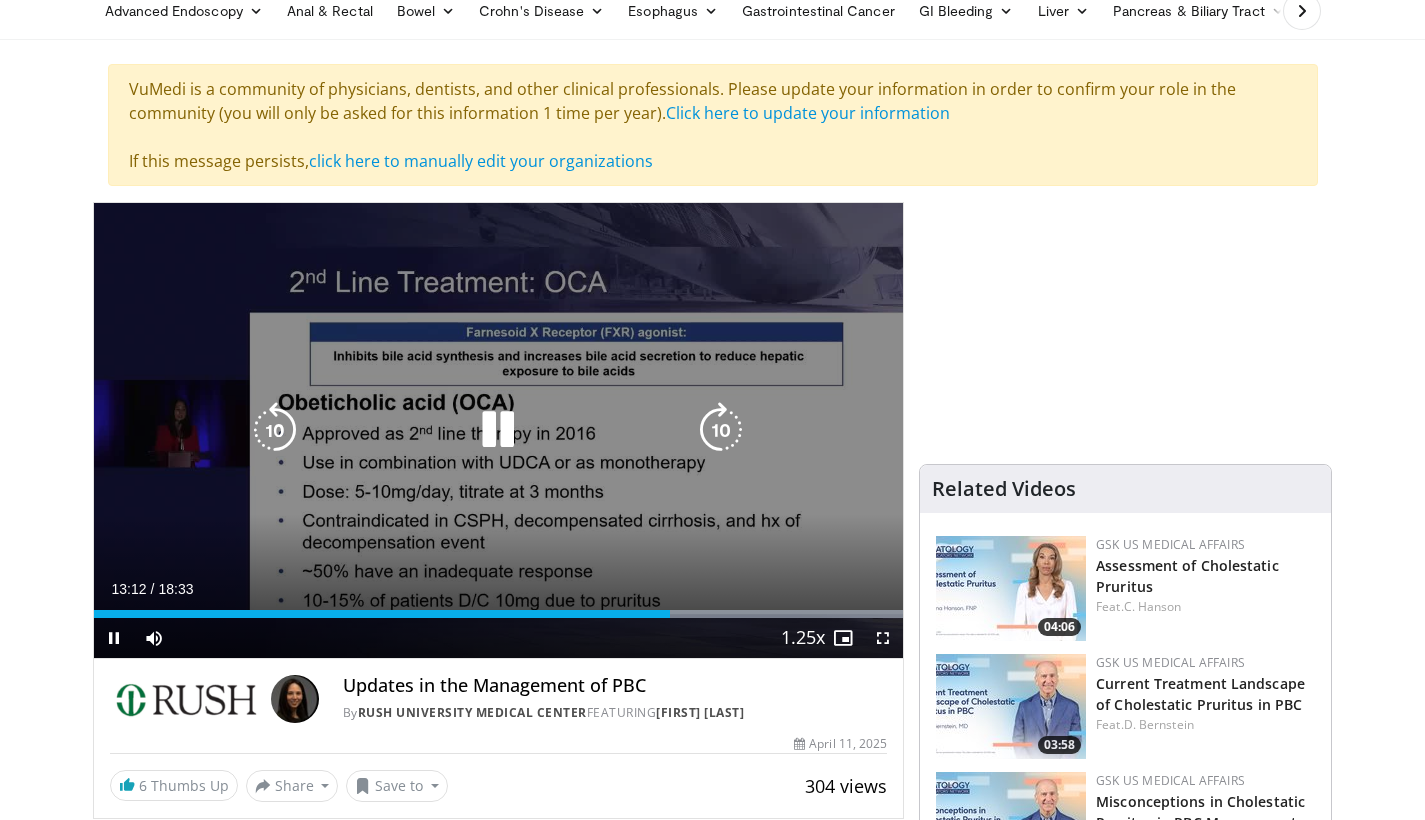 click at bounding box center [498, 430] 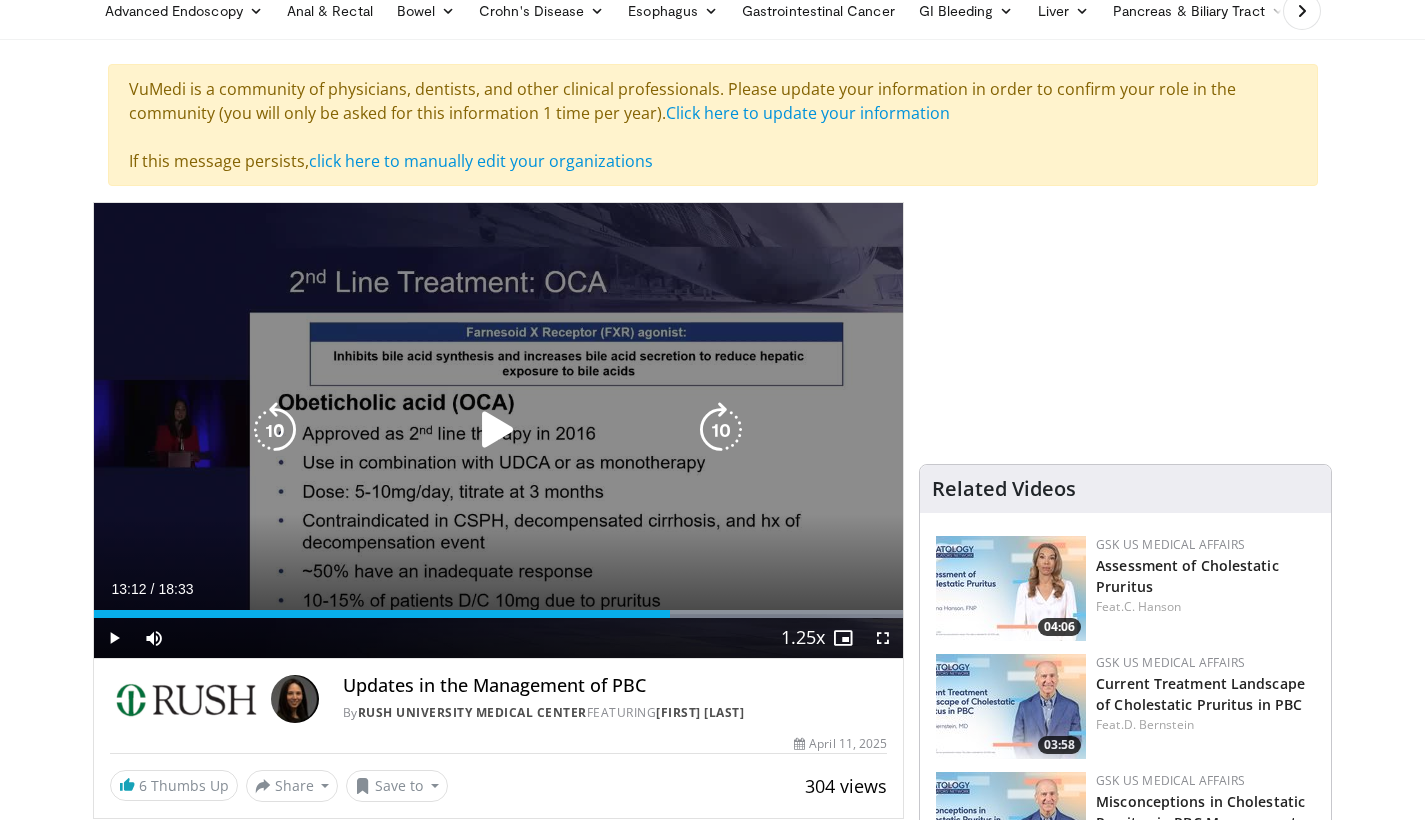 click at bounding box center (498, 430) 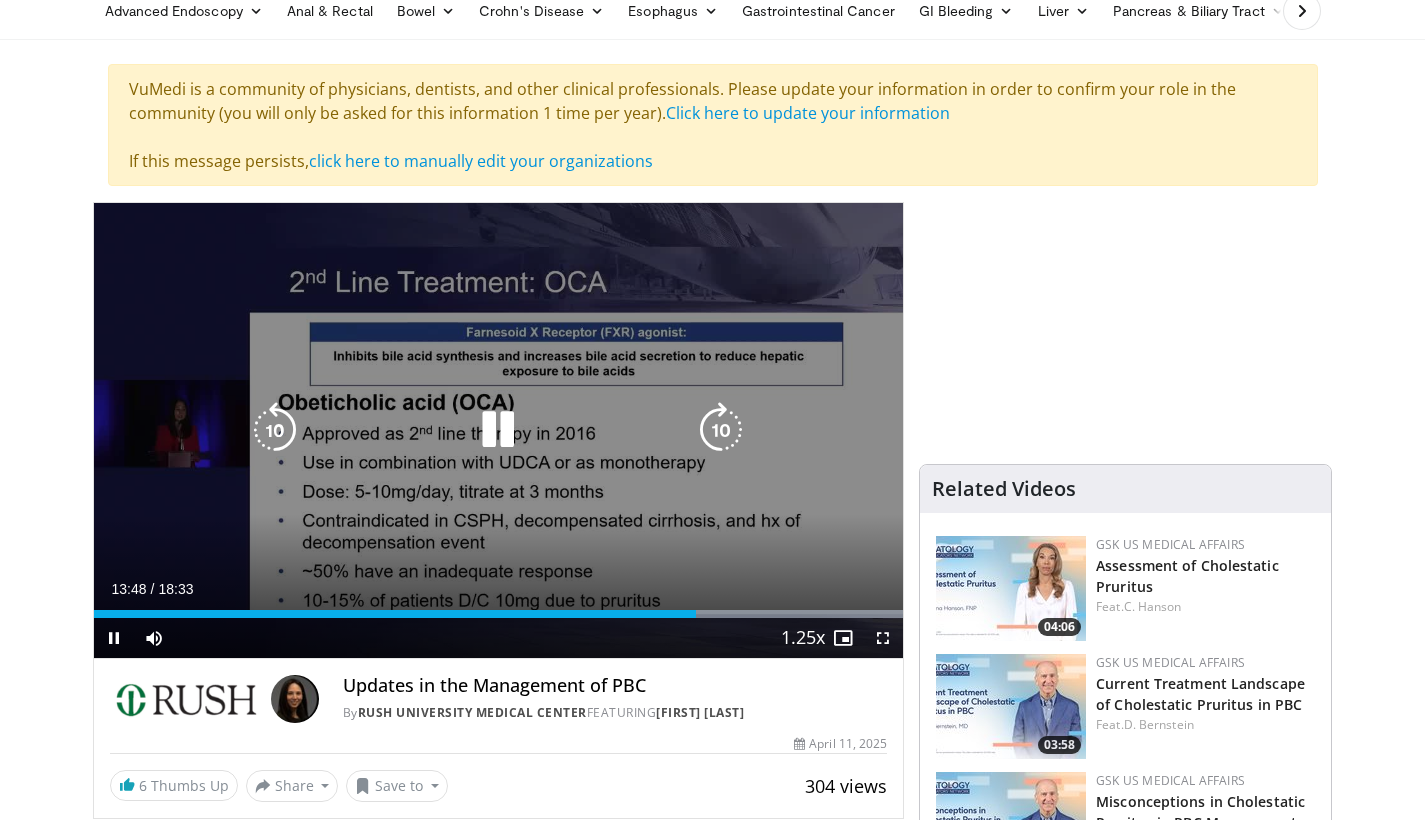 click at bounding box center [498, 430] 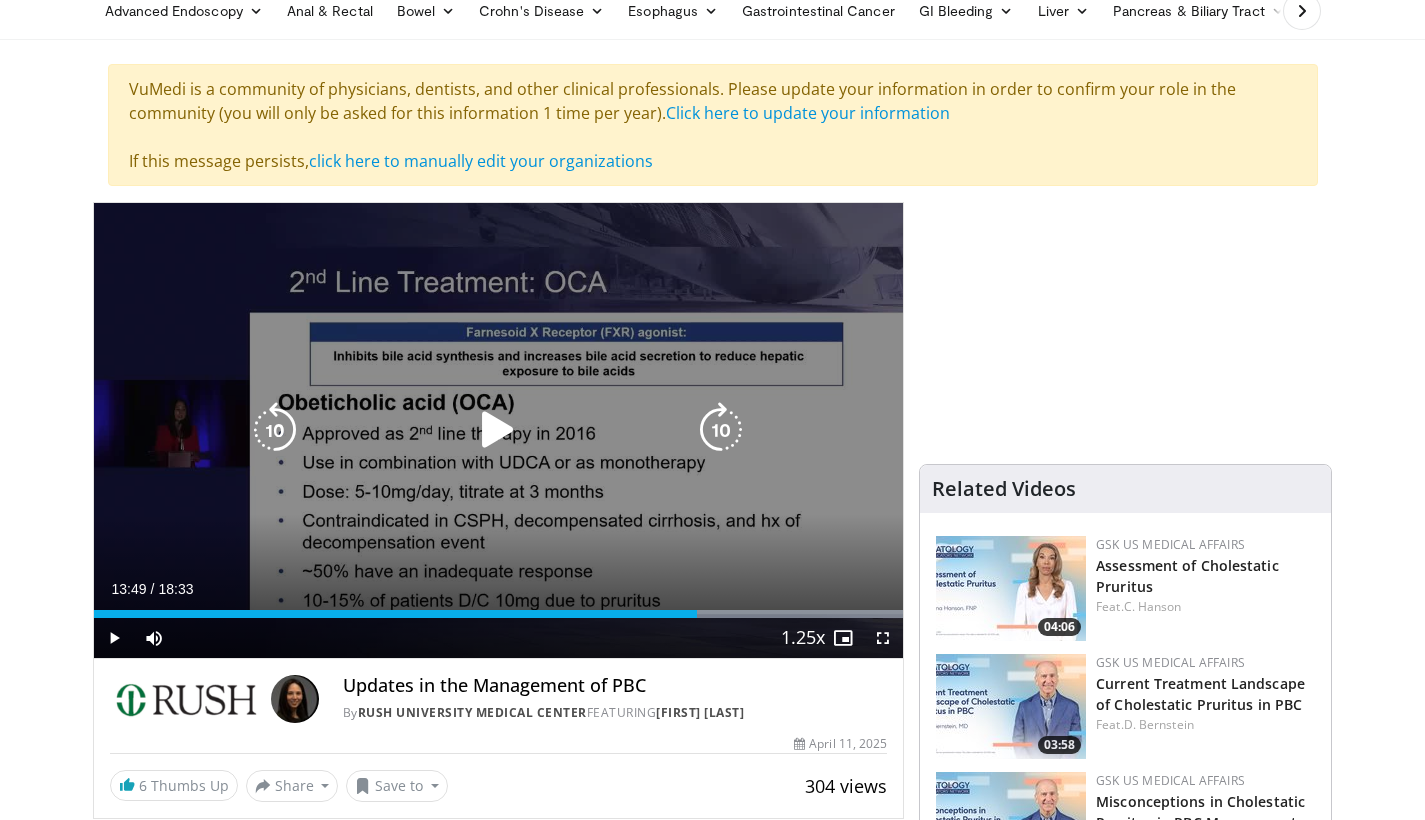 click at bounding box center (498, 430) 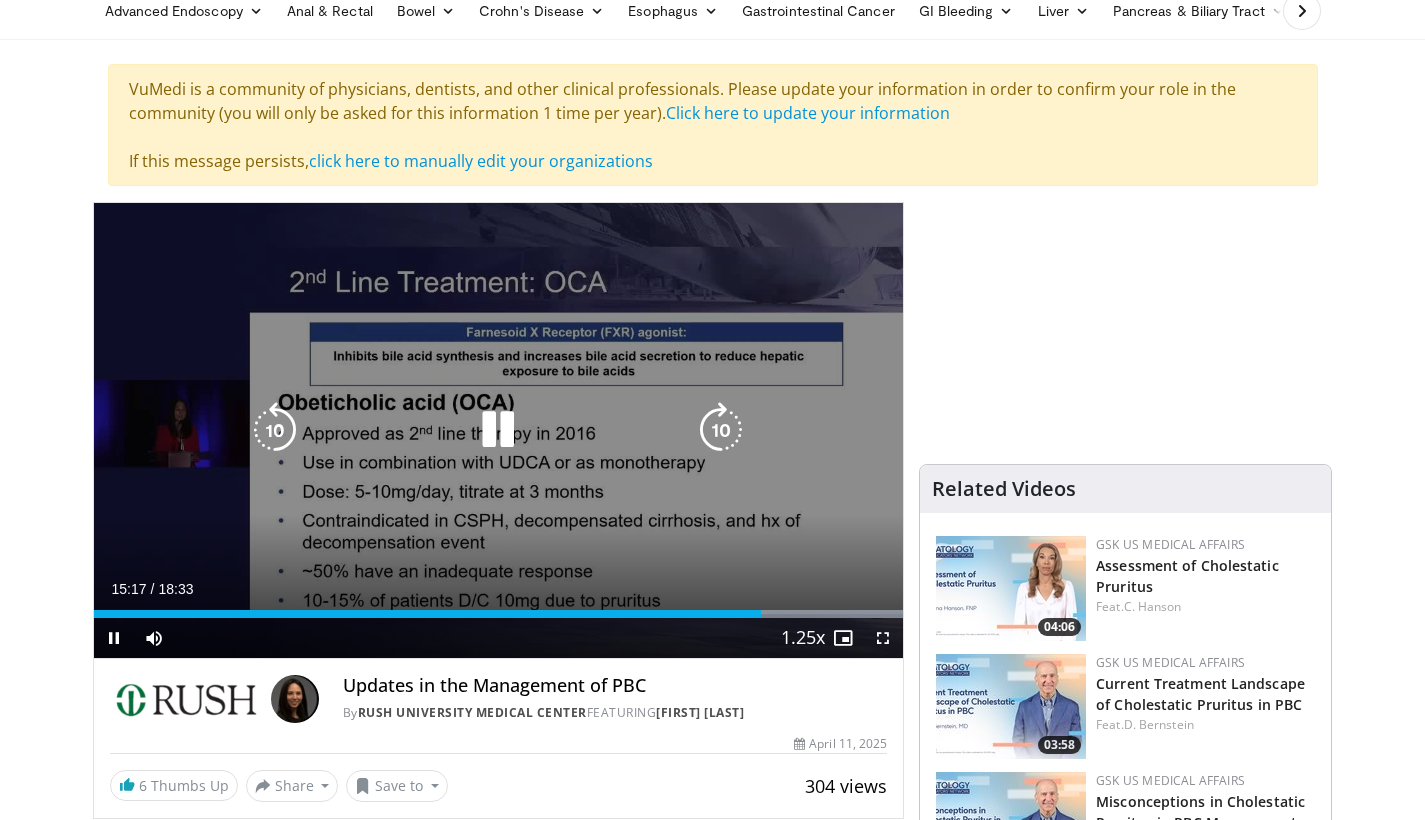 click at bounding box center (498, 430) 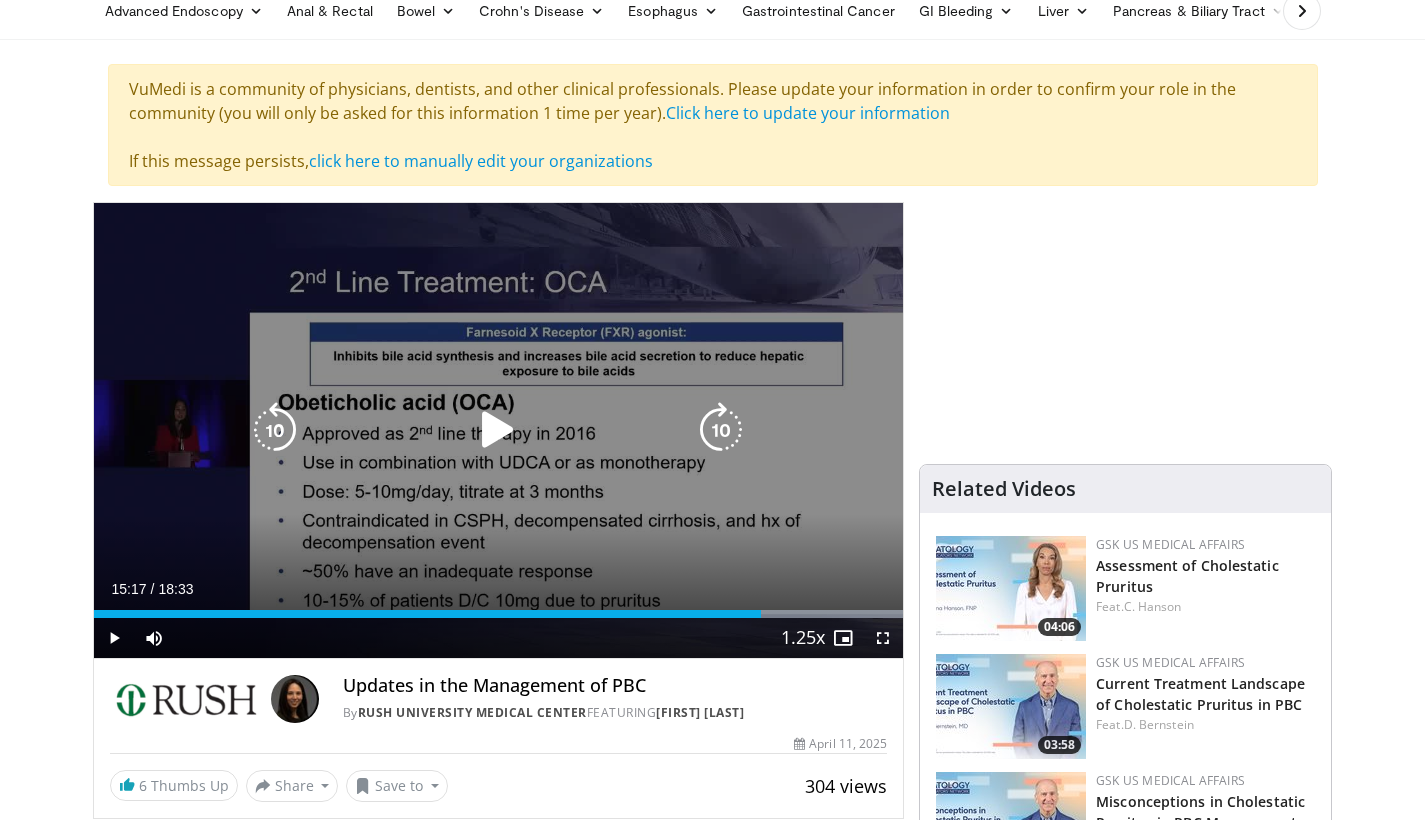 click at bounding box center (498, 430) 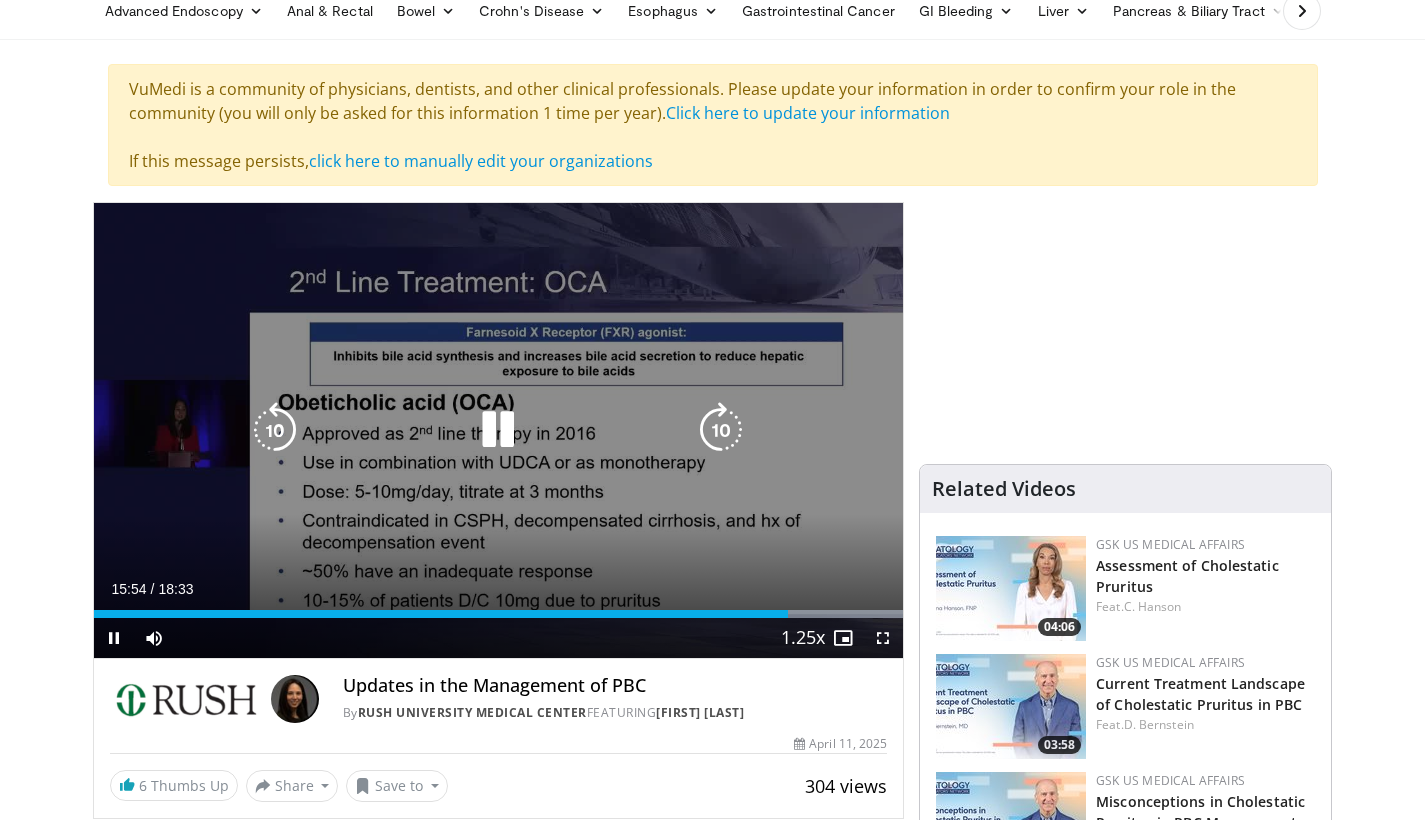 click at bounding box center (498, 430) 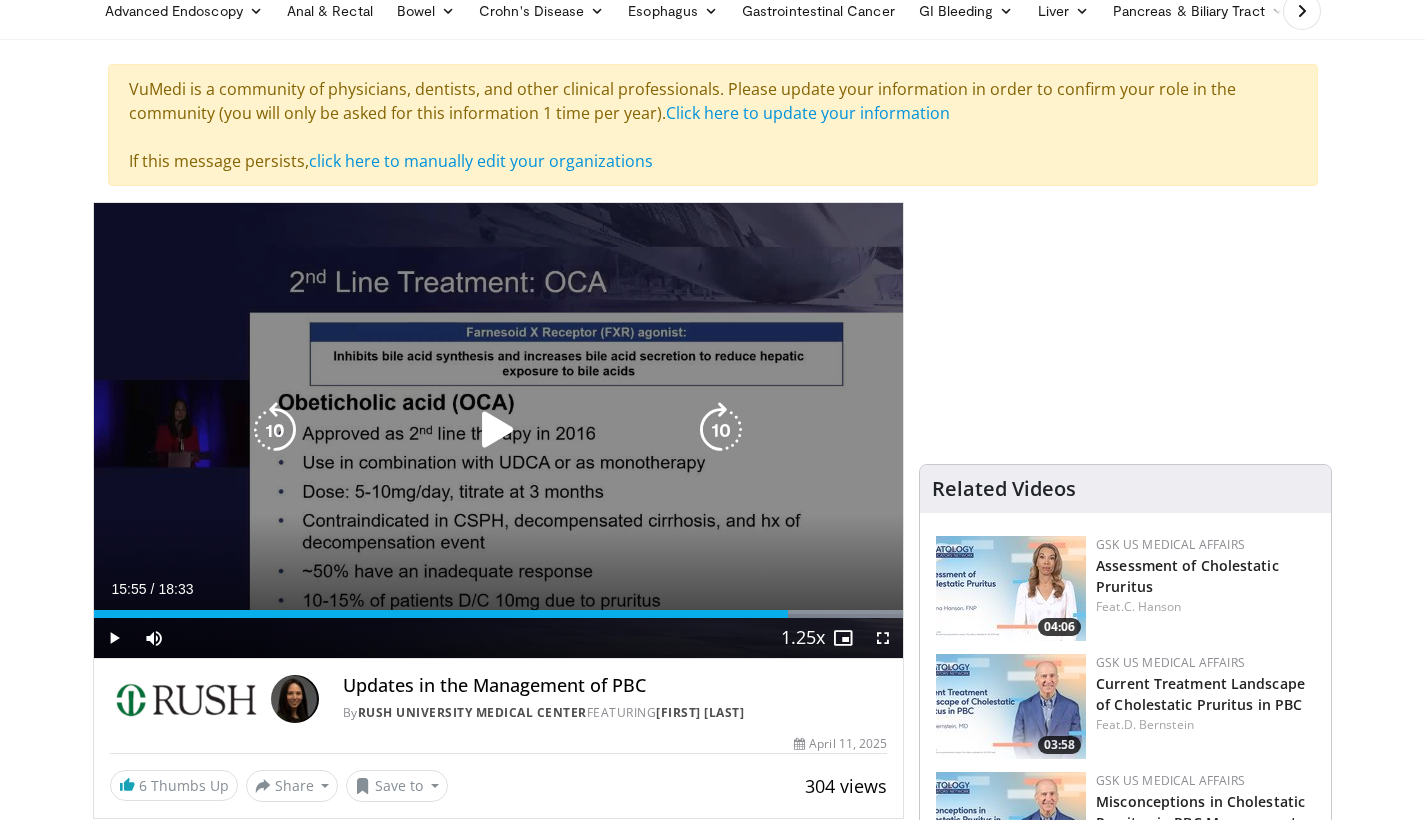click at bounding box center (498, 430) 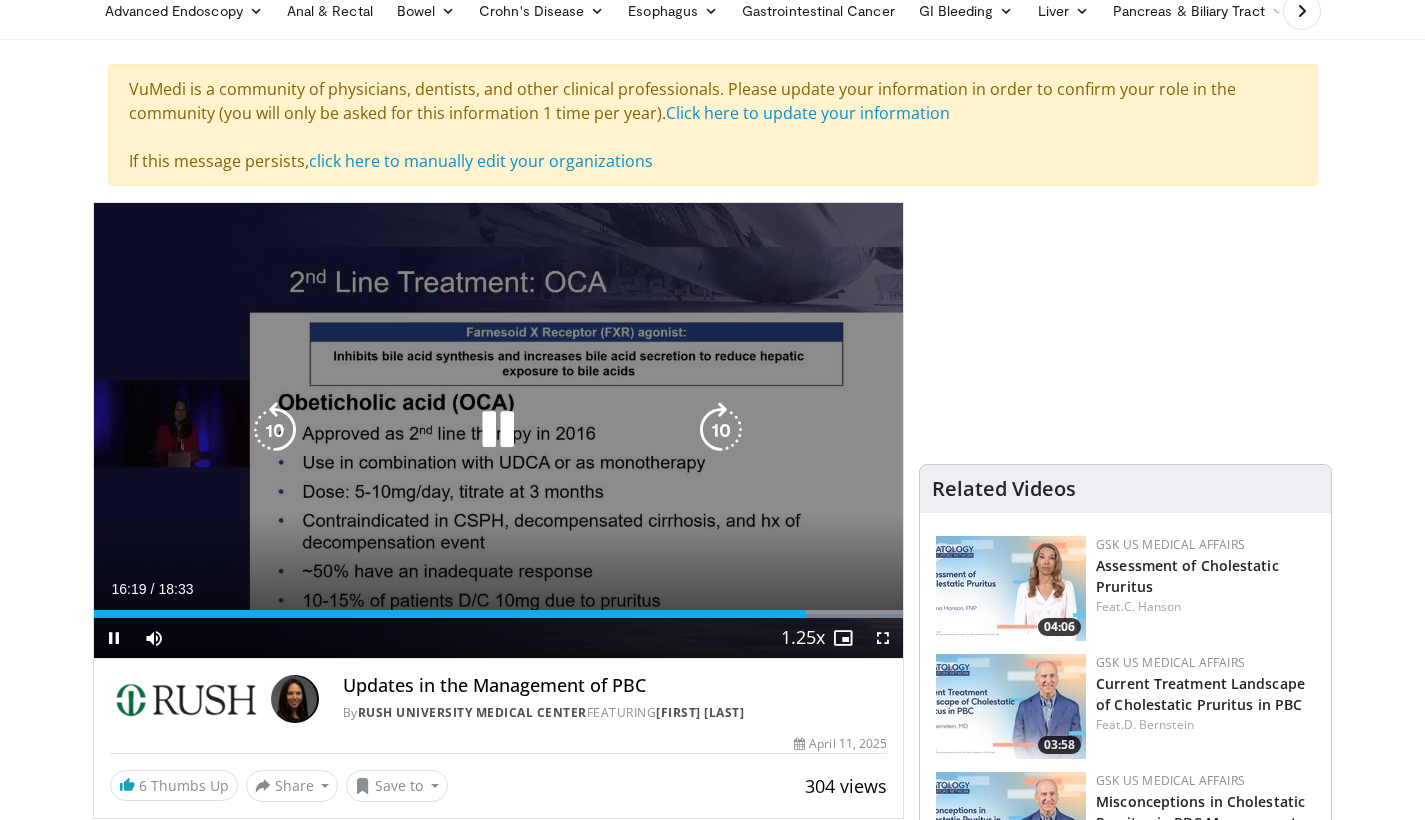 click at bounding box center [498, 430] 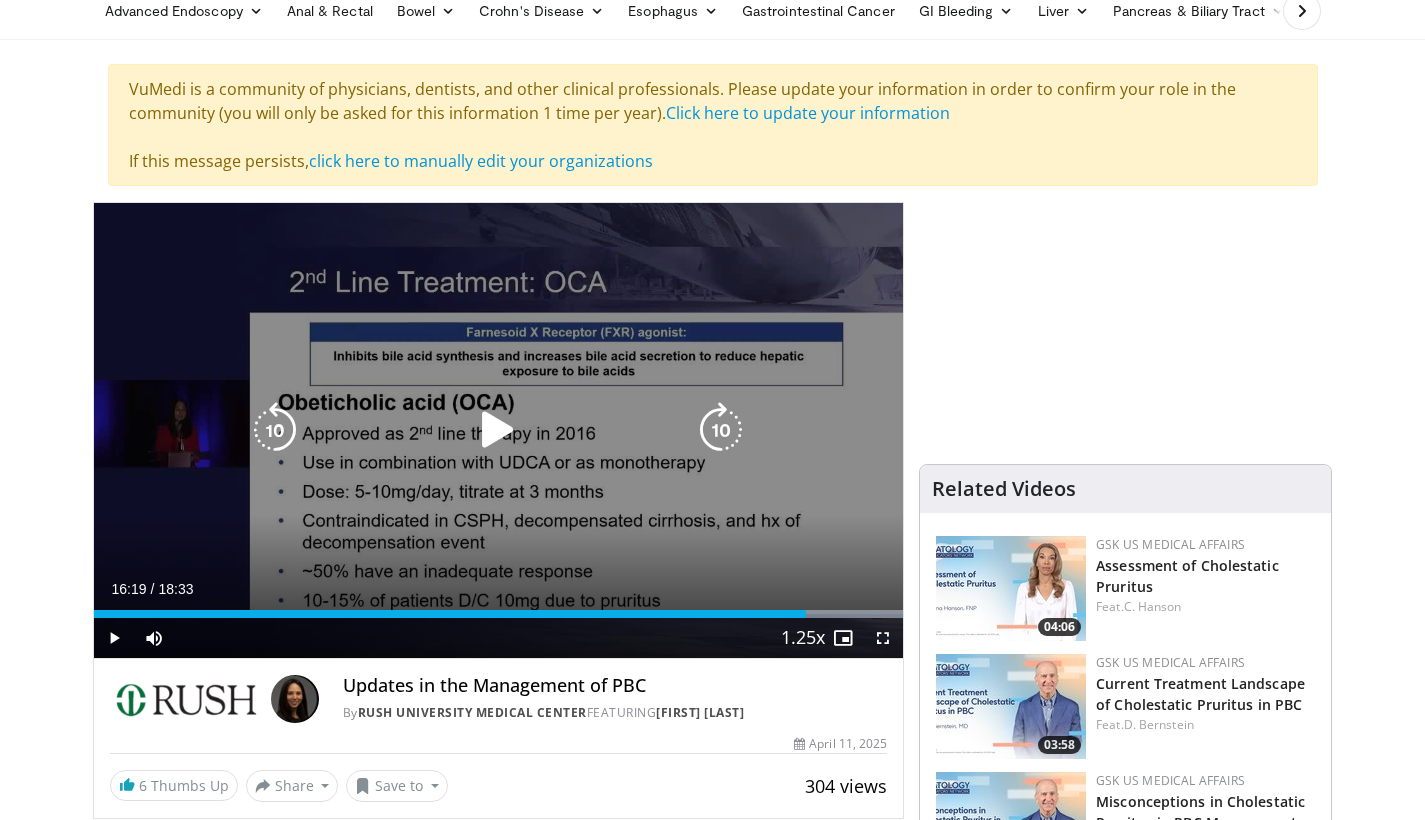 click at bounding box center (498, 430) 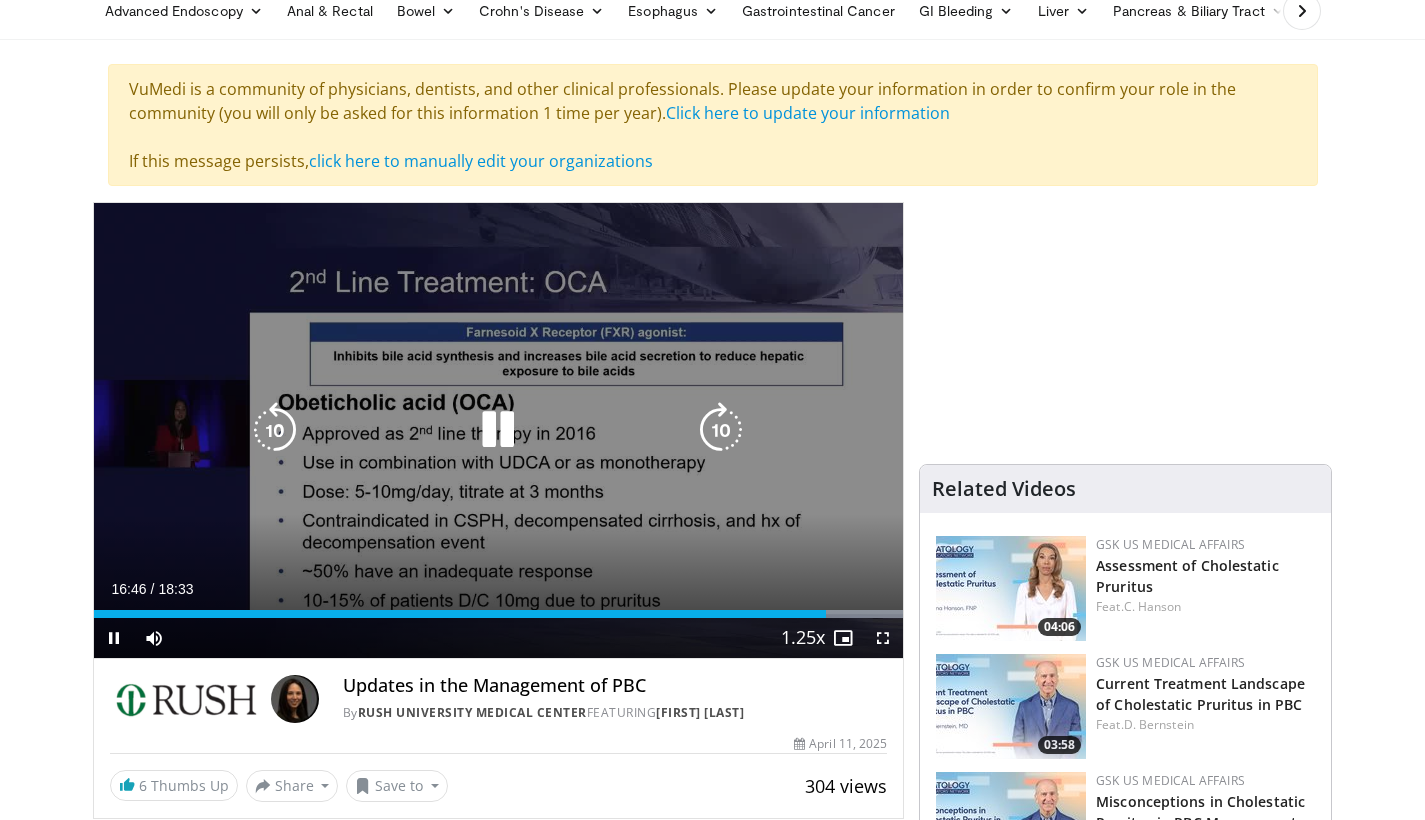 click at bounding box center [498, 430] 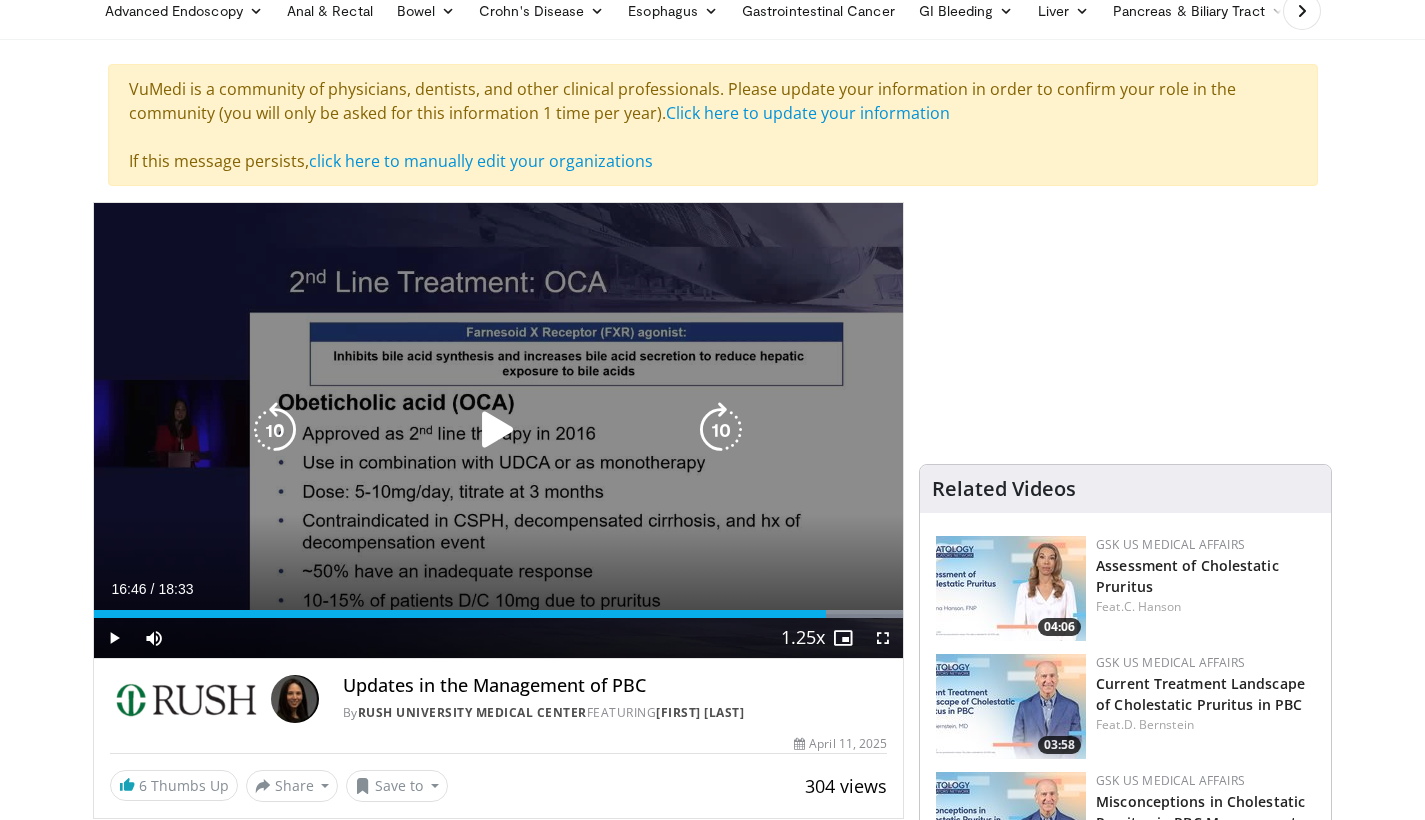 click at bounding box center [498, 430] 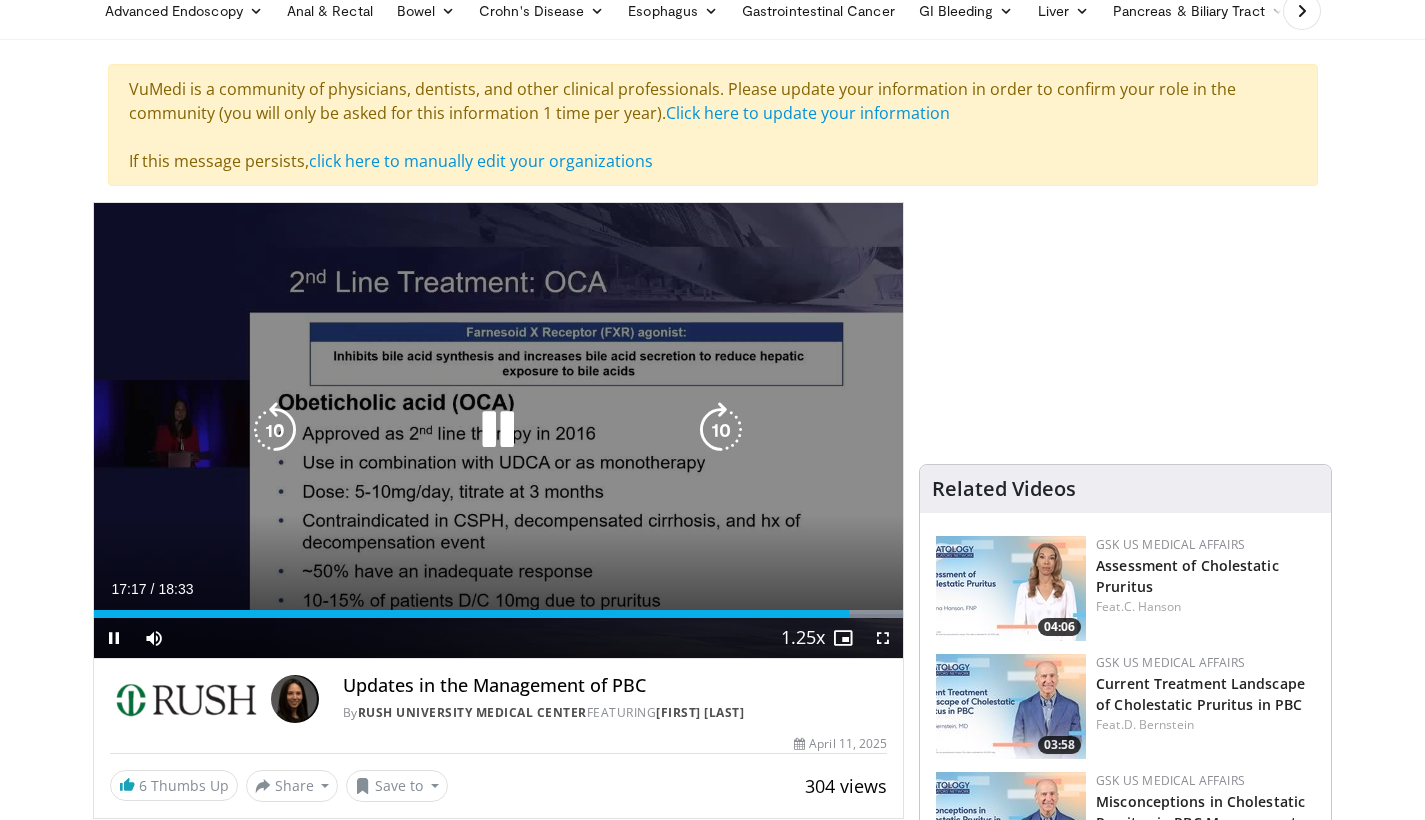 click at bounding box center [498, 430] 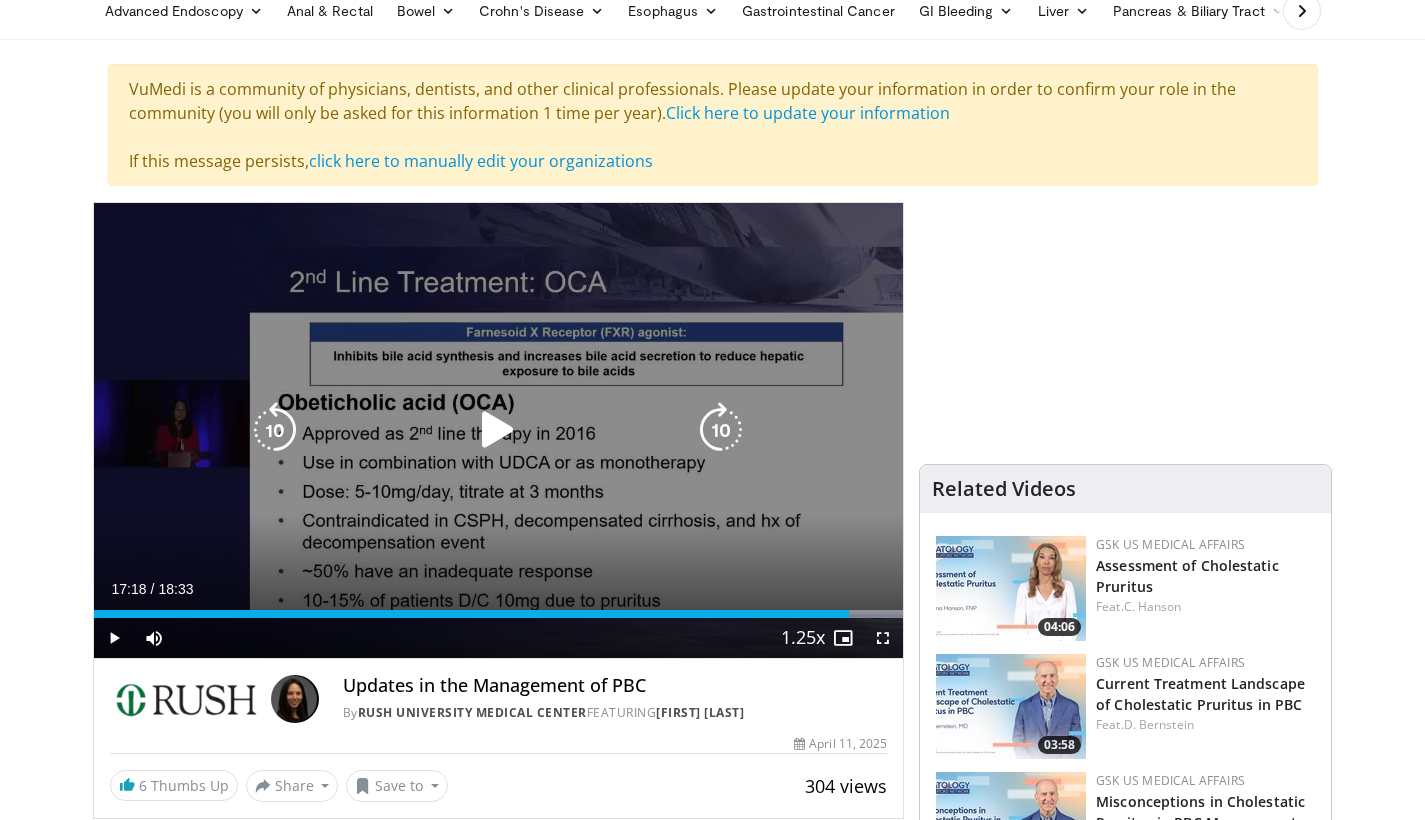 click at bounding box center (498, 430) 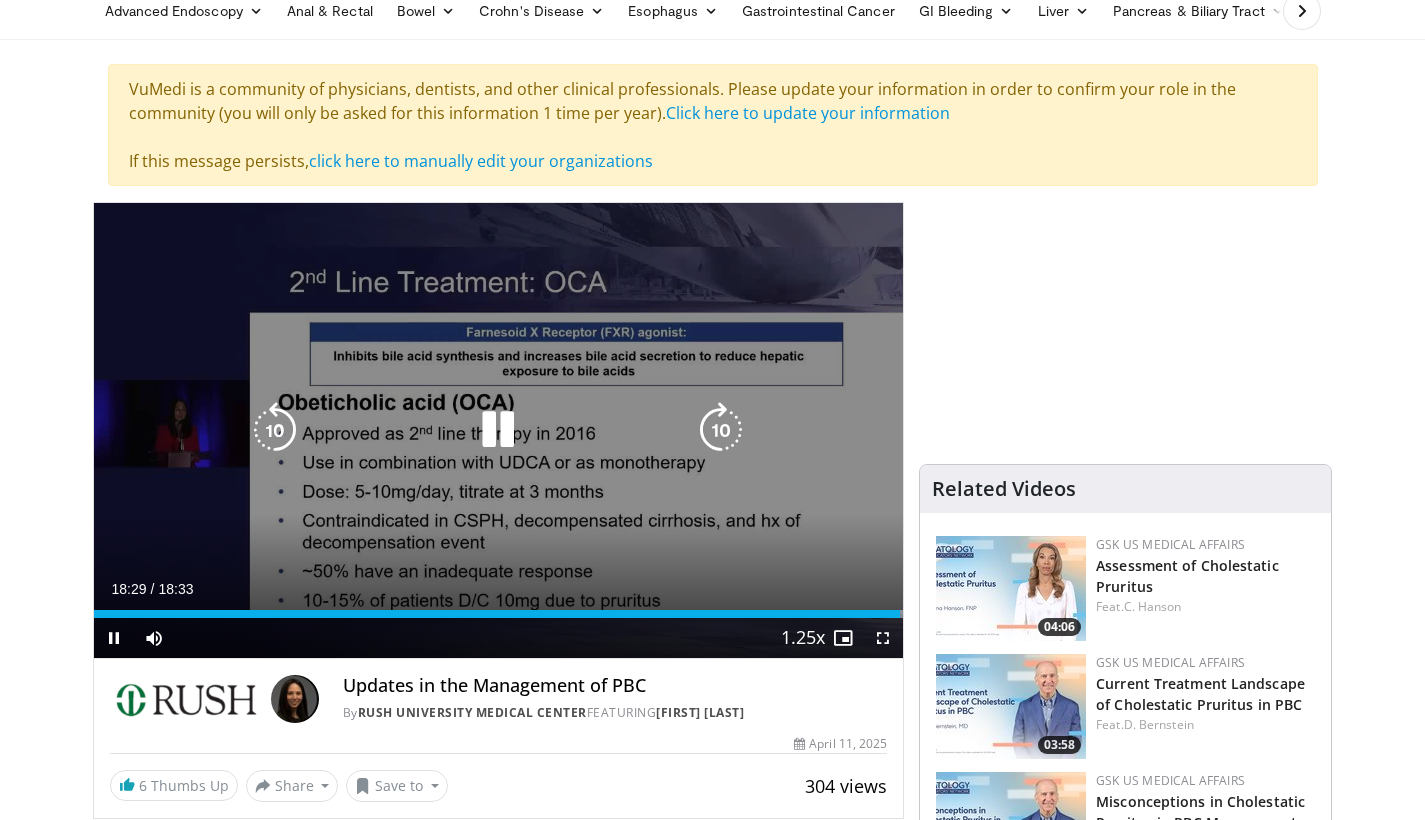 click at bounding box center (498, 430) 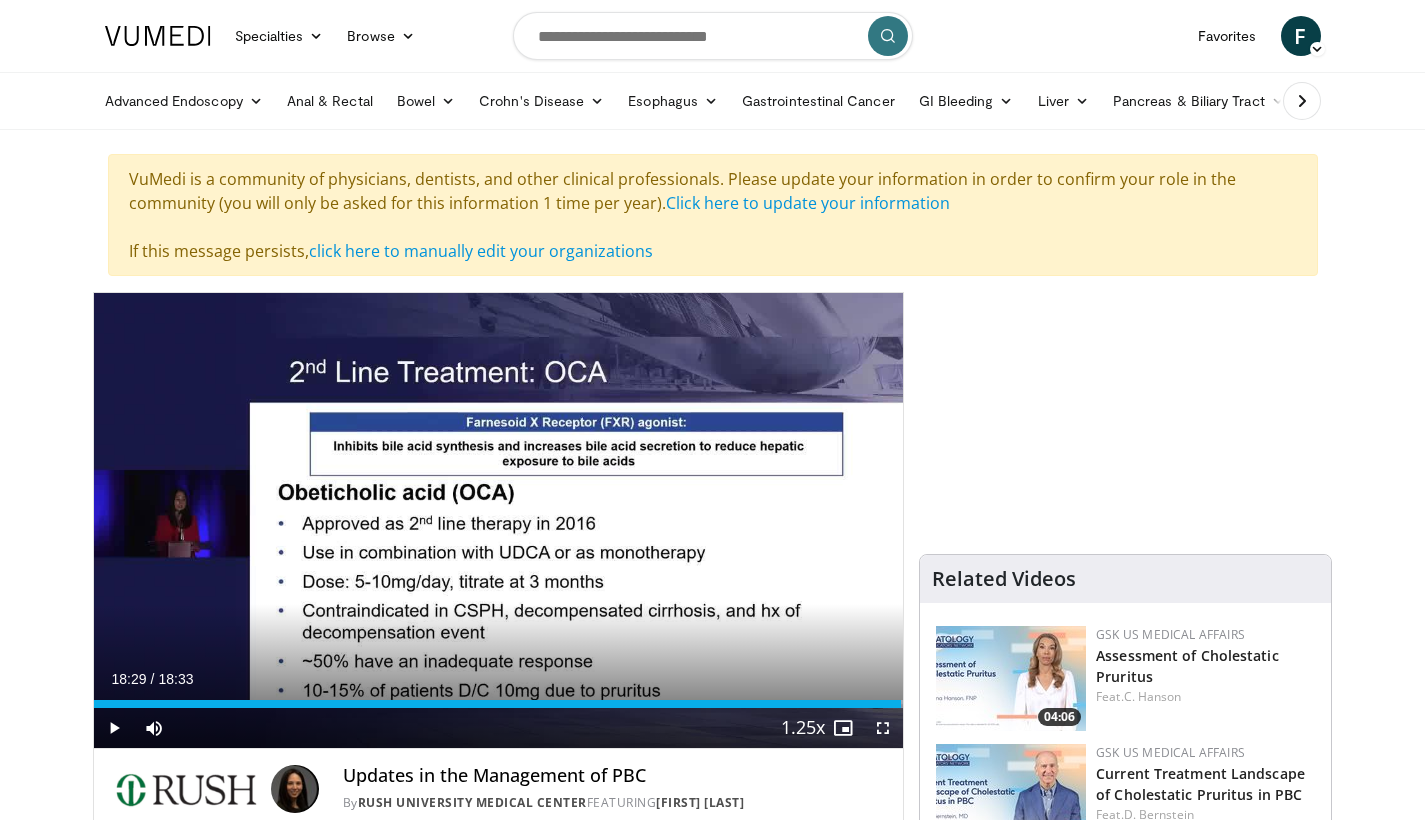 scroll, scrollTop: 0, scrollLeft: 0, axis: both 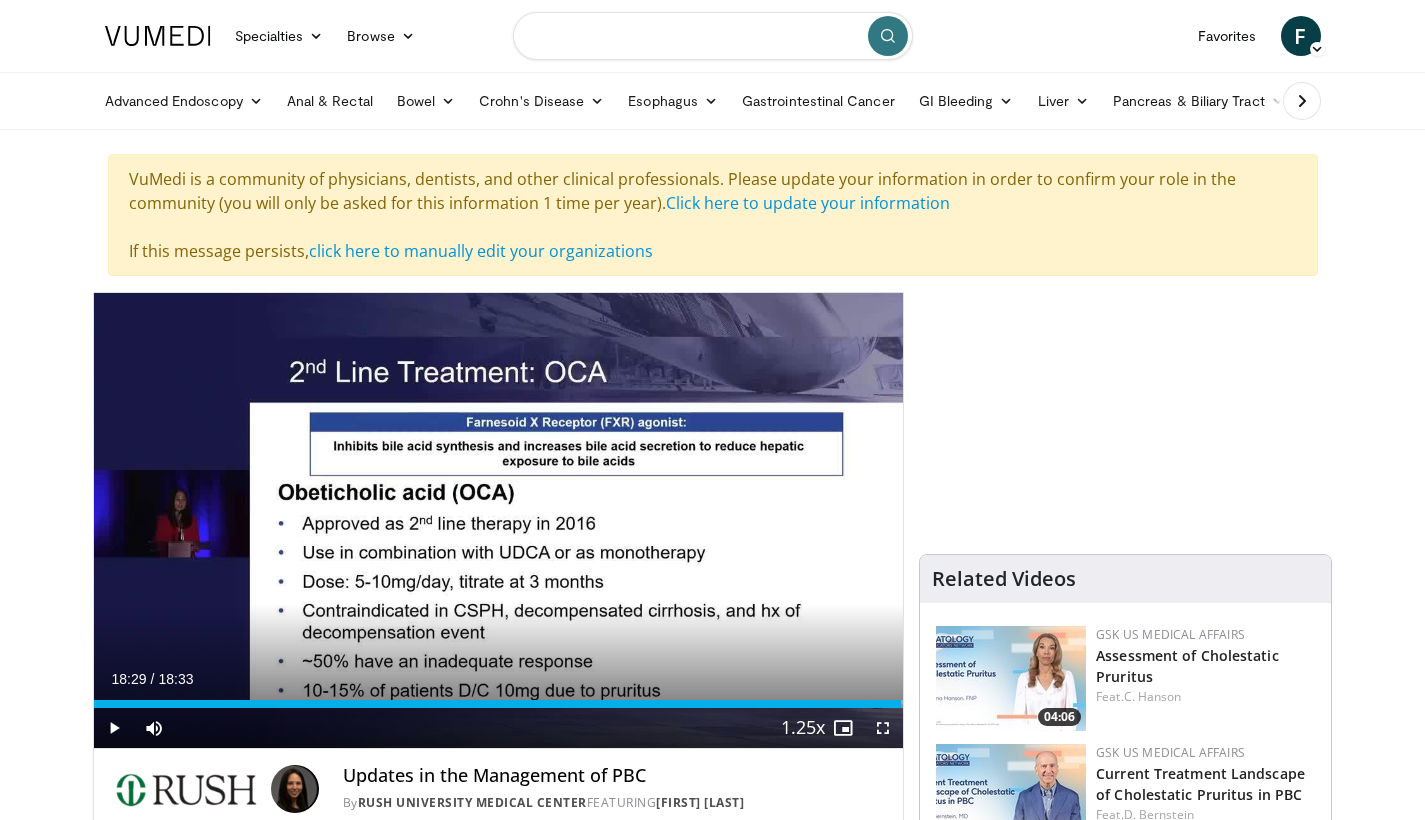 click at bounding box center (713, 36) 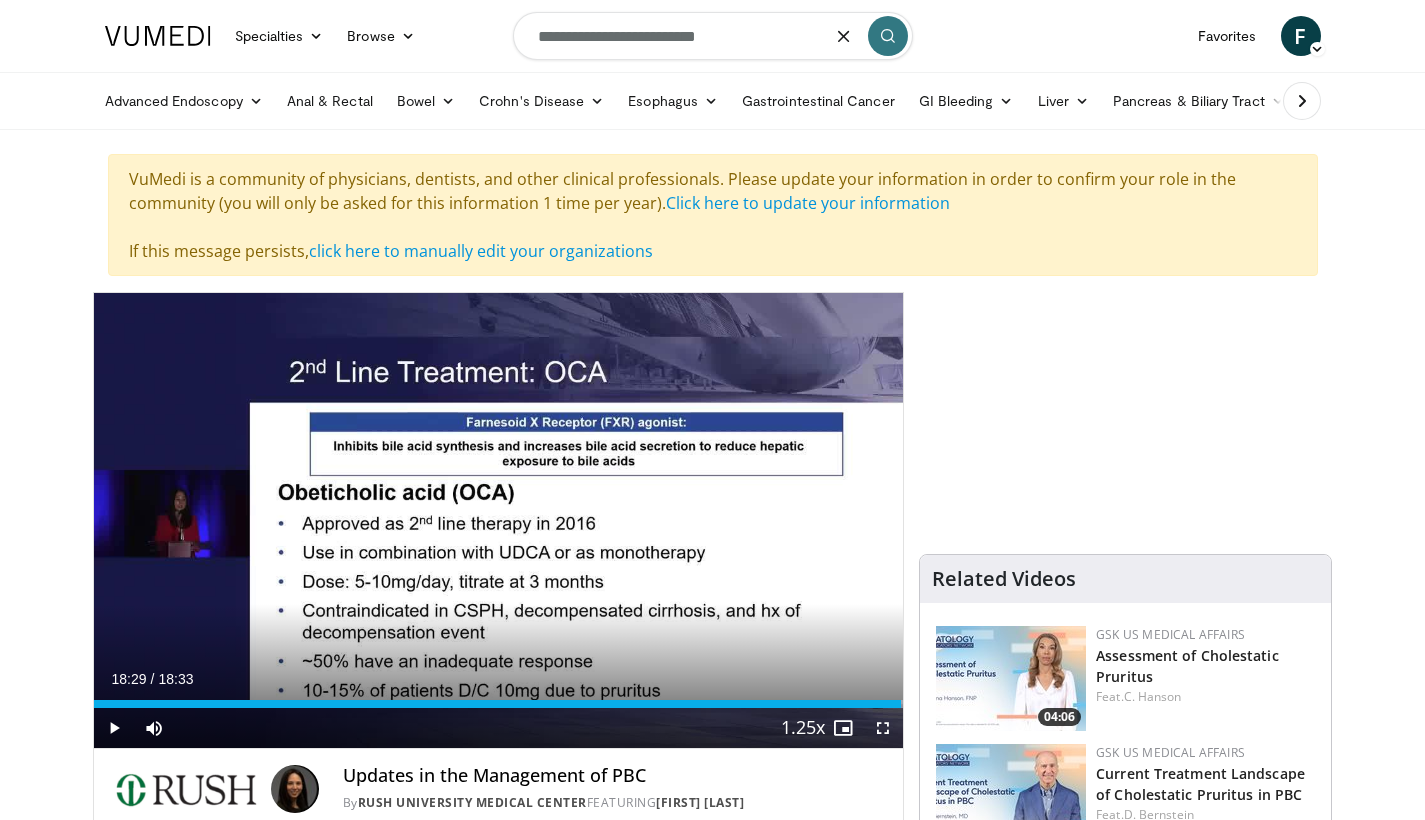 type on "**********" 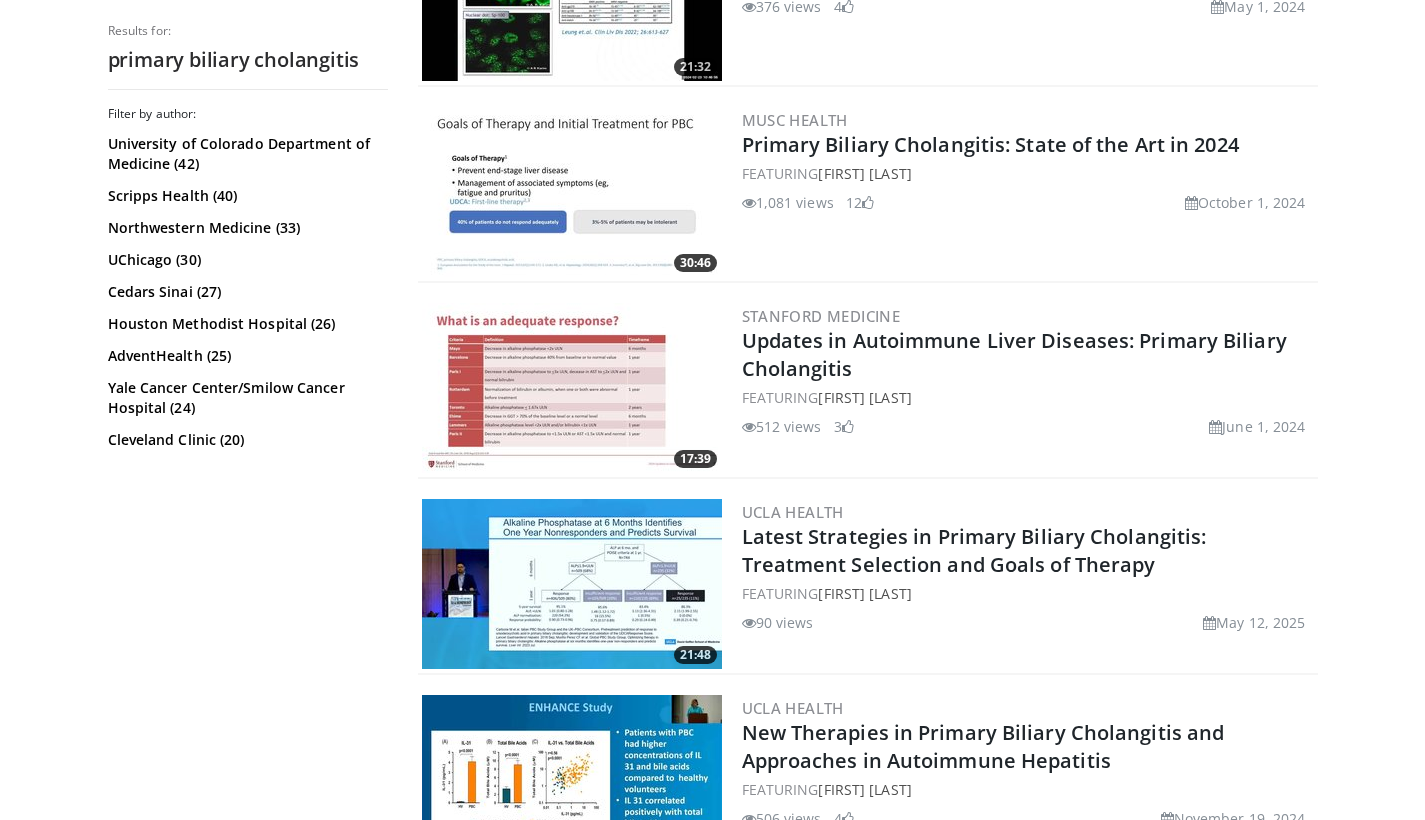 scroll, scrollTop: 904, scrollLeft: 0, axis: vertical 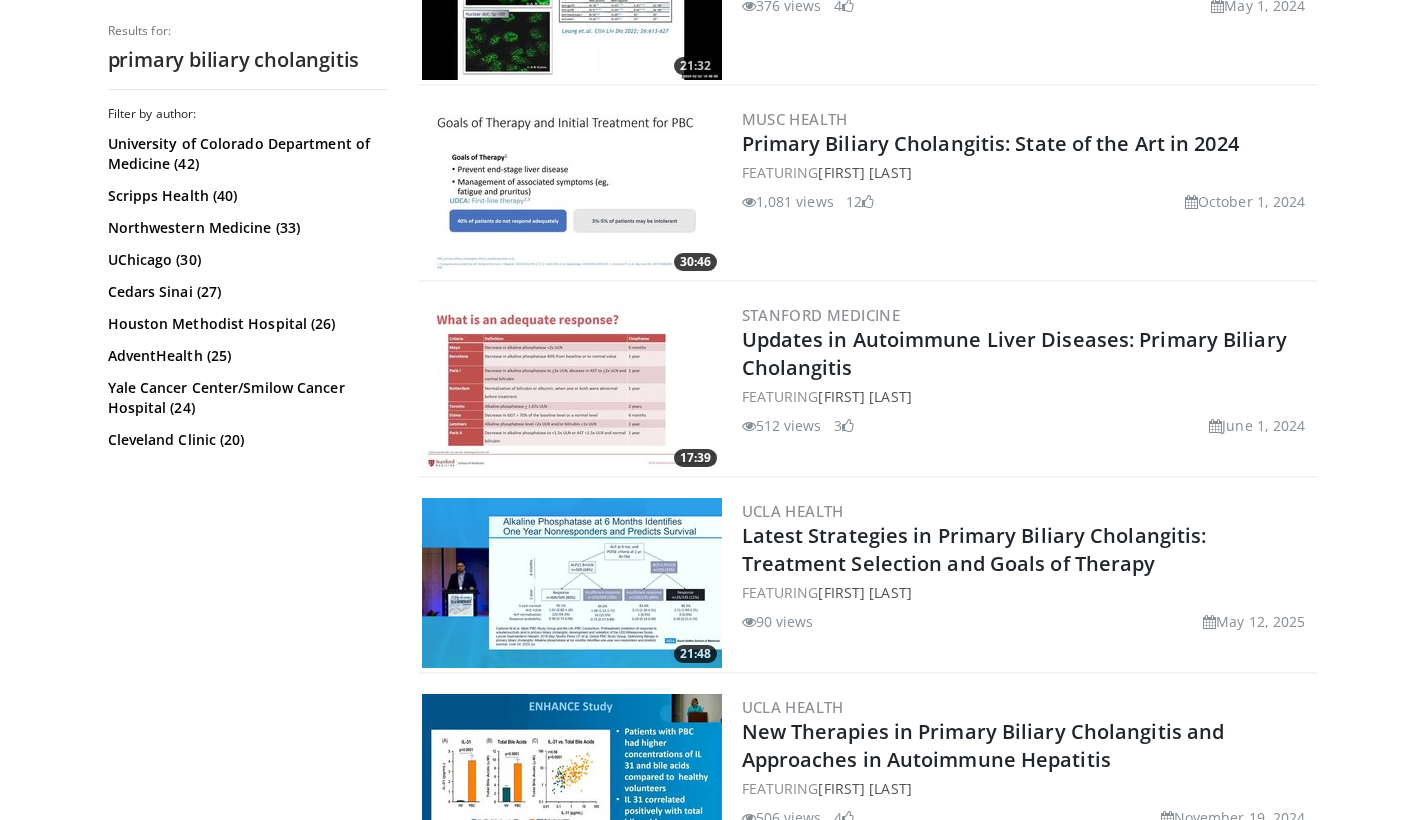 click at bounding box center (572, 387) 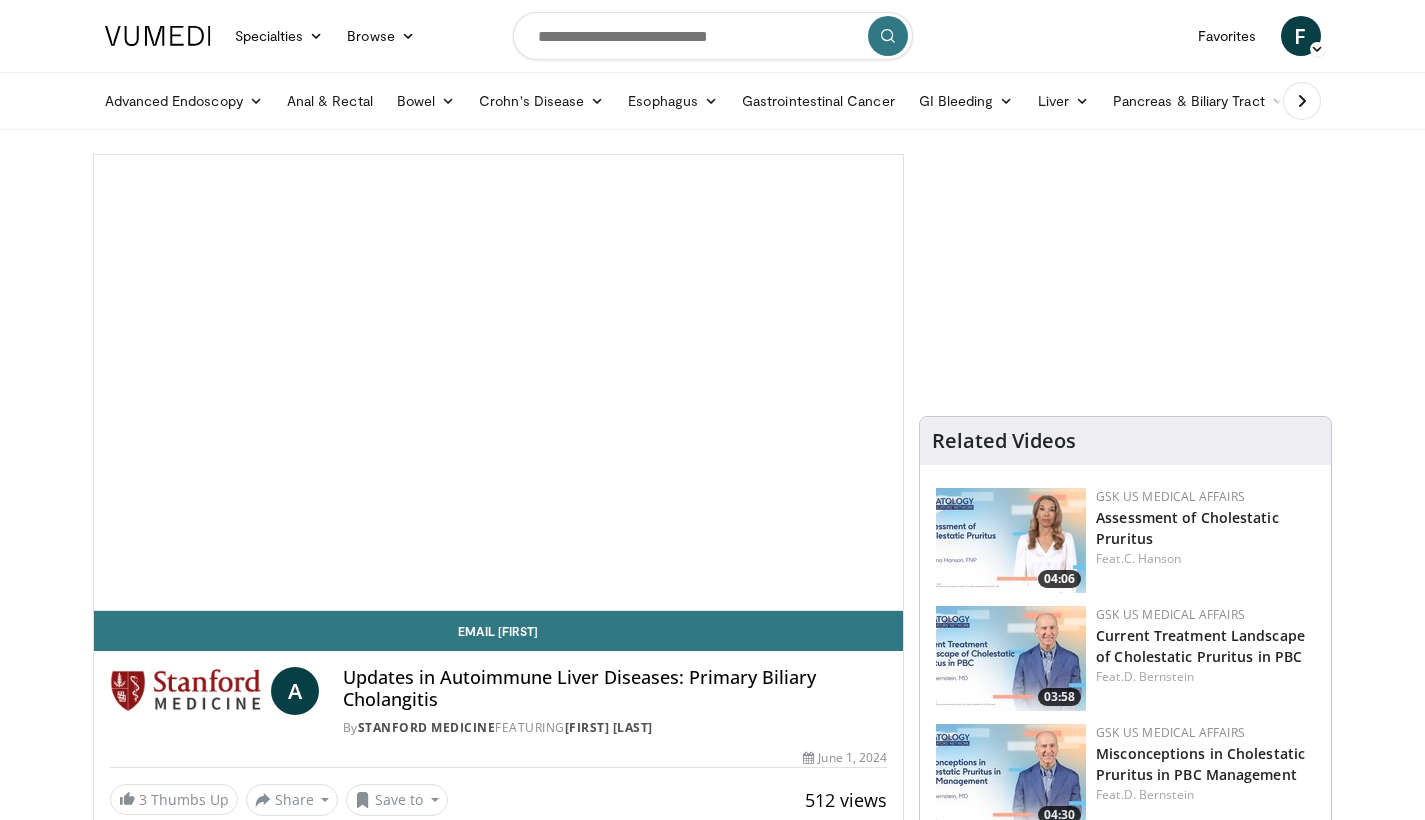 scroll, scrollTop: 0, scrollLeft: 0, axis: both 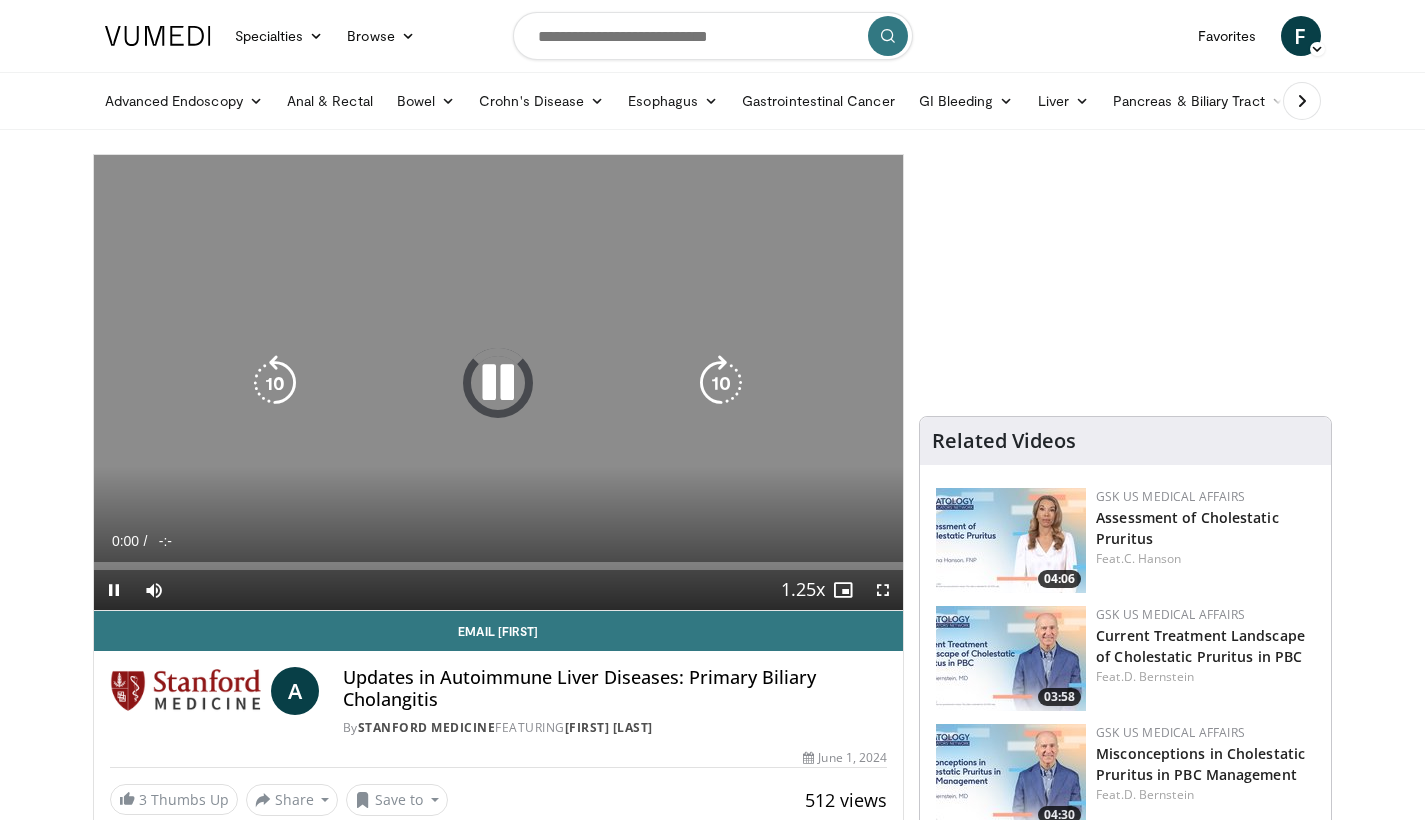 click at bounding box center [498, 383] 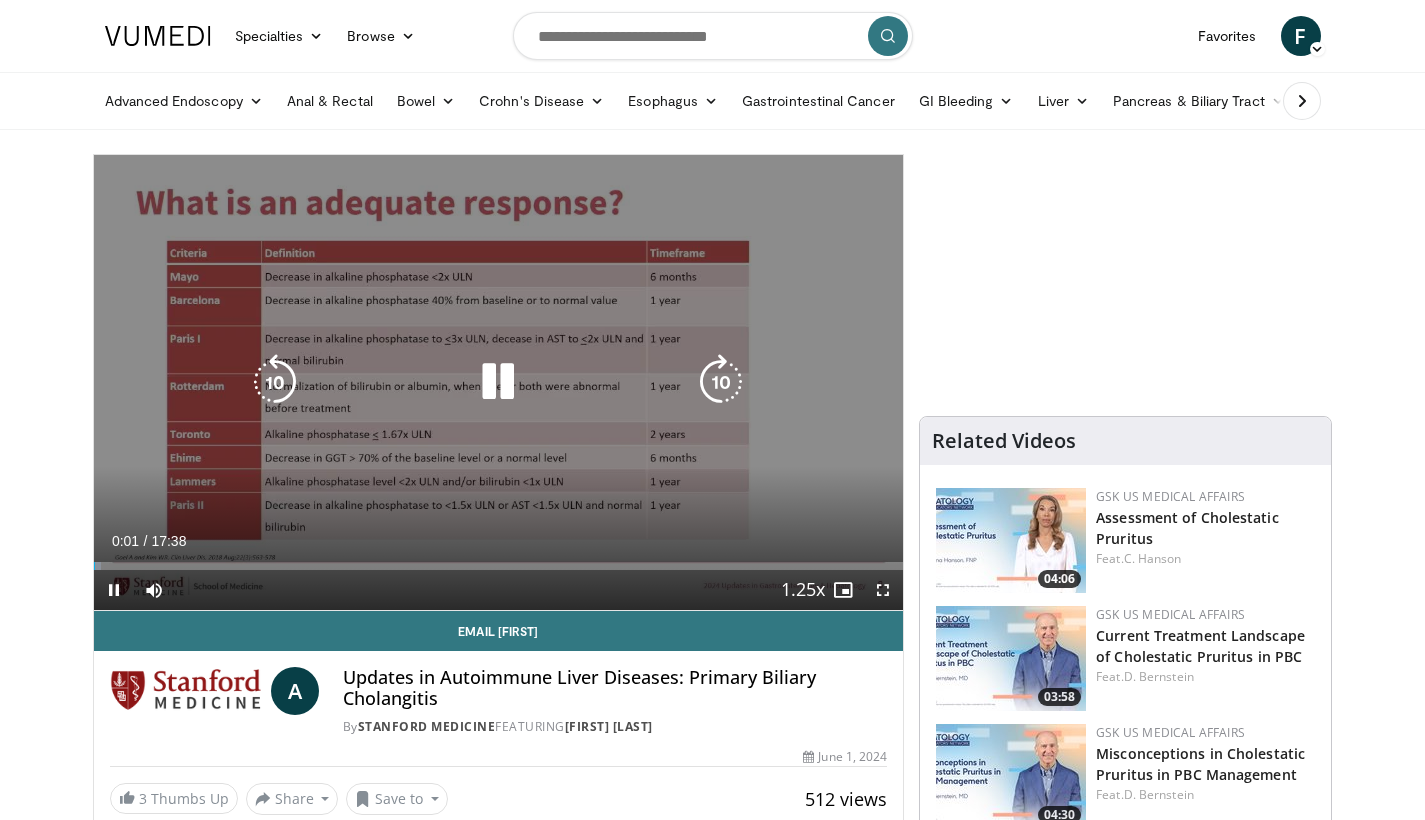 click at bounding box center (498, 382) 